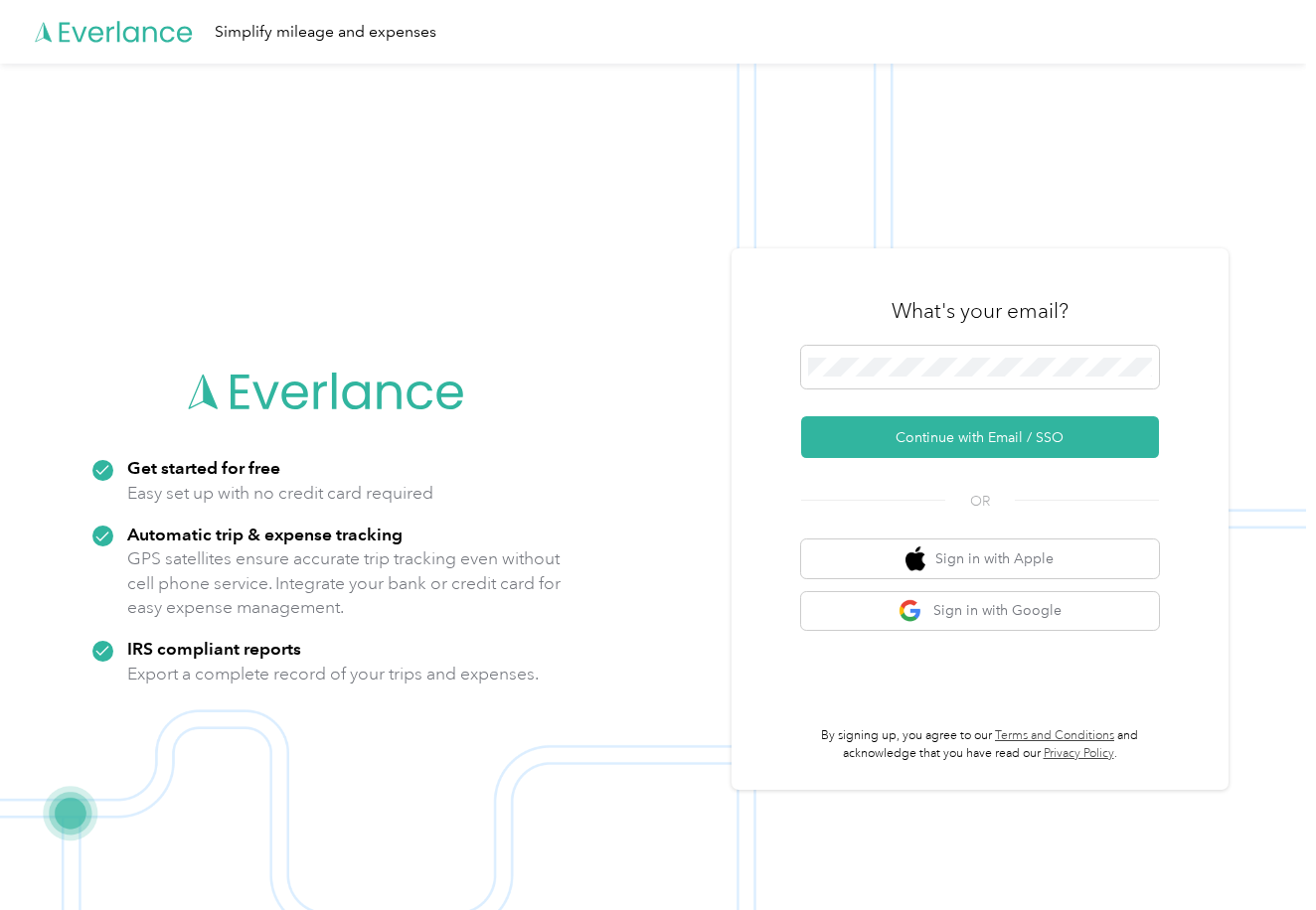 scroll, scrollTop: 0, scrollLeft: 0, axis: both 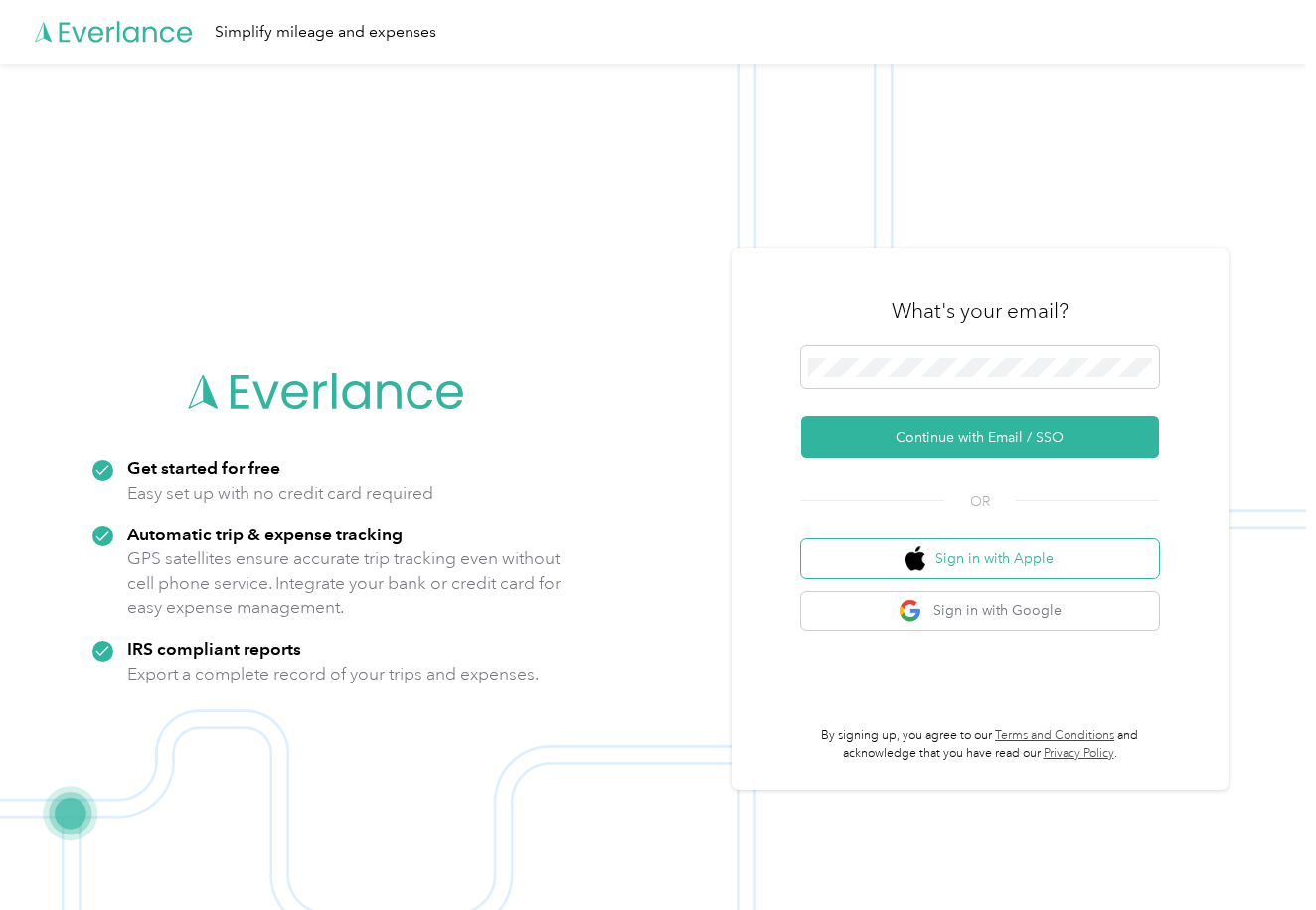 click on "Sign in with Apple" at bounding box center [980, 558] 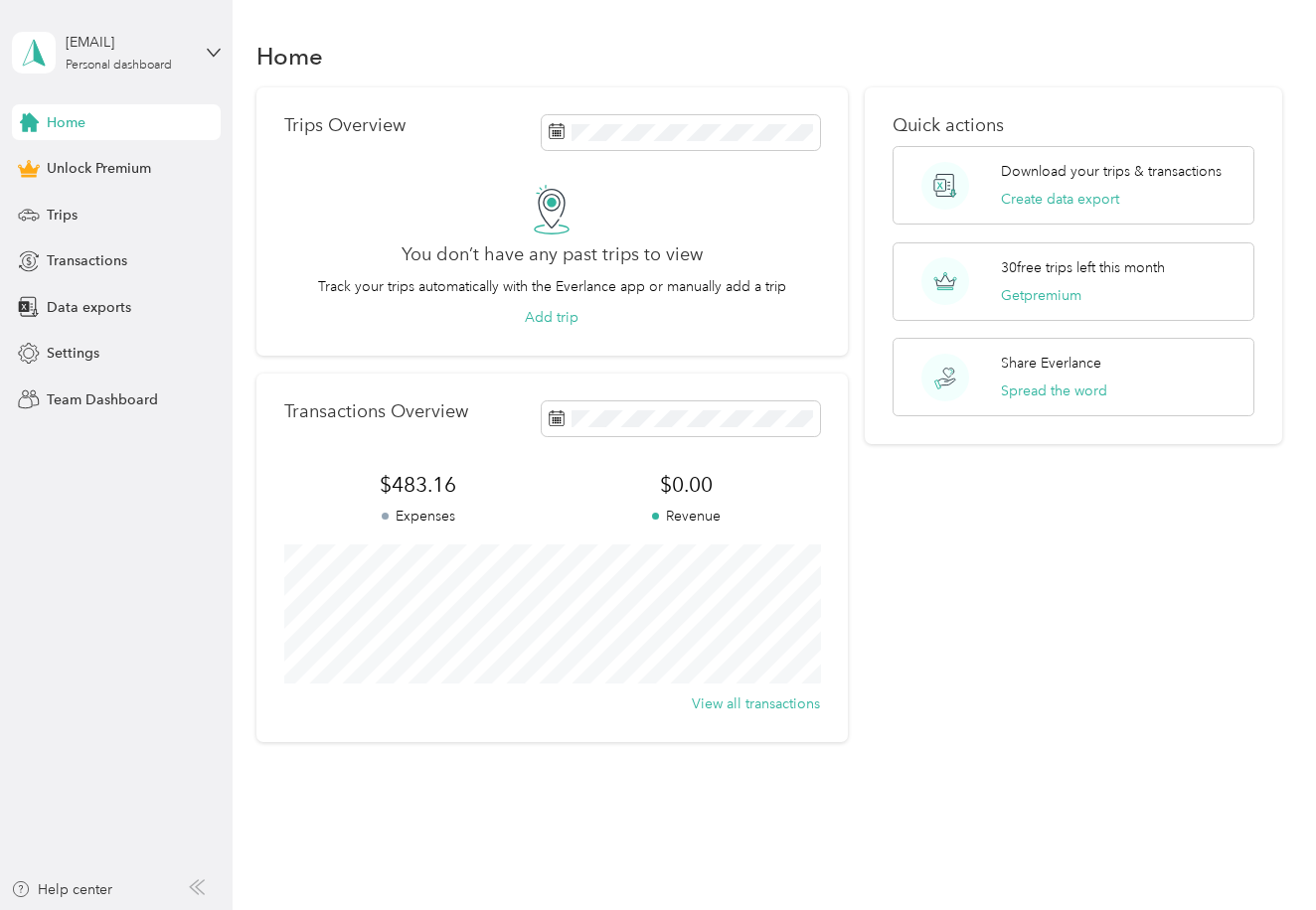 click on "Home" at bounding box center [66, 122] 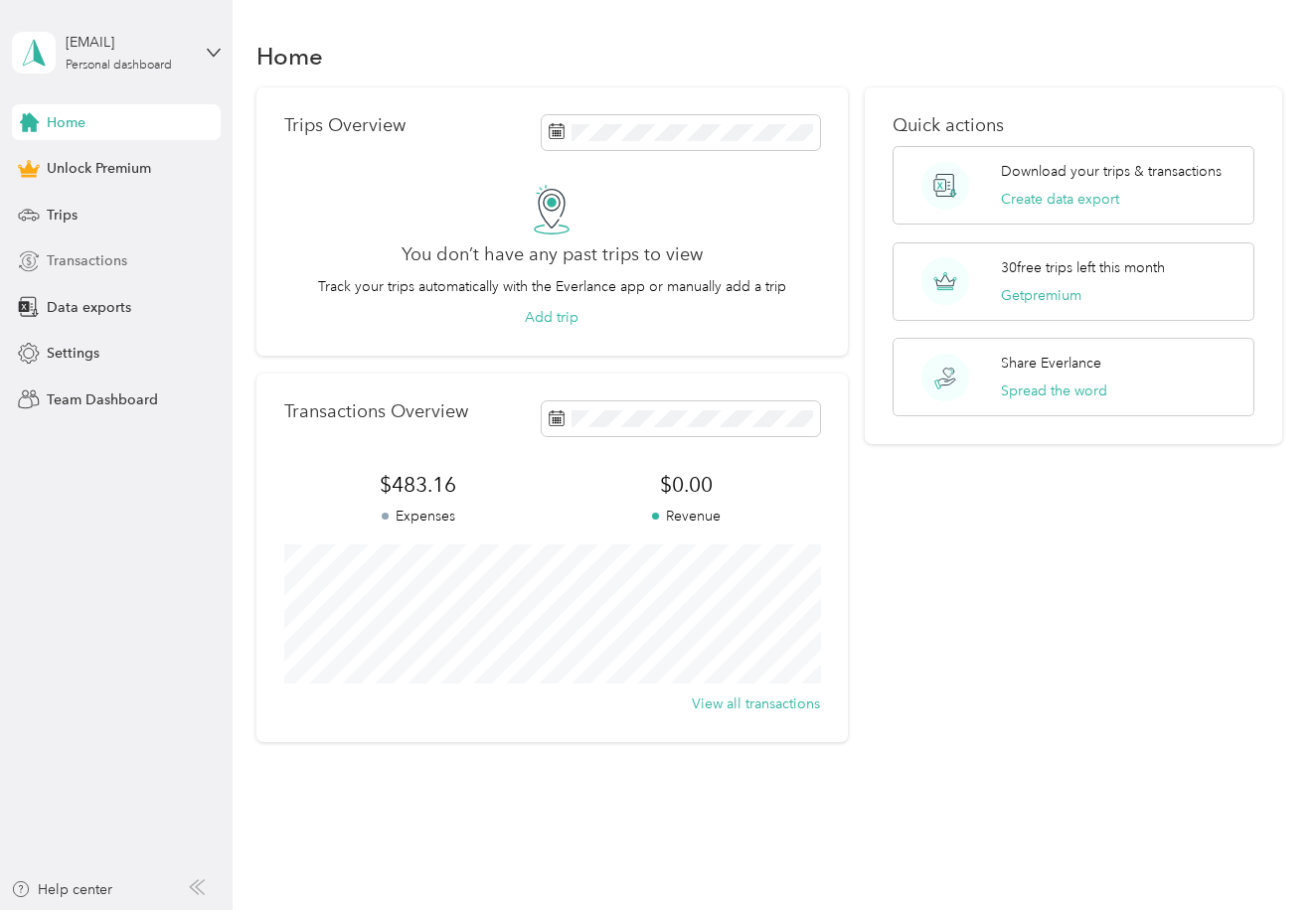 click on "Transactions" at bounding box center [86, 260] 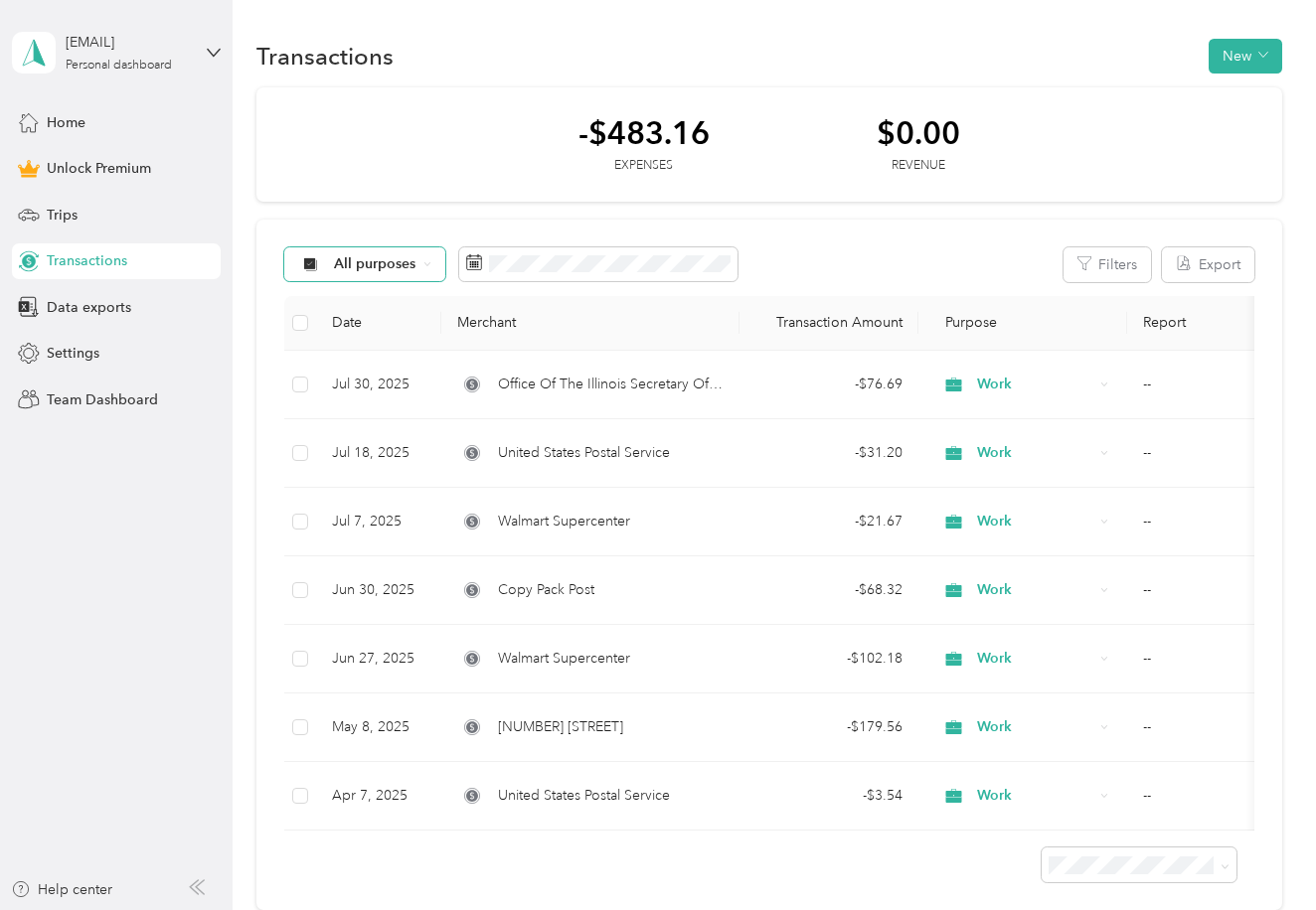 click 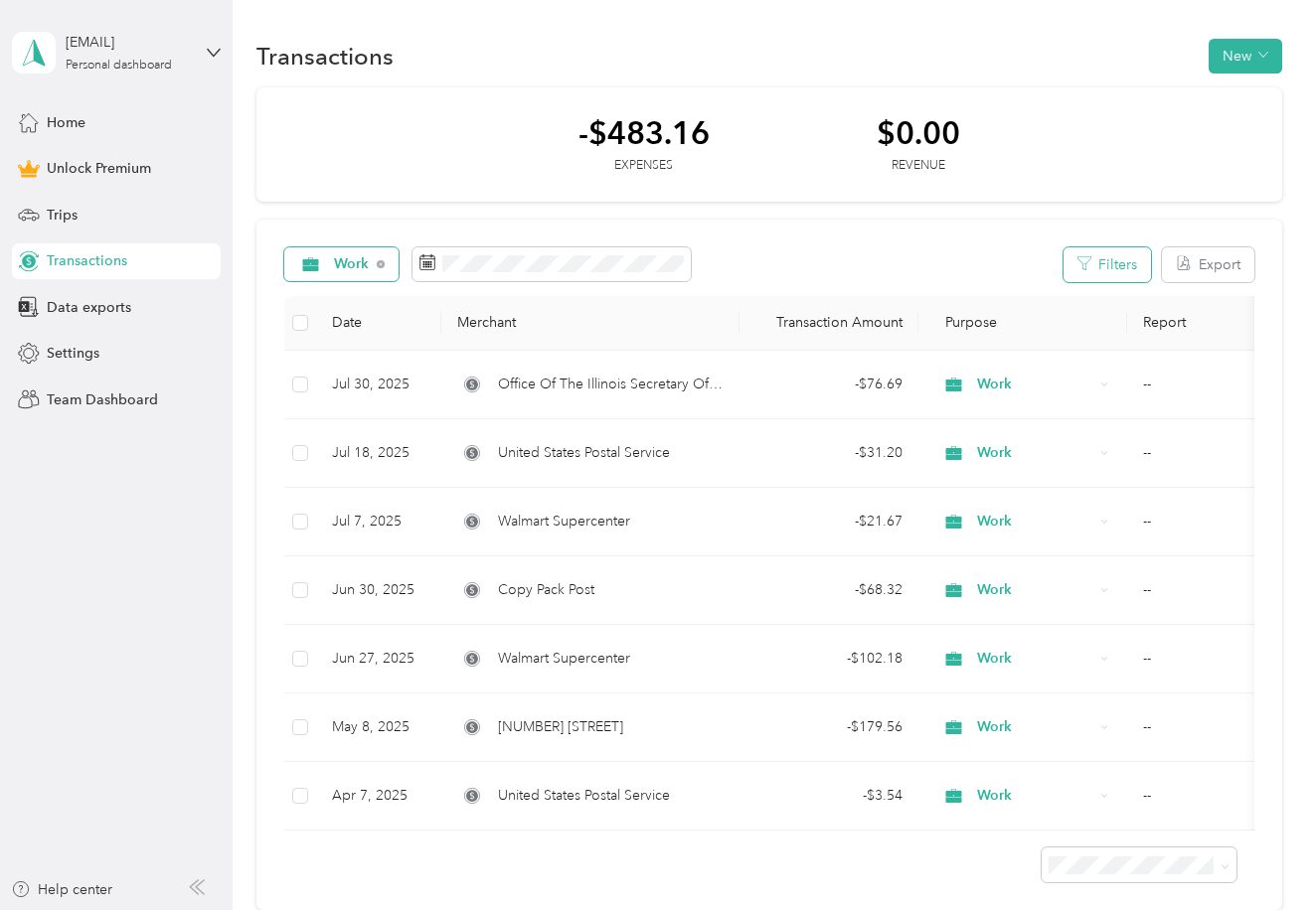 click on "Filters" at bounding box center (1107, 264) 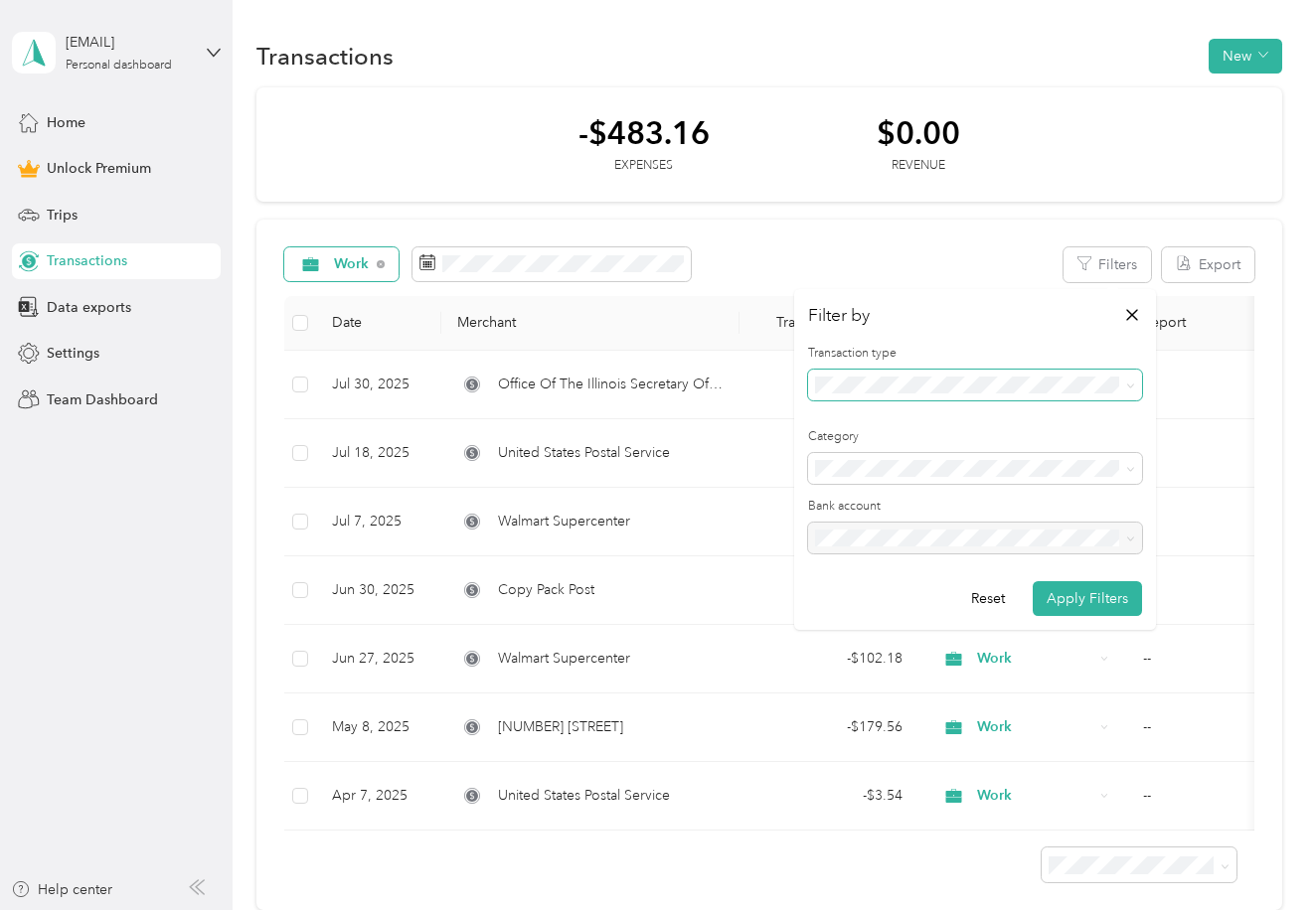 click at bounding box center (975, 385) 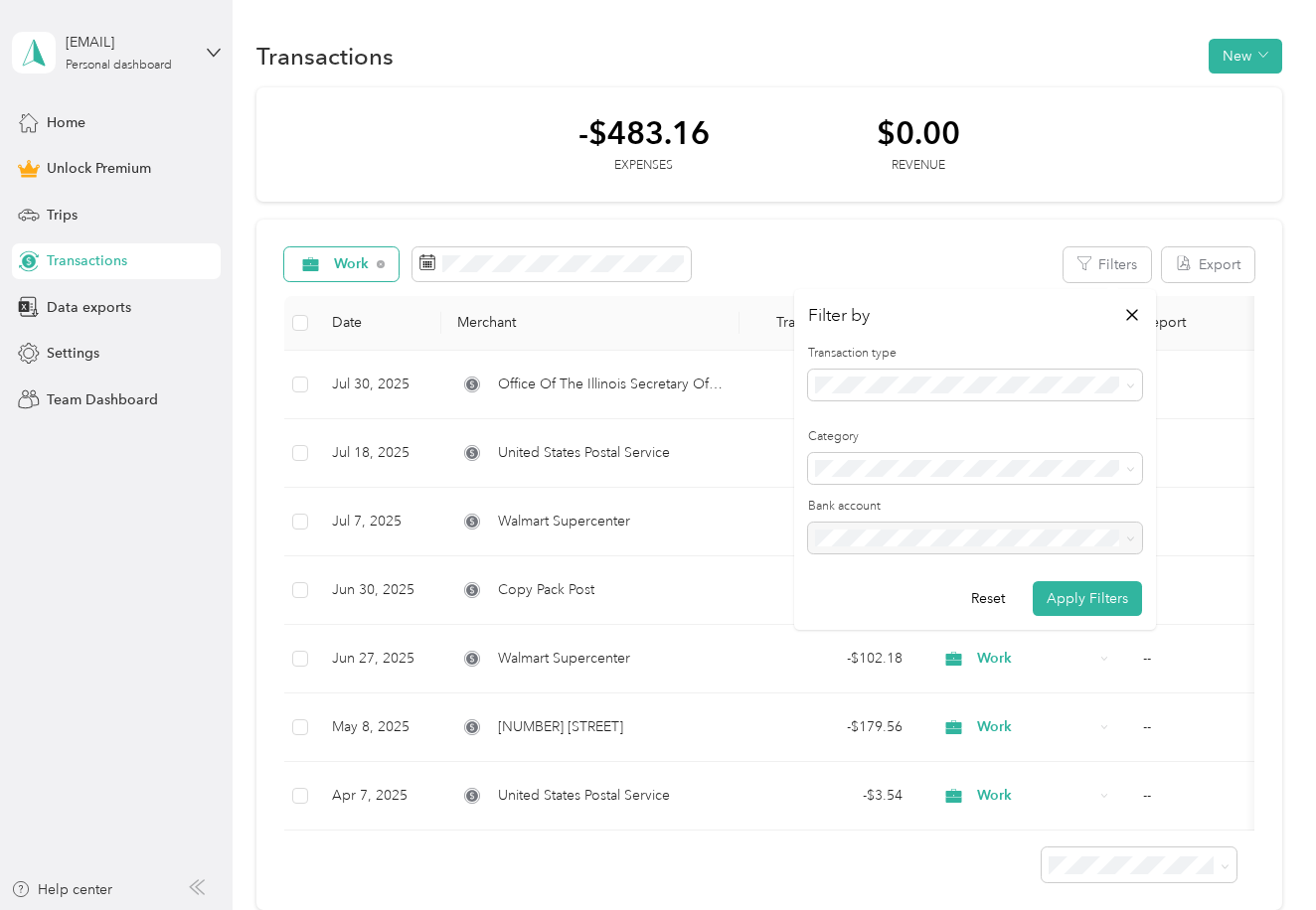 click on "Revenue" at bounding box center (975, 482) 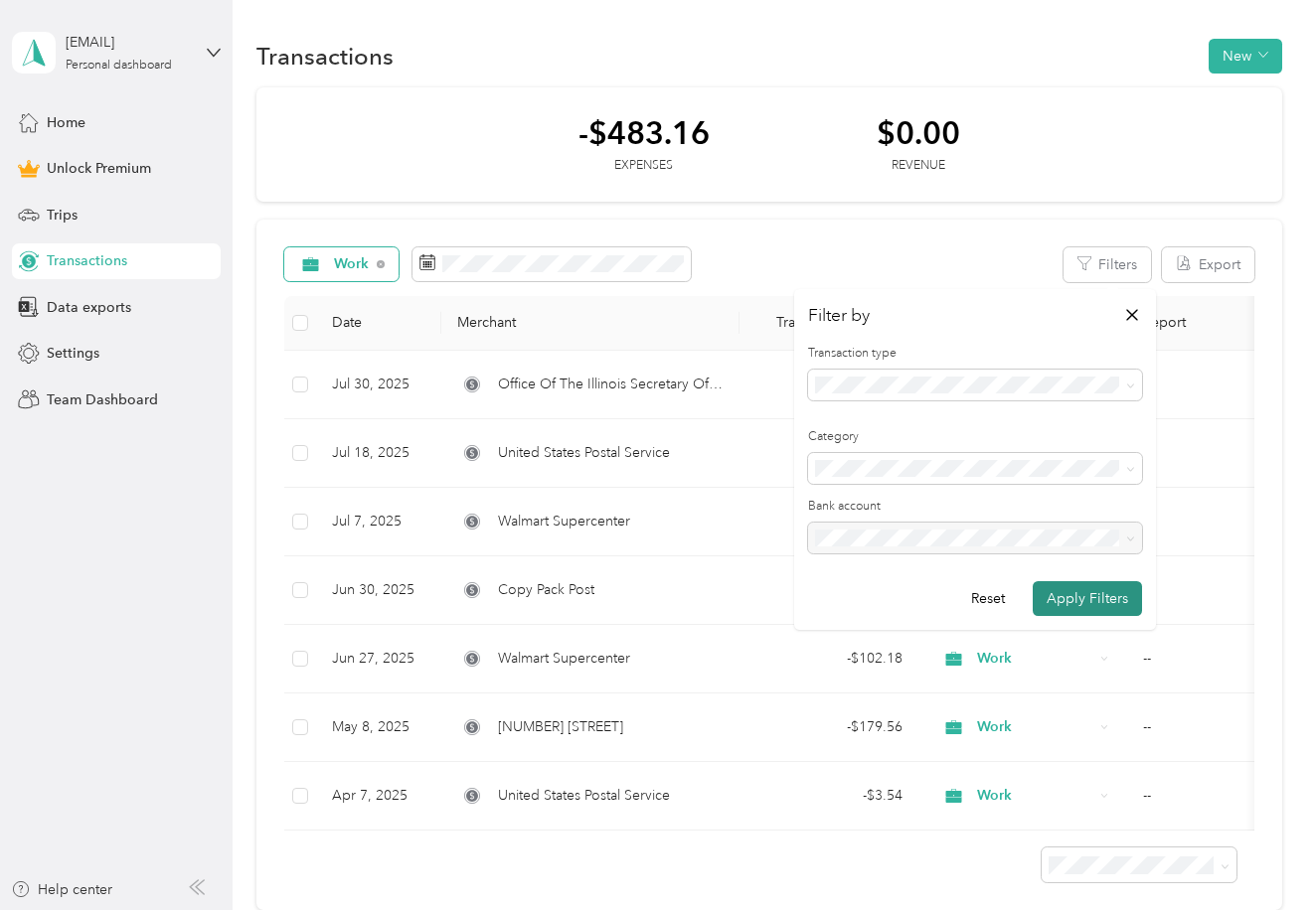 click on "Apply Filters" at bounding box center (1087, 598) 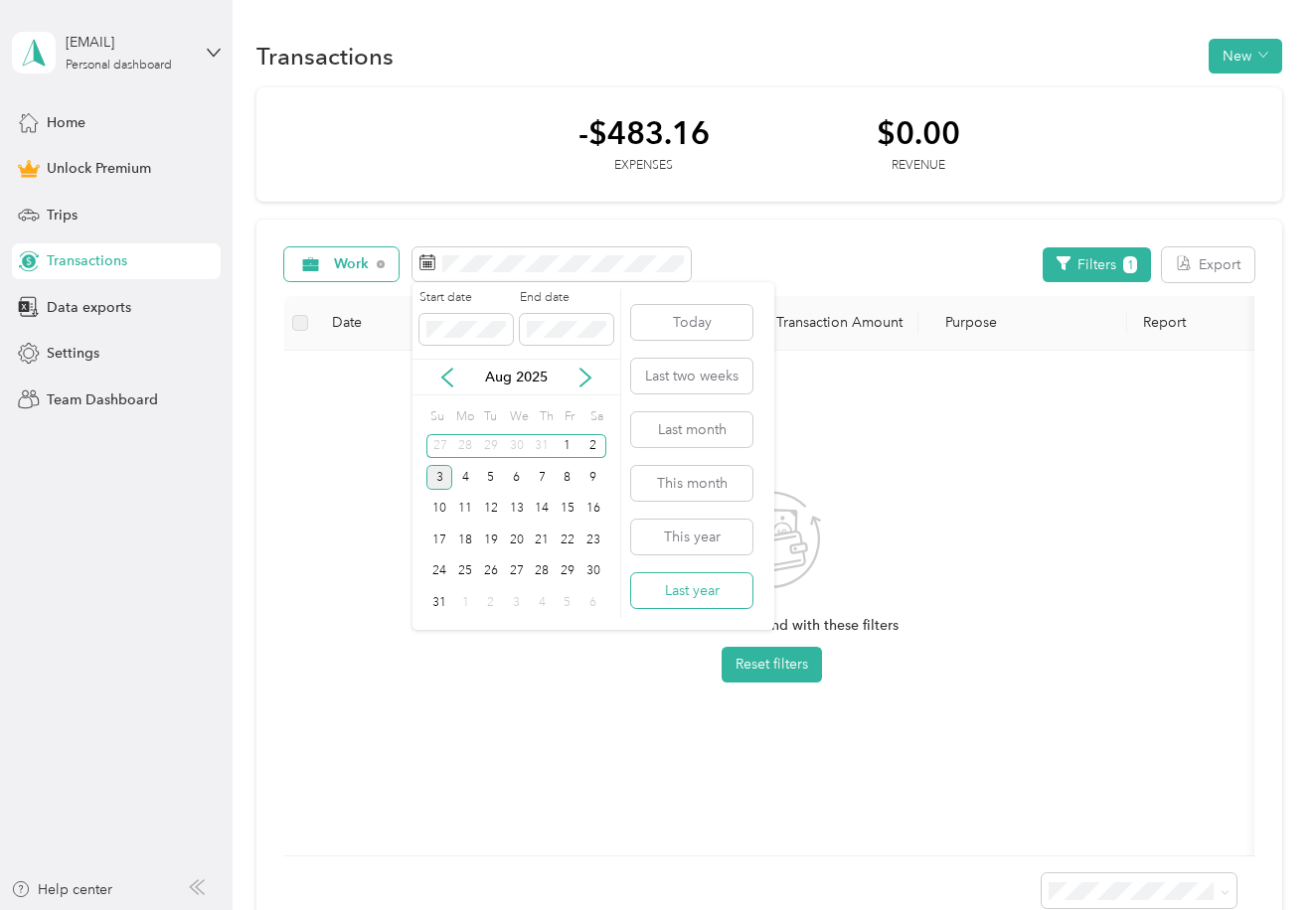 click on "Last year" at bounding box center (692, 590) 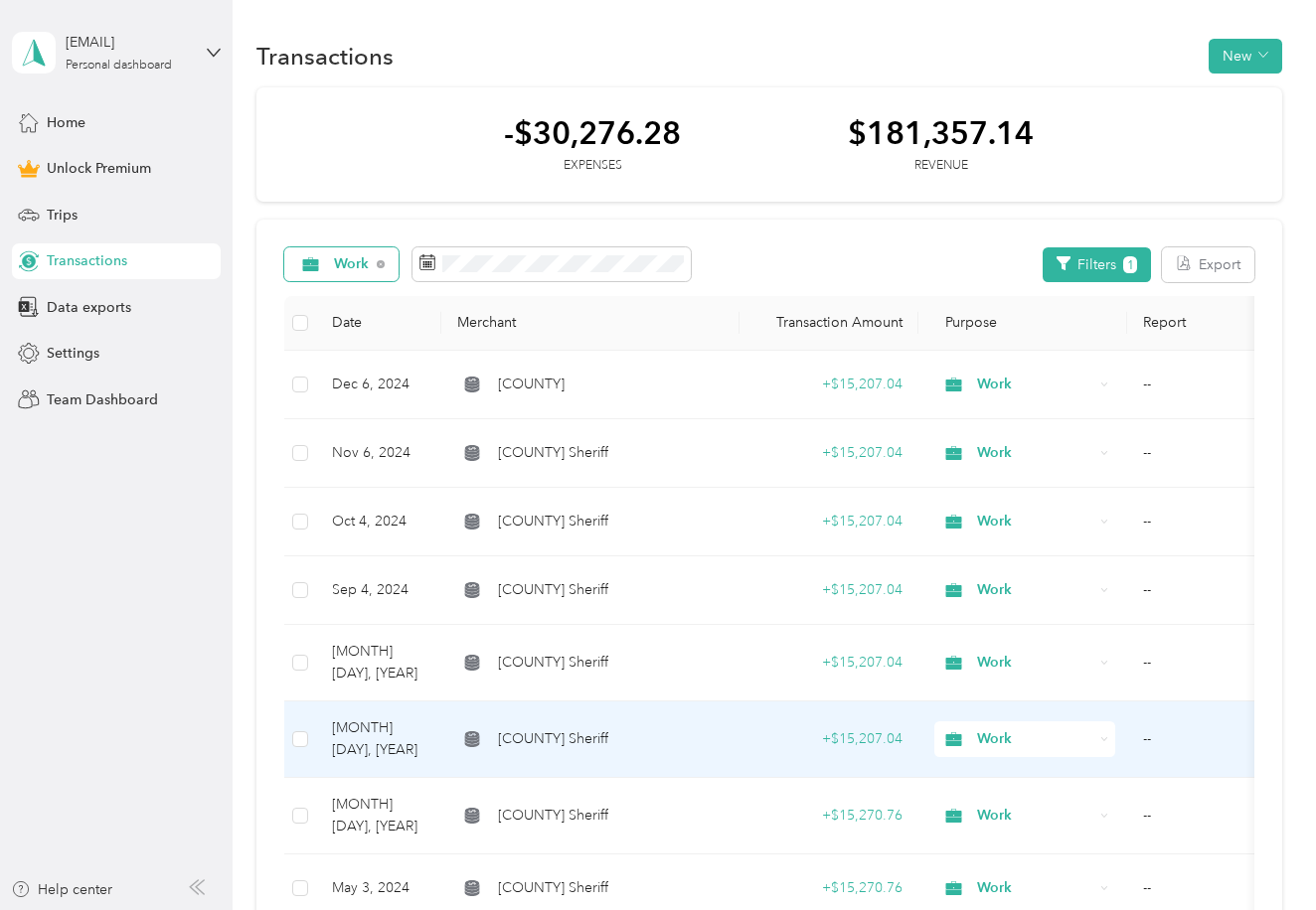scroll, scrollTop: 0, scrollLeft: 0, axis: both 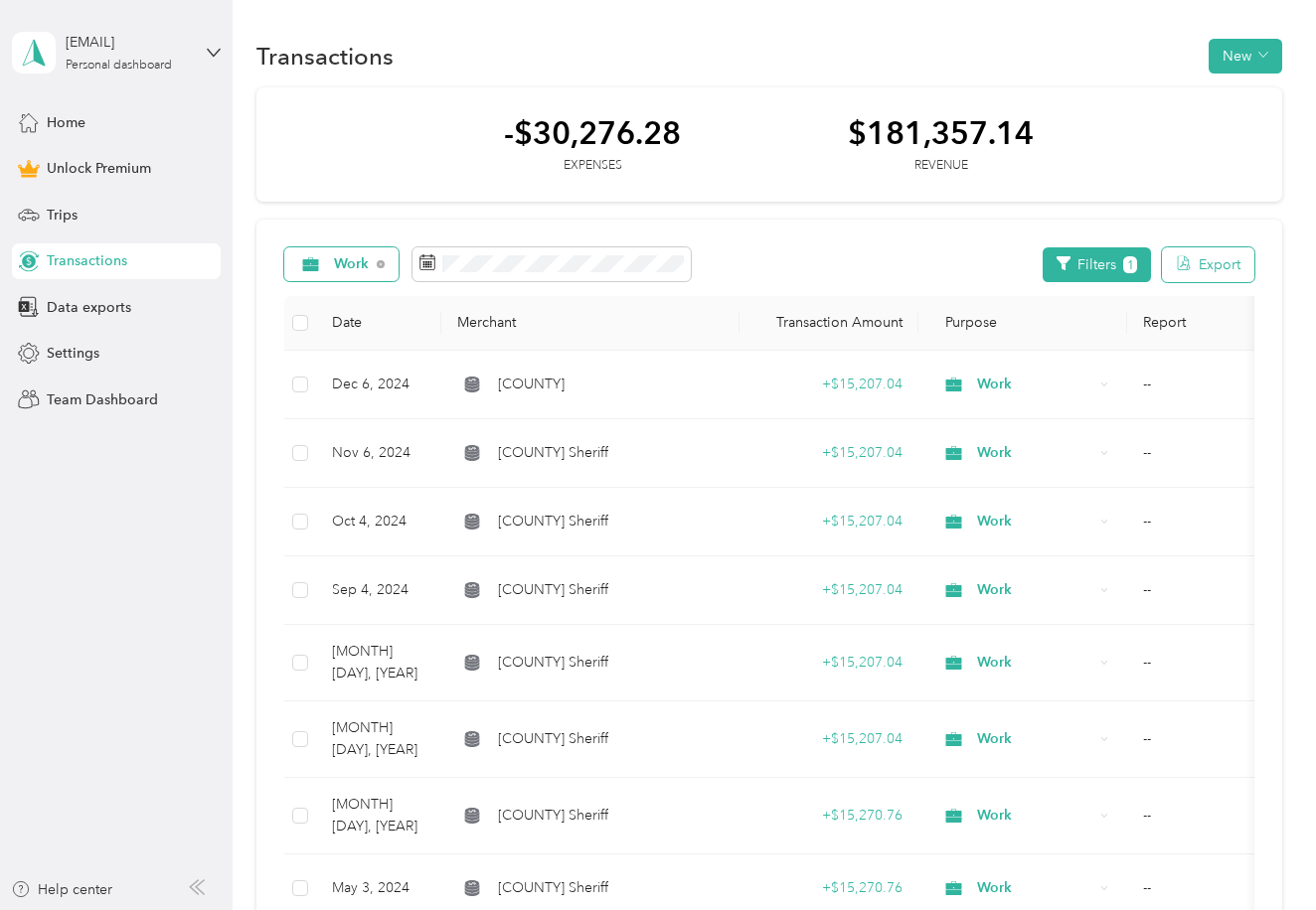 click on "Export" at bounding box center [1208, 264] 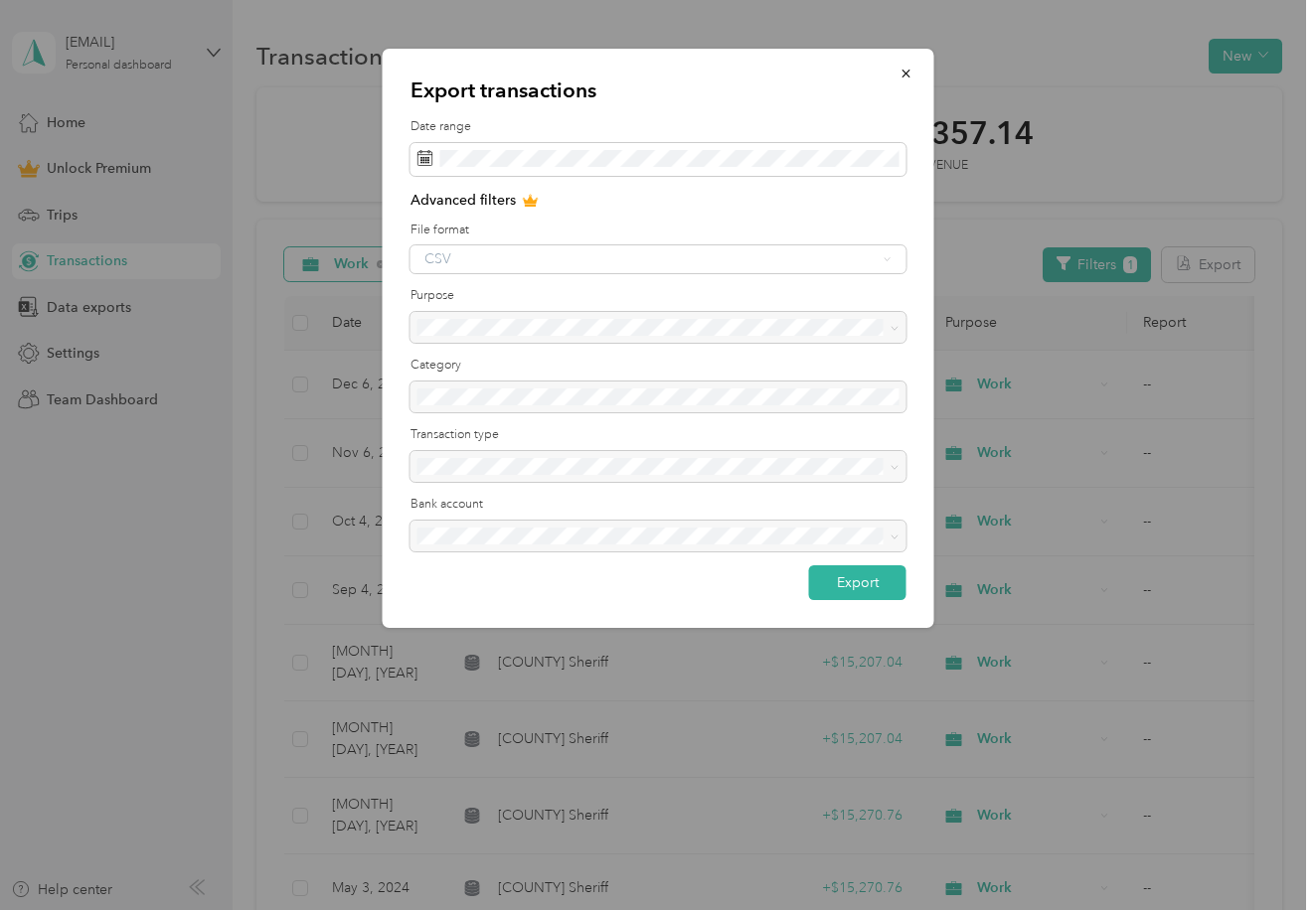 click on "CSV" at bounding box center [658, 259] 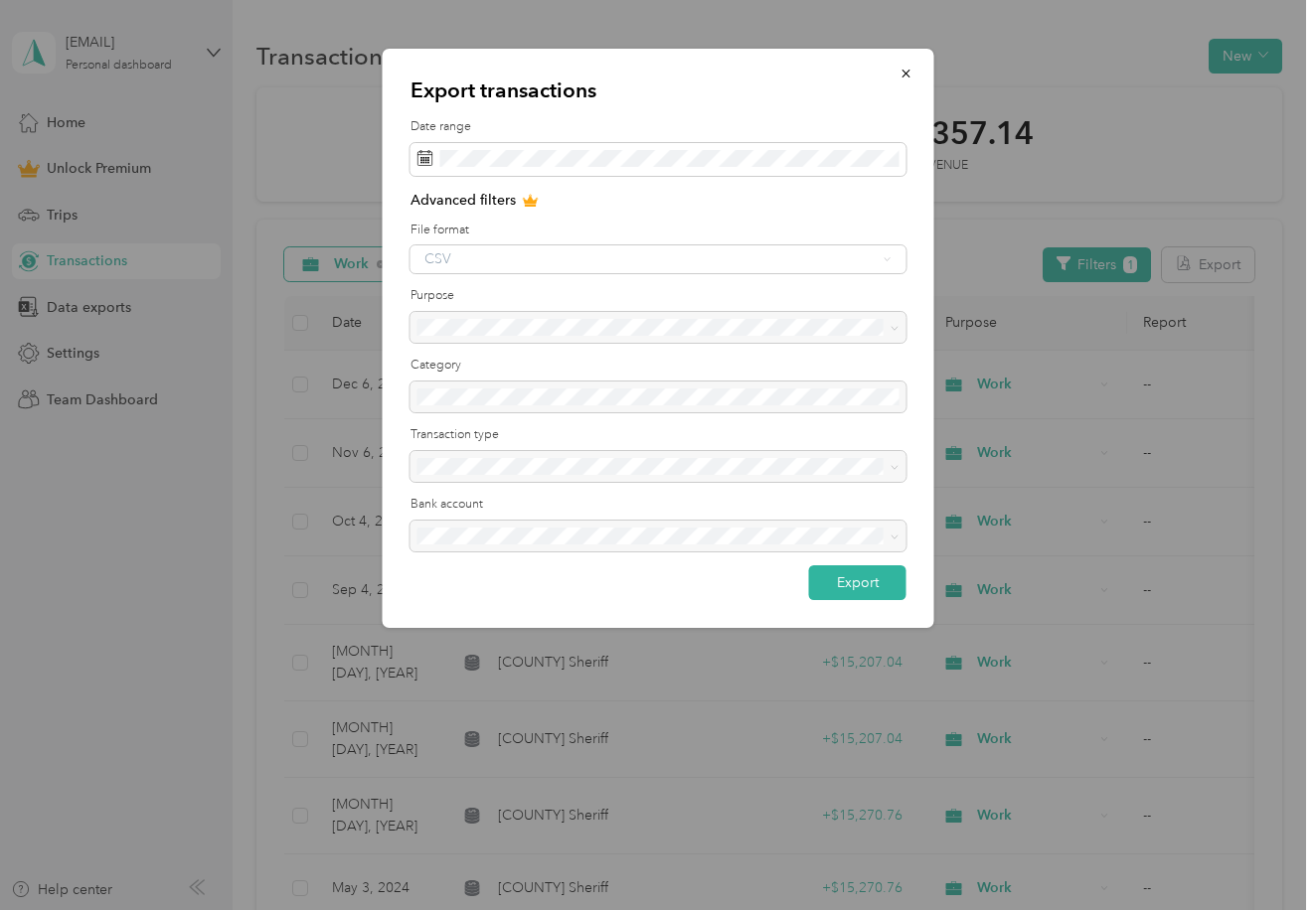 click at bounding box center (658, 328) 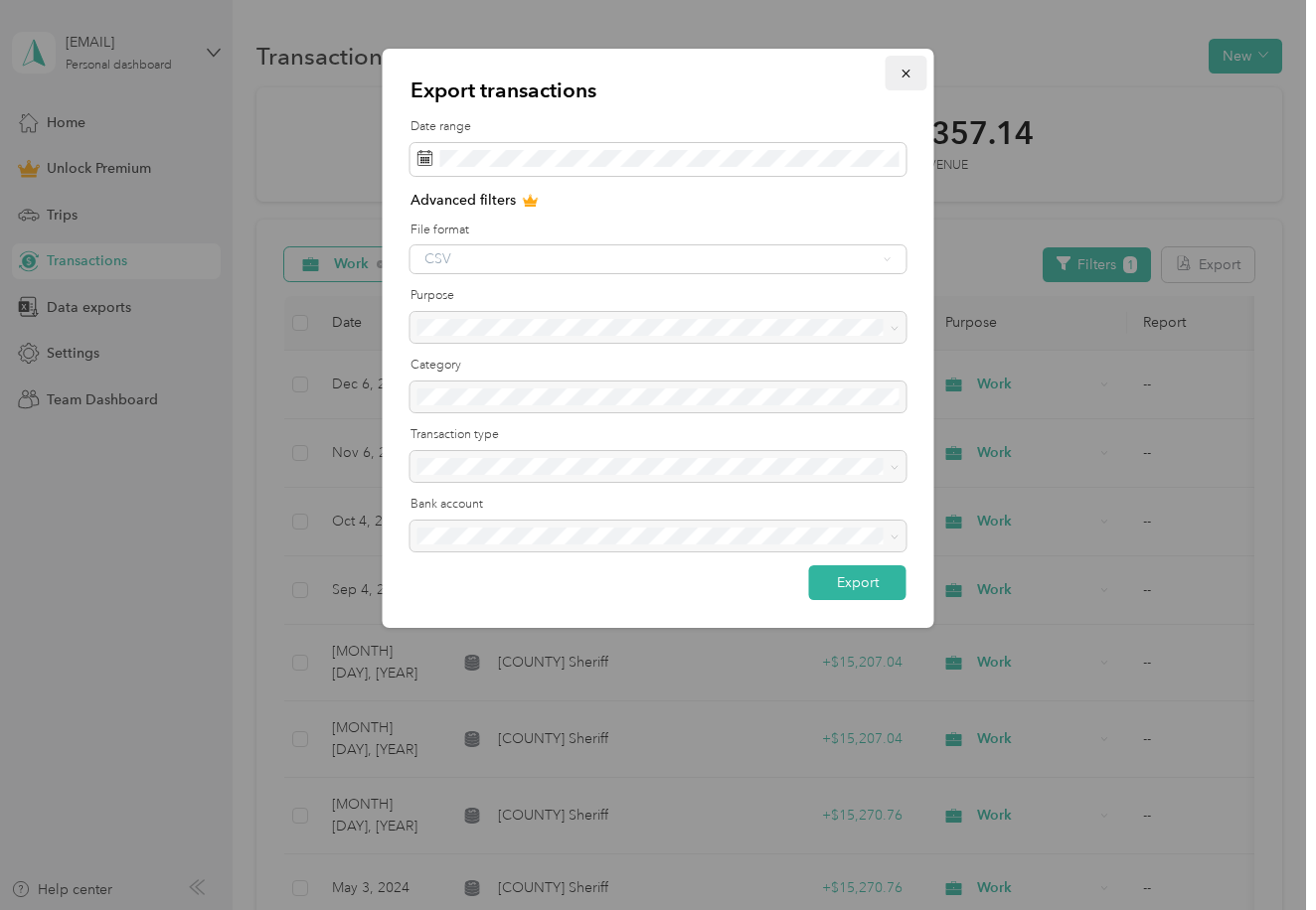 click 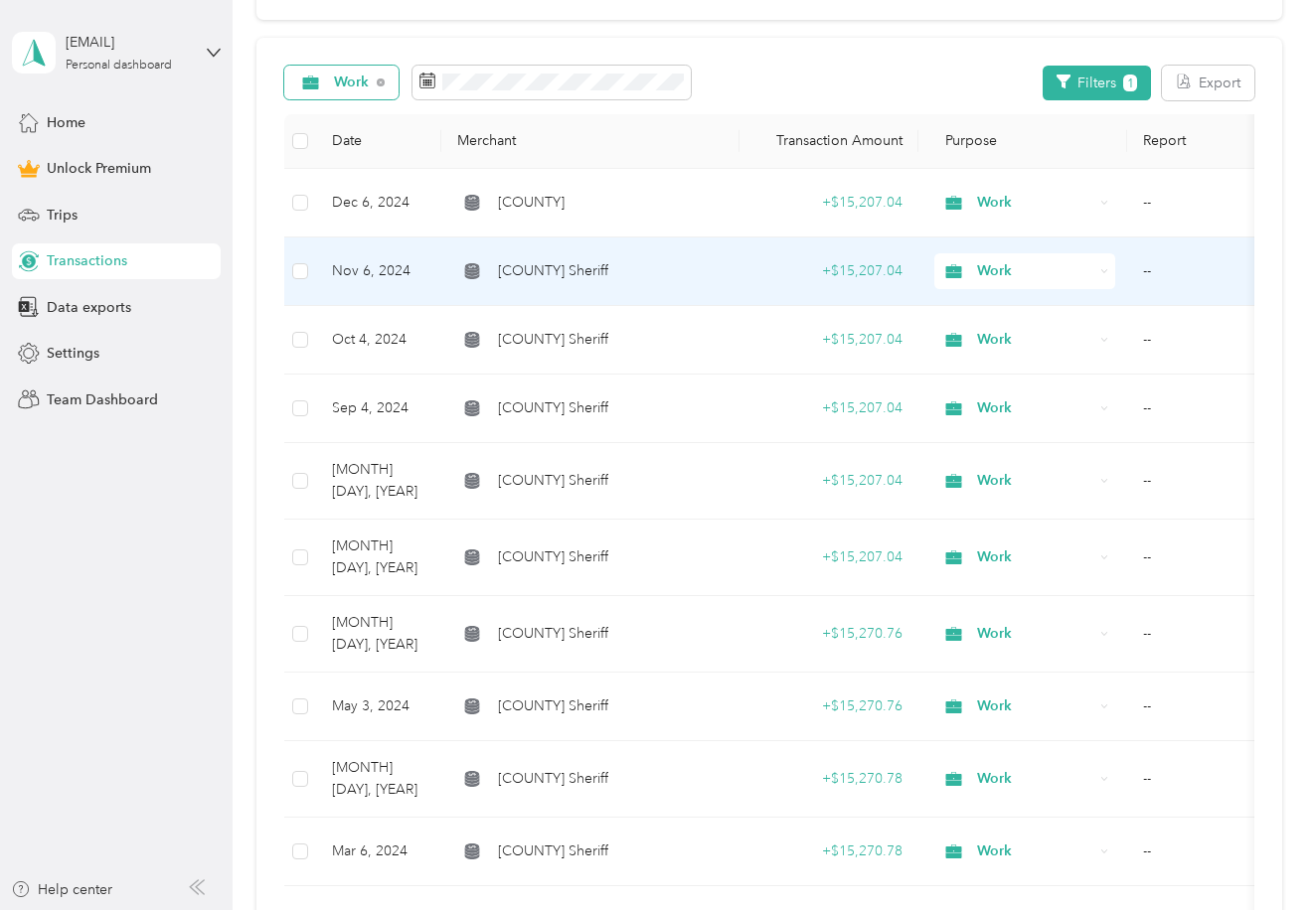 scroll, scrollTop: 178, scrollLeft: 0, axis: vertical 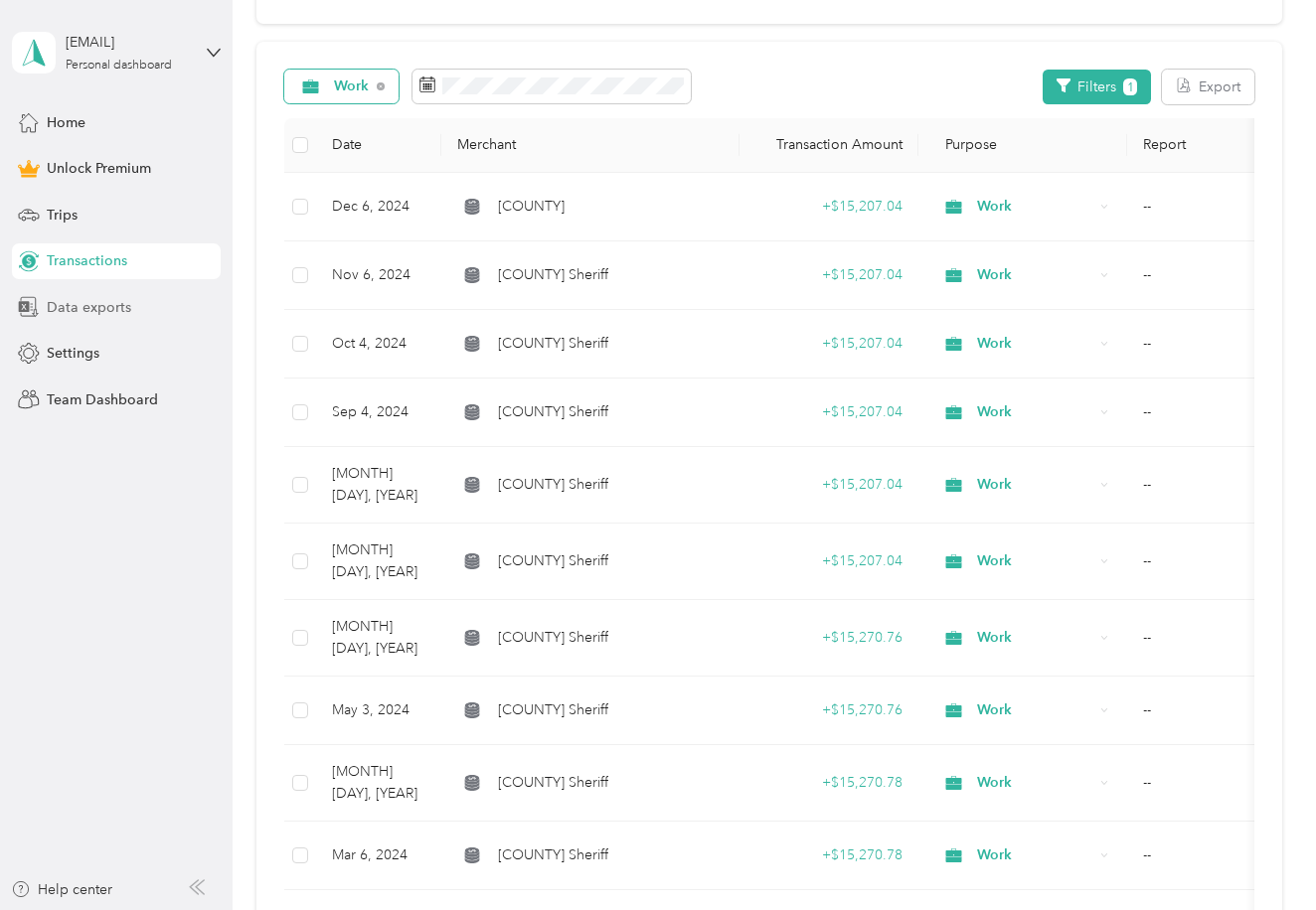 click on "Data exports" at bounding box center [88, 307] 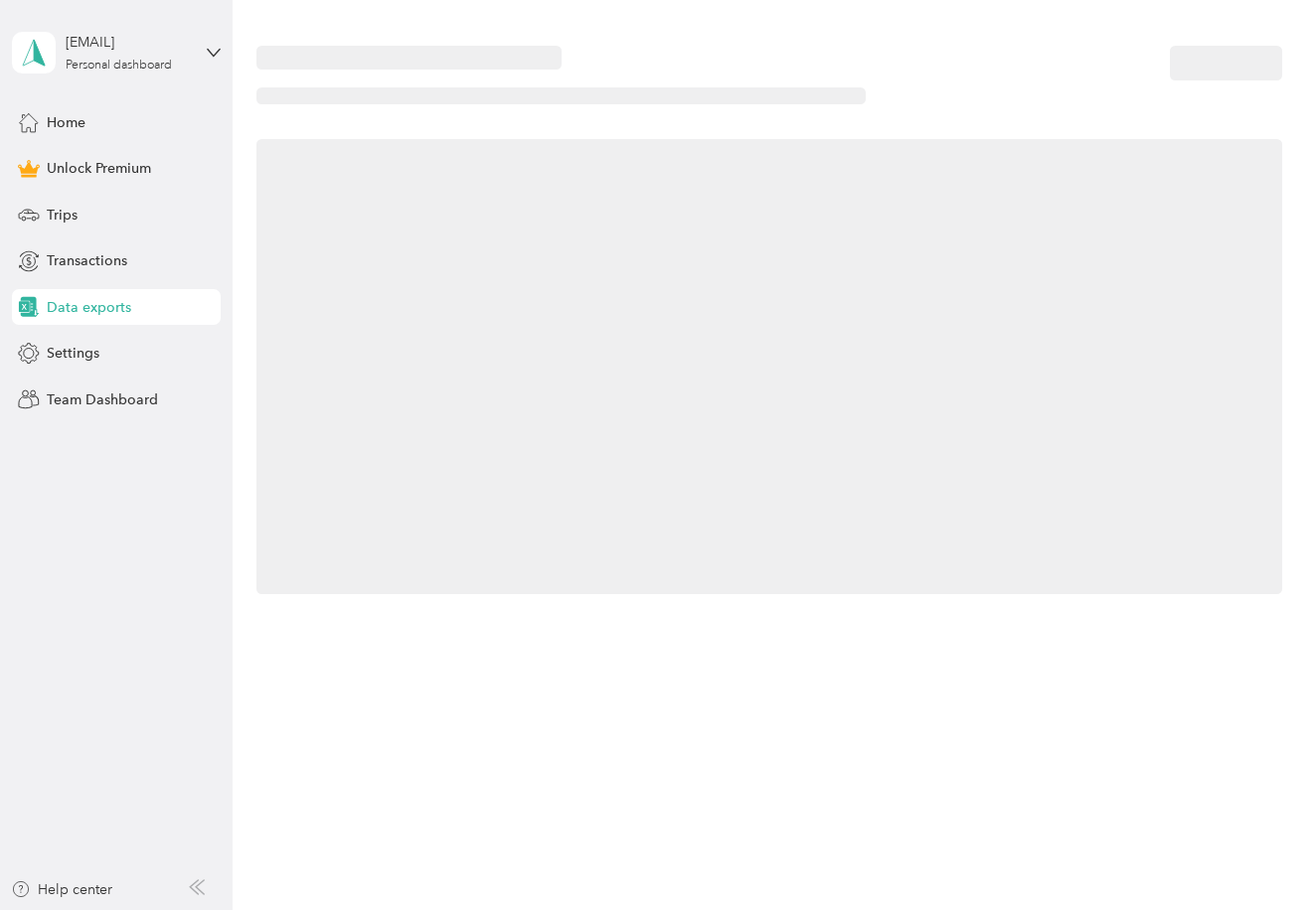 scroll, scrollTop: 0, scrollLeft: 0, axis: both 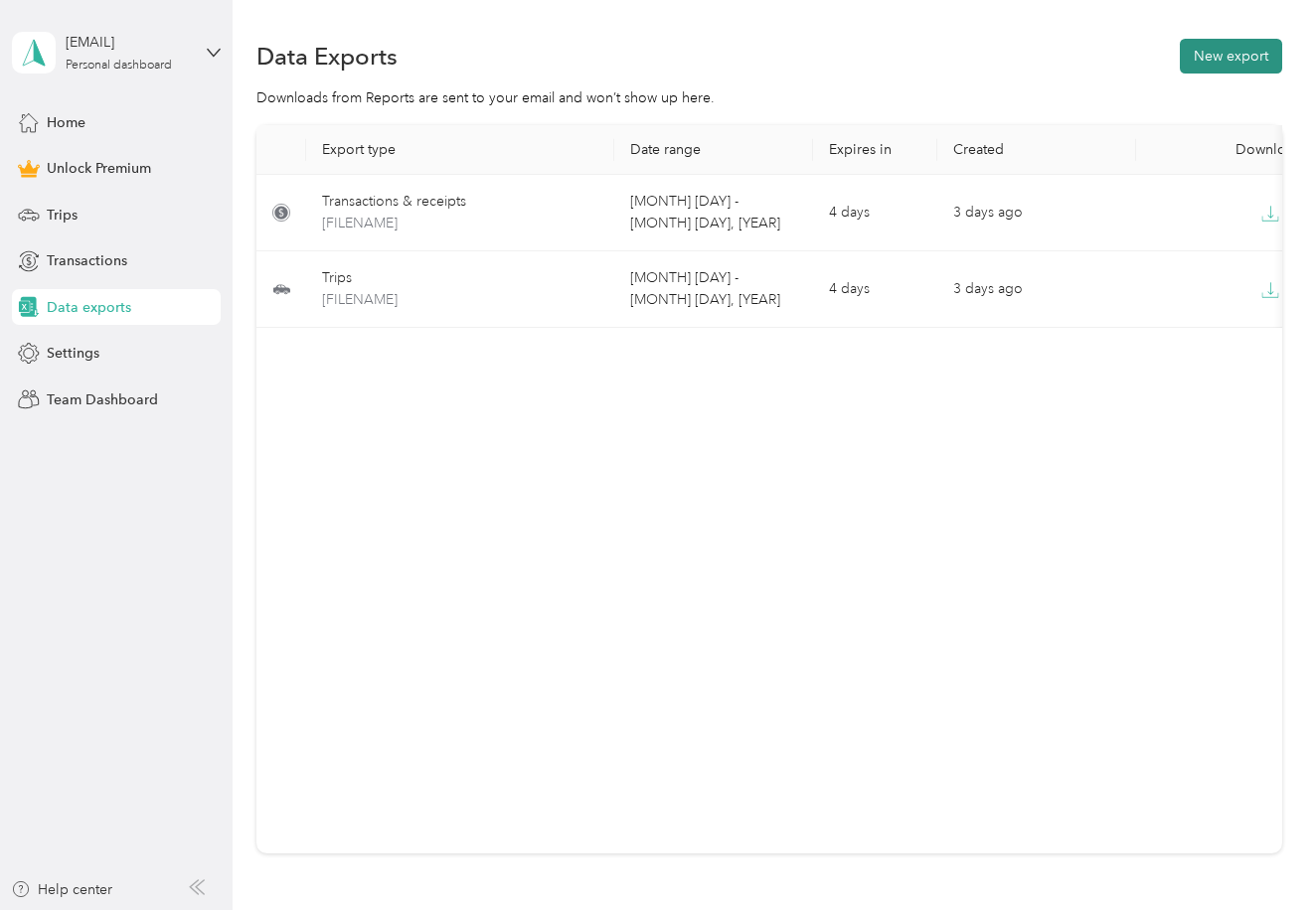 click on "New export" at bounding box center (1231, 56) 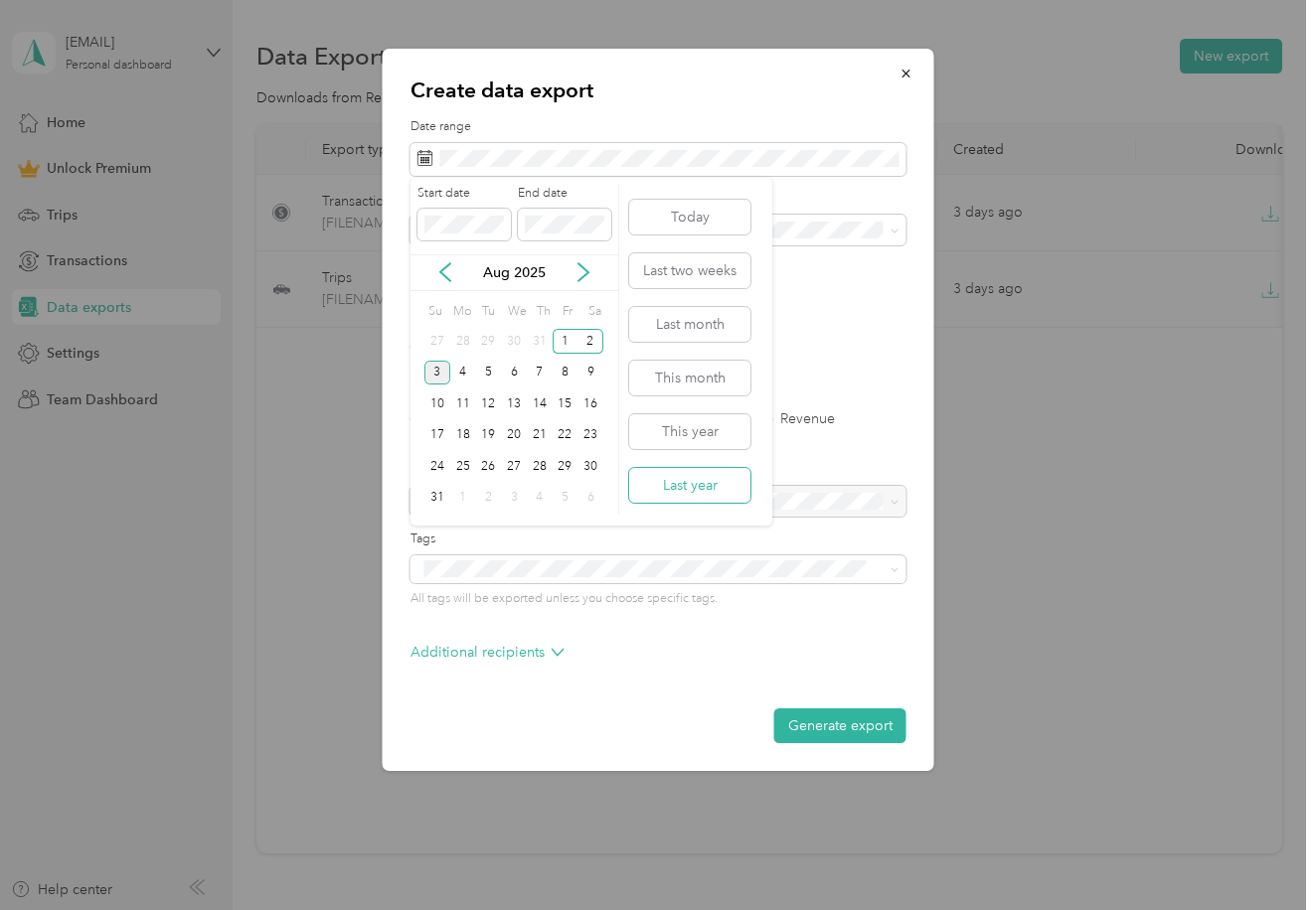 click on "Last year" at bounding box center (690, 485) 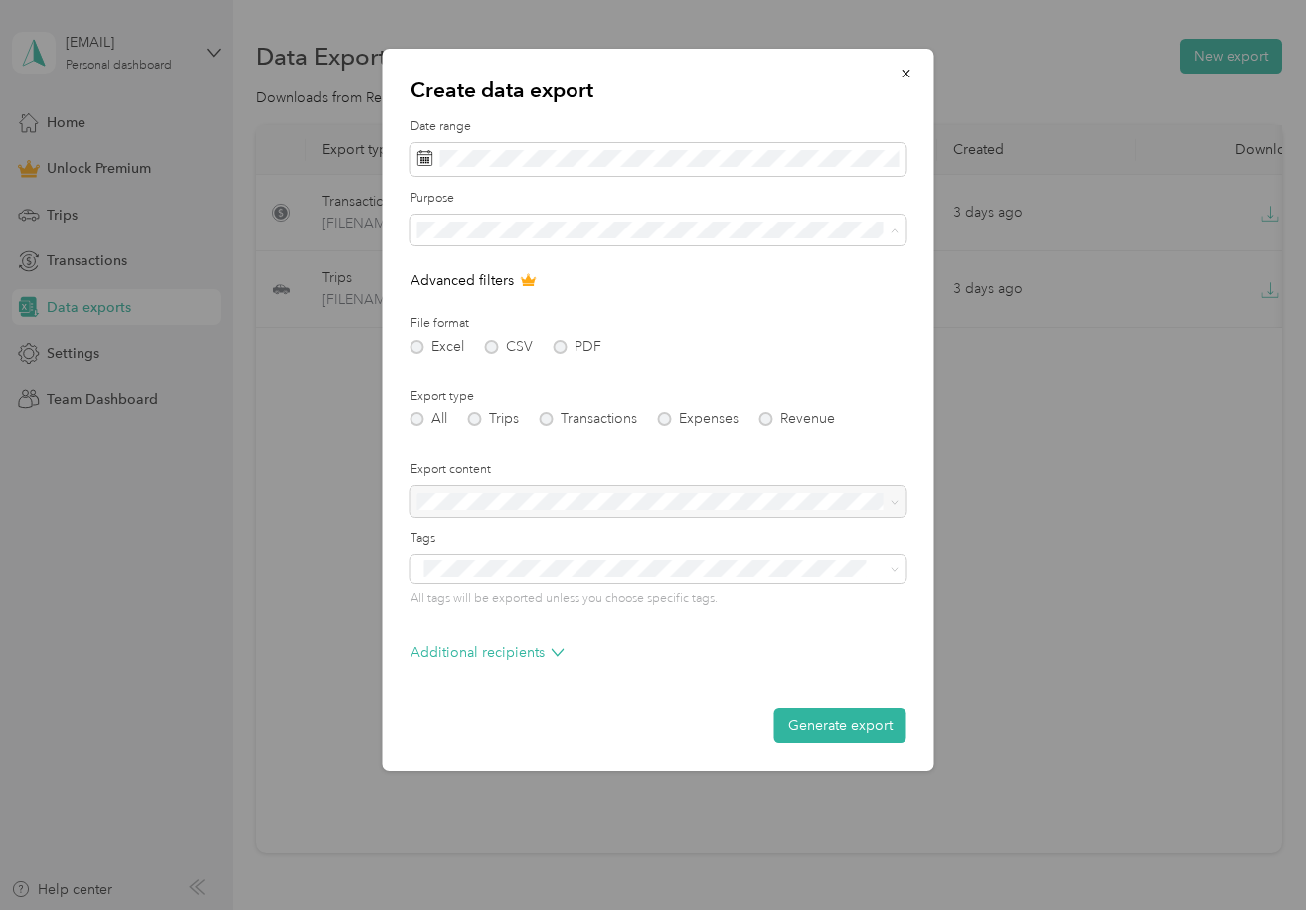 click on "Work" at bounding box center [658, 298] 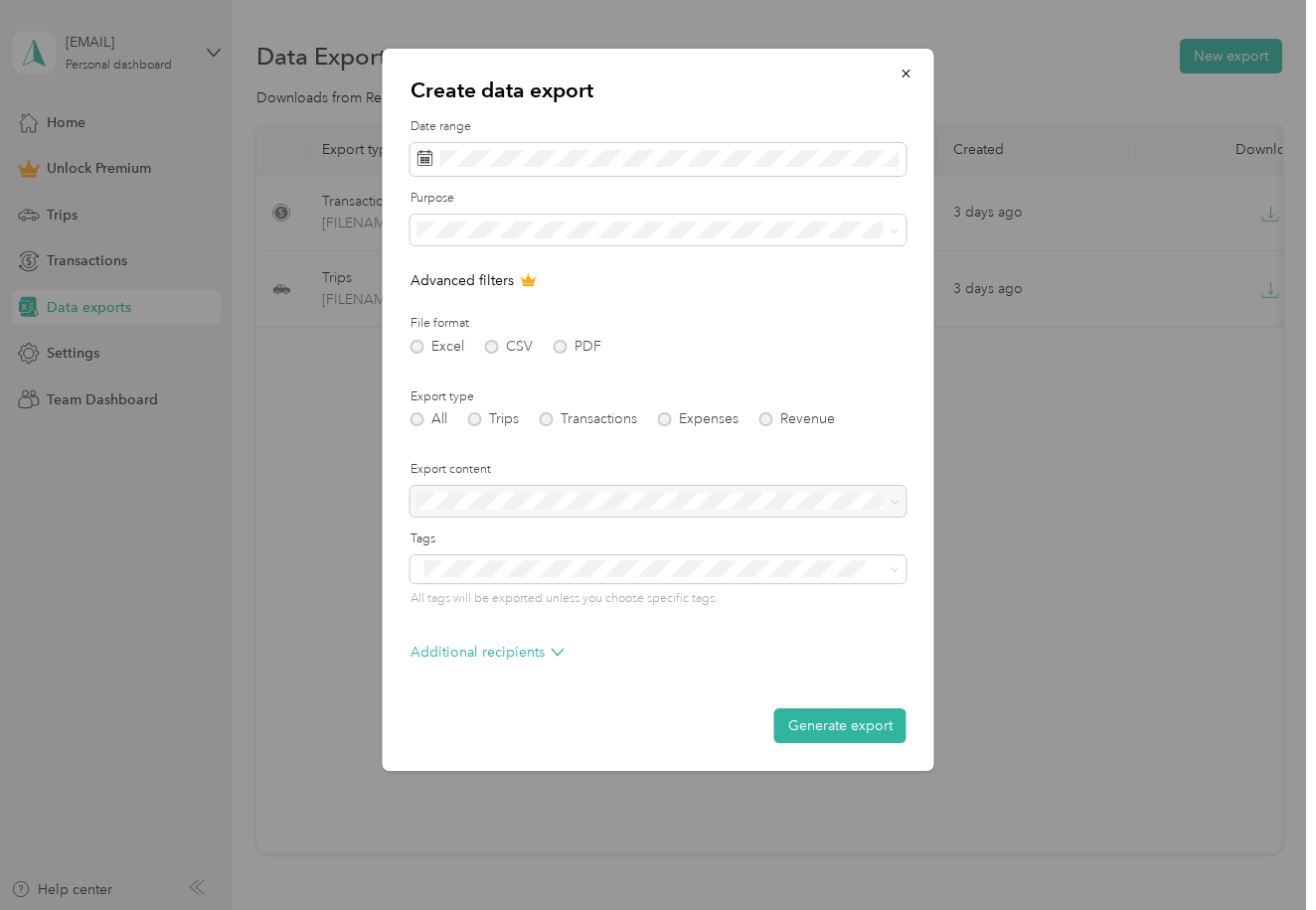 click on "Excel CSV PDF" at bounding box center [658, 347] 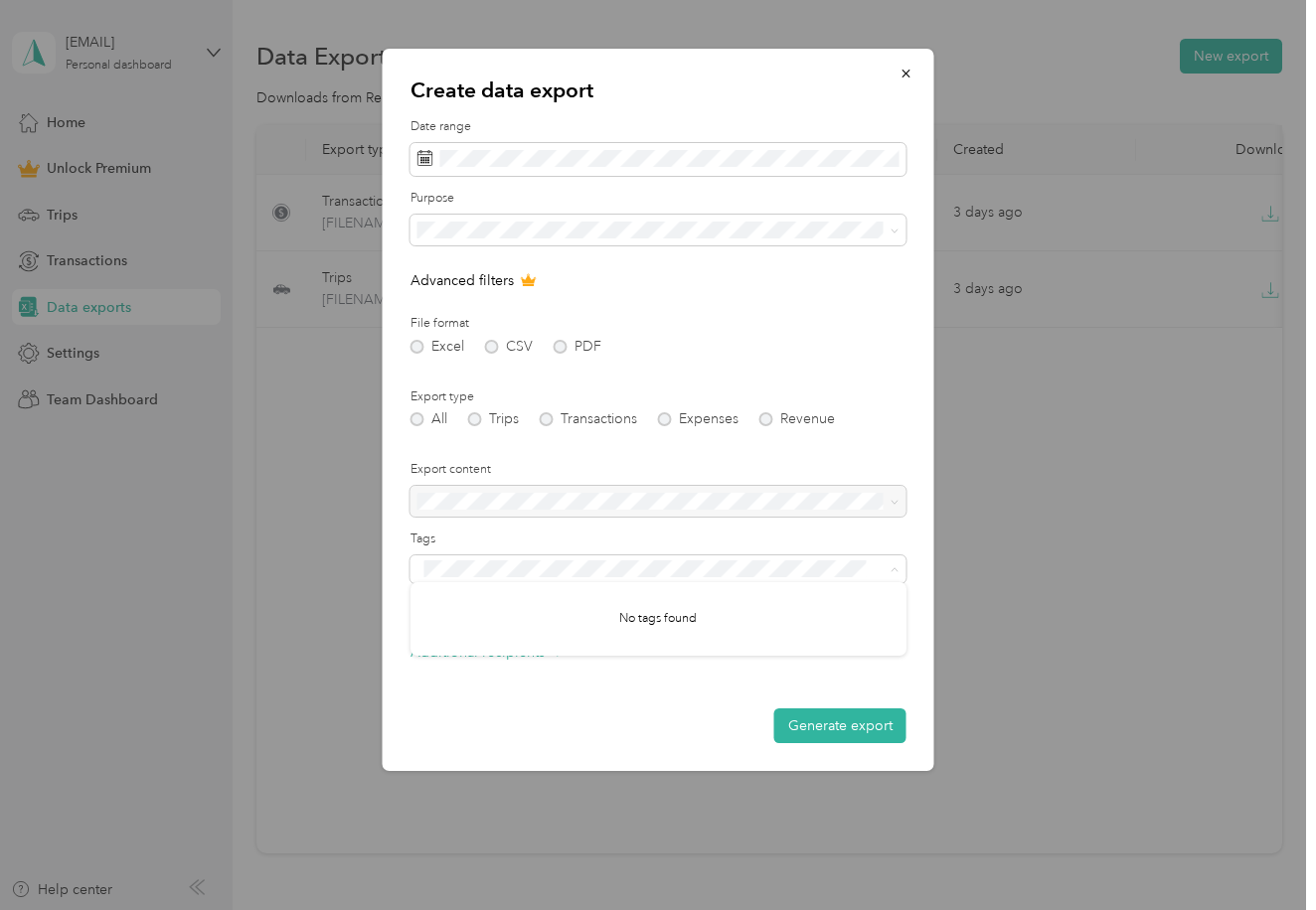 click on "Date range   Purpose   Advanced filters   File format   Excel CSV PDF Export type   All Trips Transactions Expenses Revenue Export content   Tags   All tags will be exported unless you choose specific tags. Additional recipients Generate export" at bounding box center [658, 430] 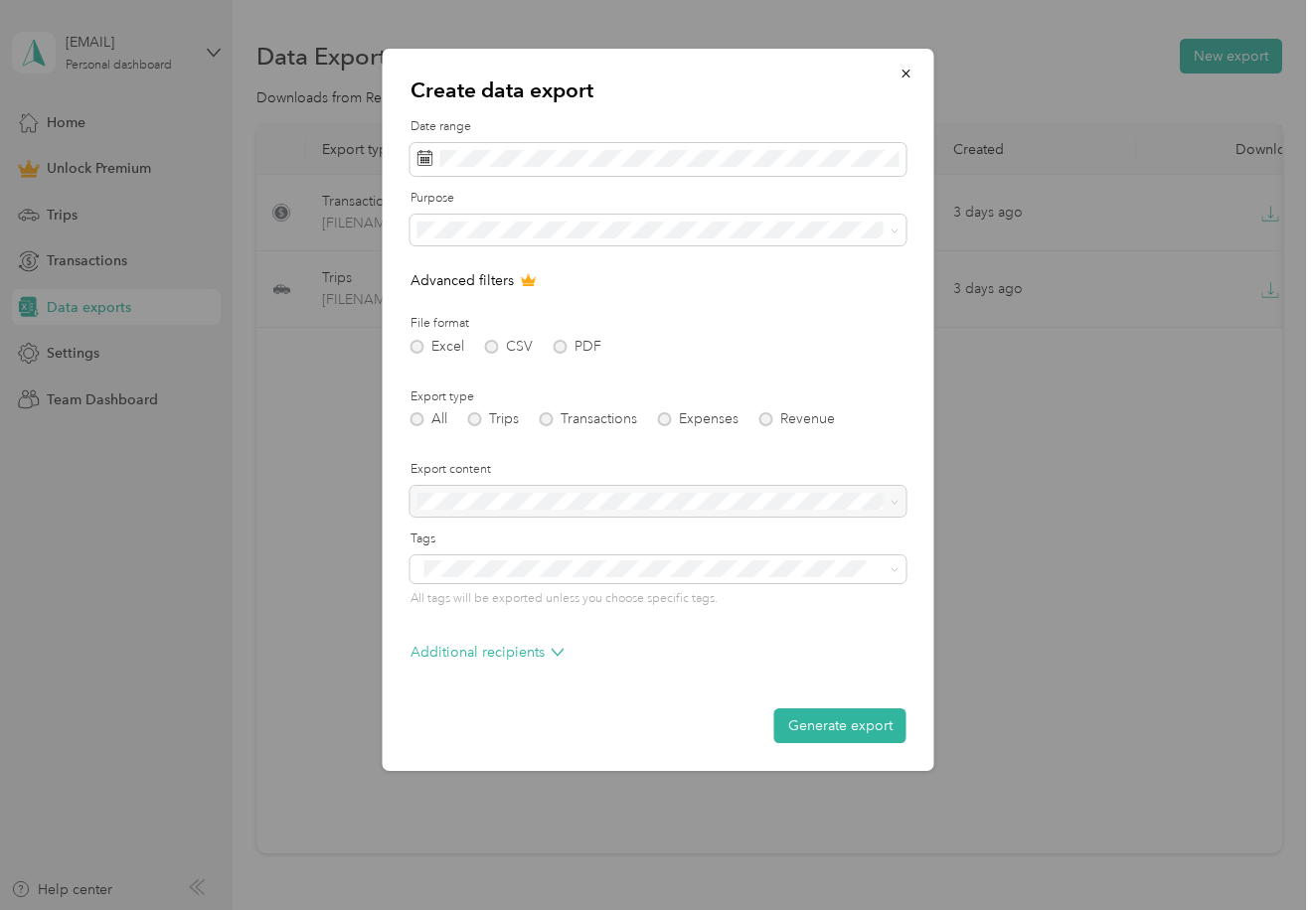 click on "Excel CSV PDF" at bounding box center [658, 347] 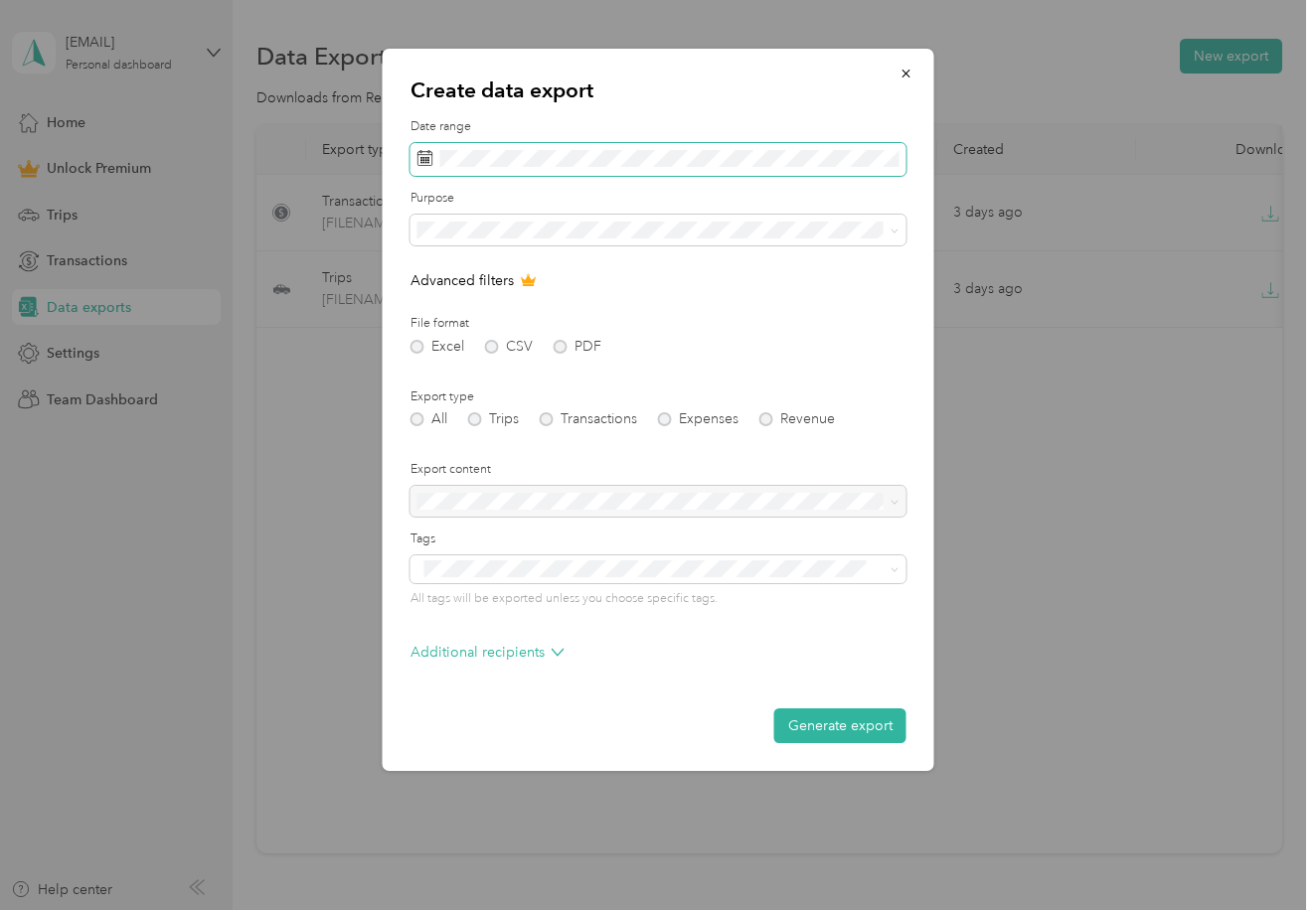 drag, startPoint x: 901, startPoint y: 77, endPoint x: 894, endPoint y: 114, distance: 37.65634 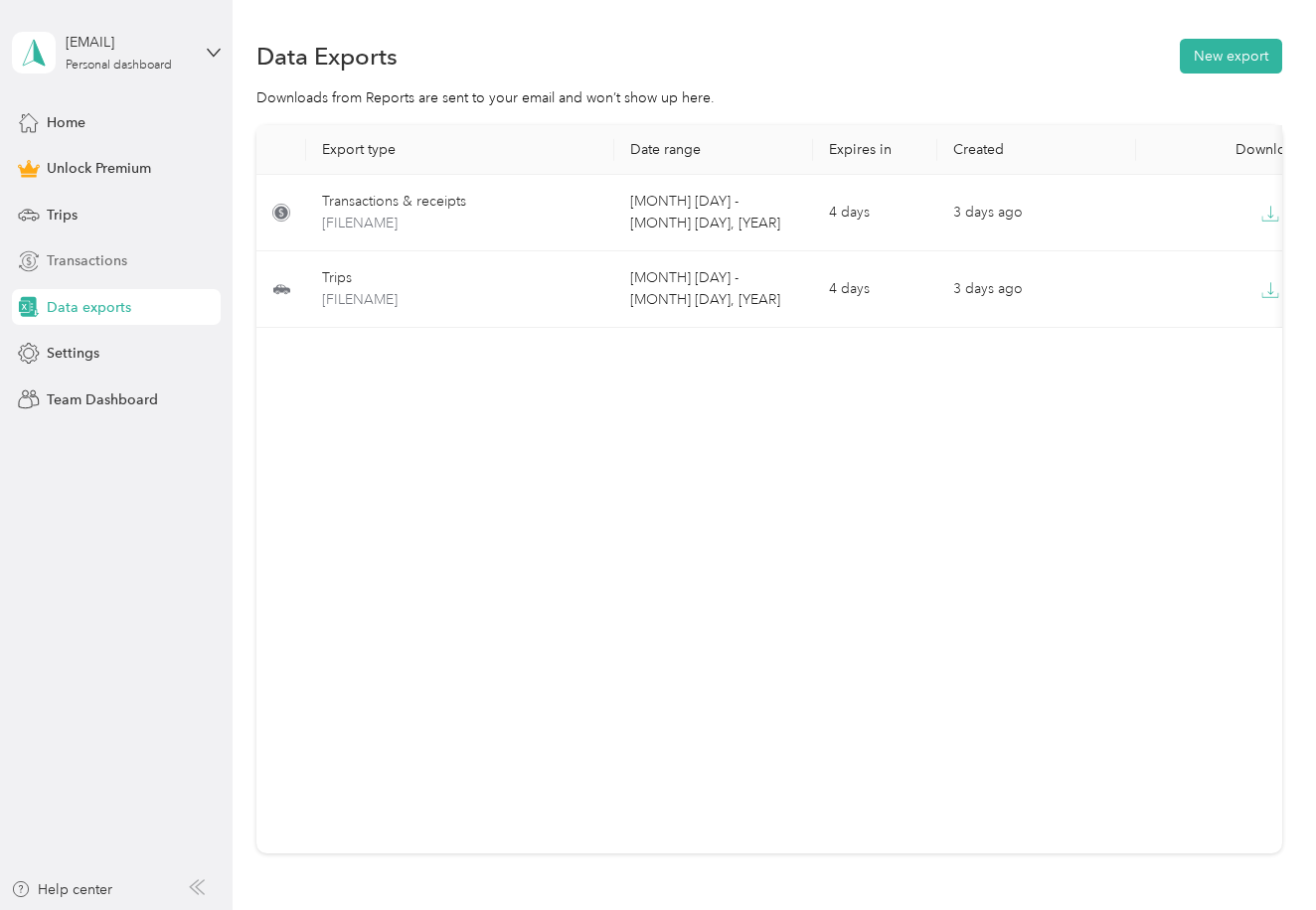 click on "Transactions" at bounding box center (86, 260) 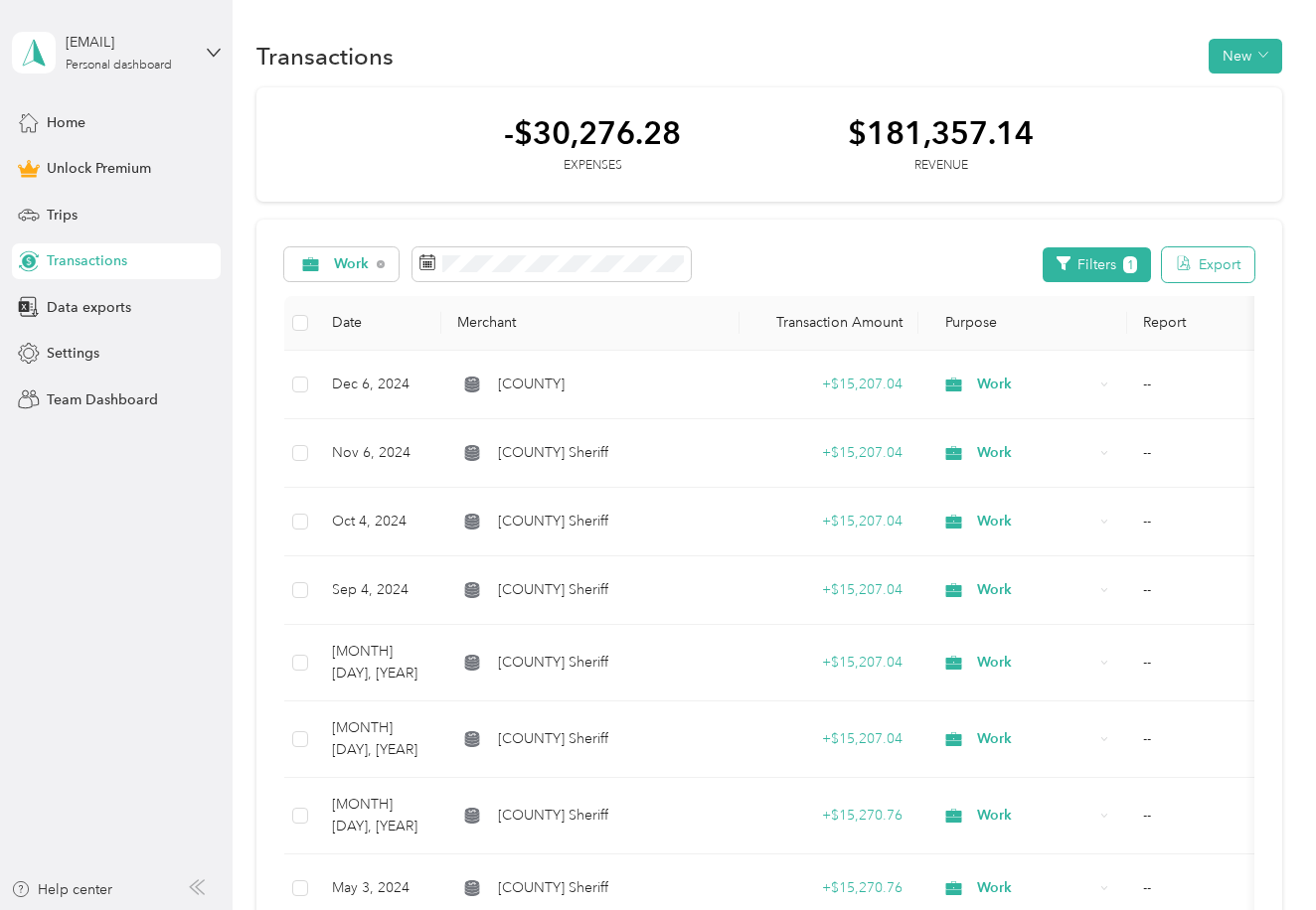 click on "Export" at bounding box center [1208, 264] 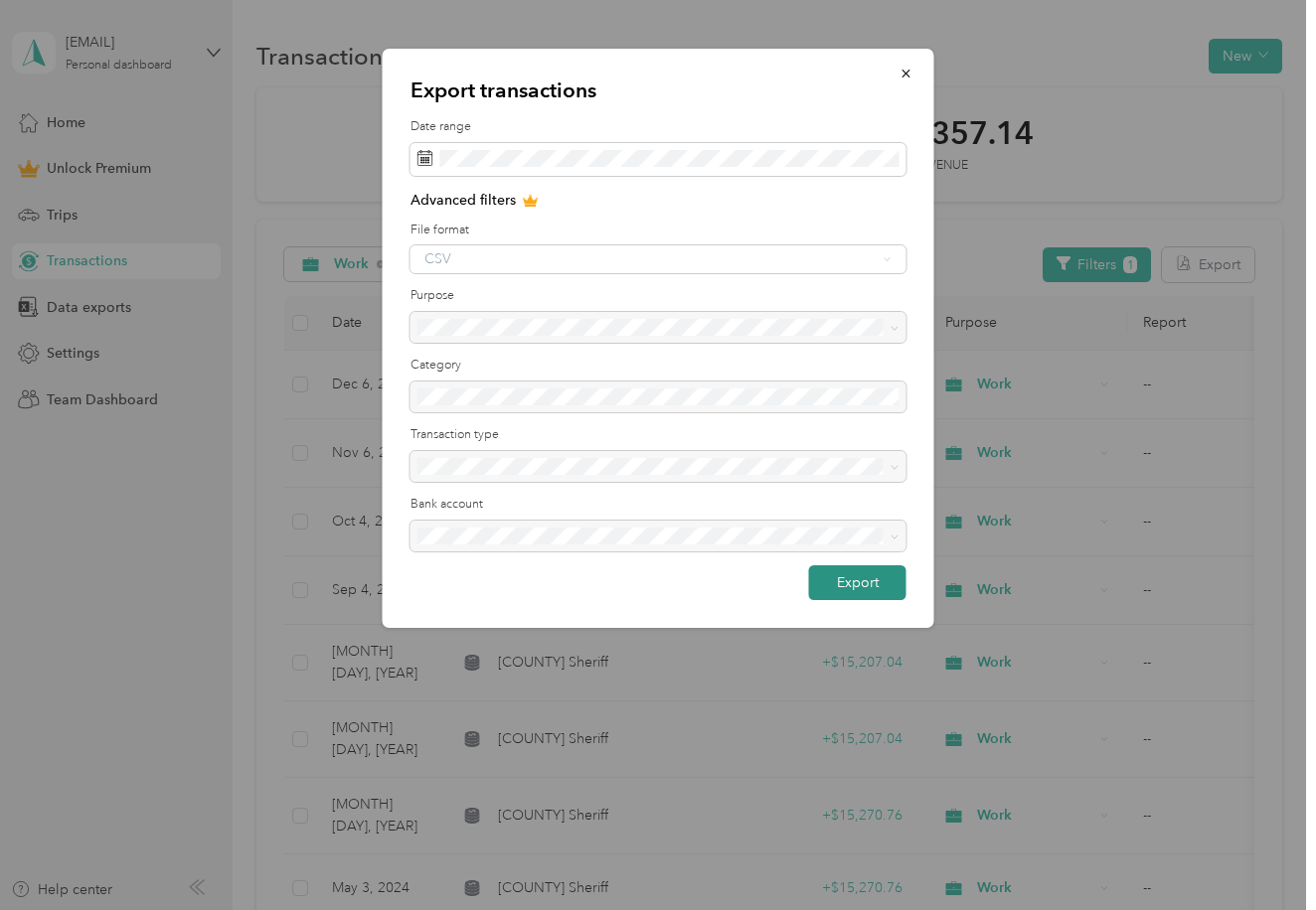 click on "Export" at bounding box center (858, 582) 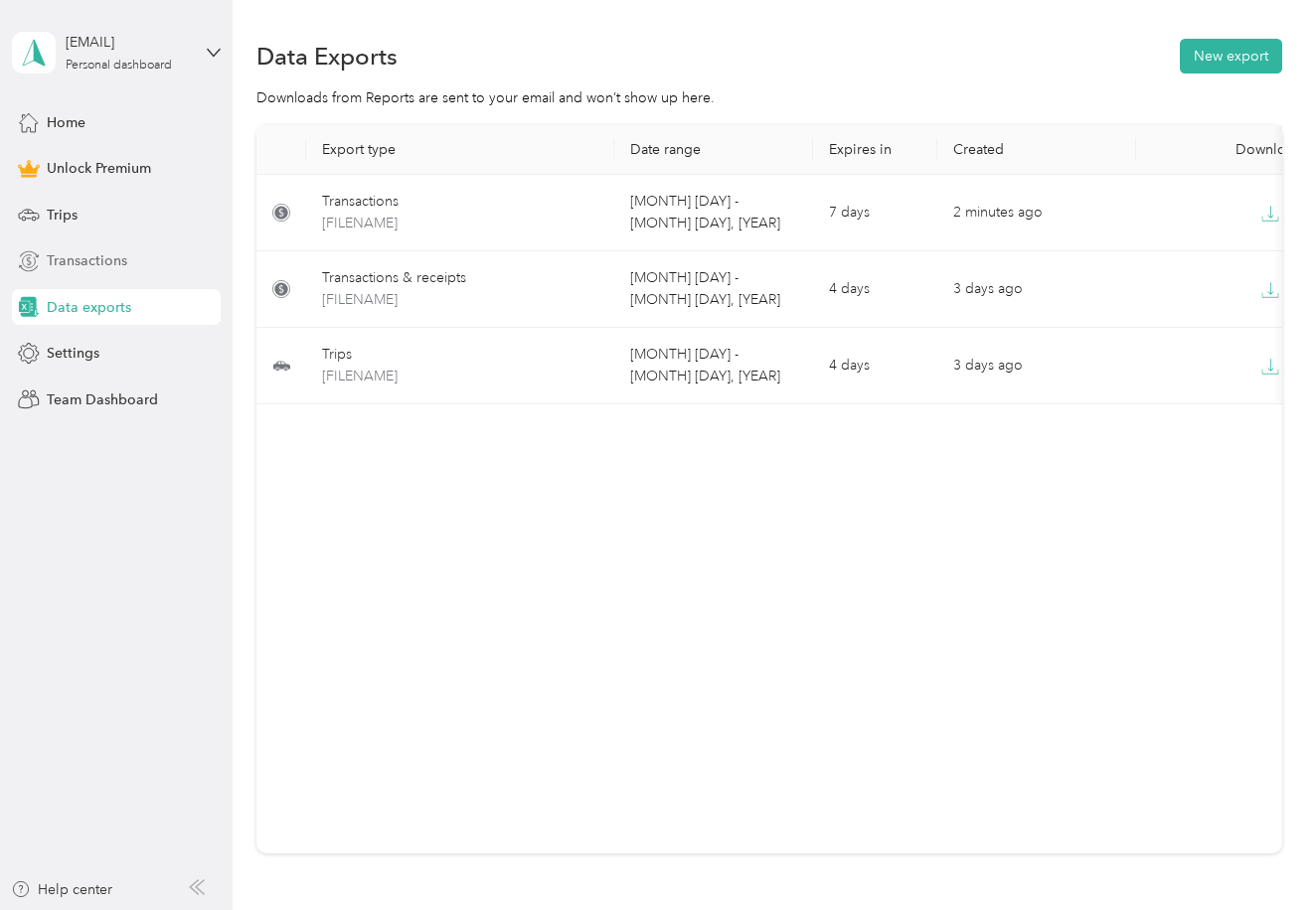 click on "Transactions" at bounding box center [86, 260] 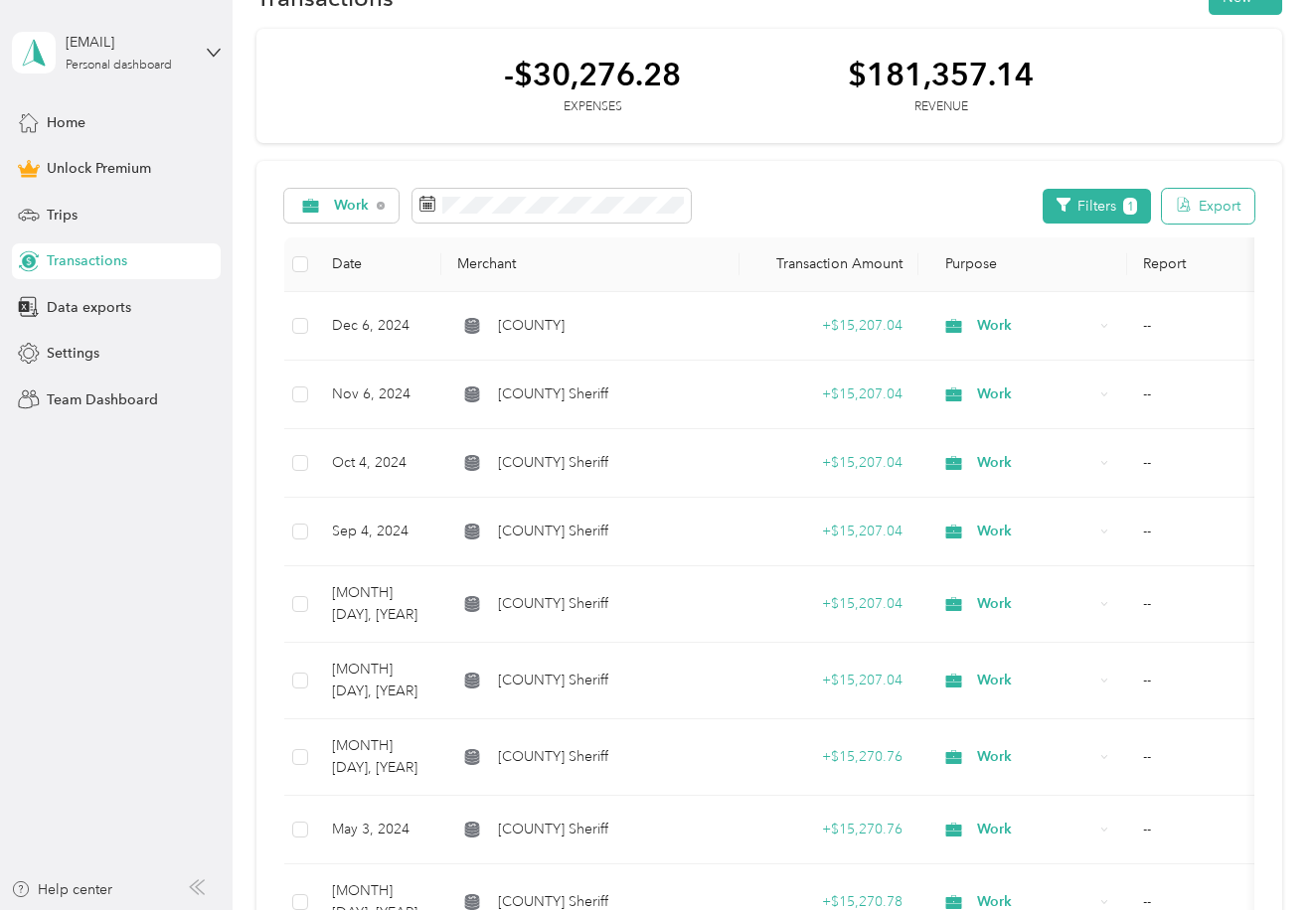 scroll, scrollTop: 61, scrollLeft: 0, axis: vertical 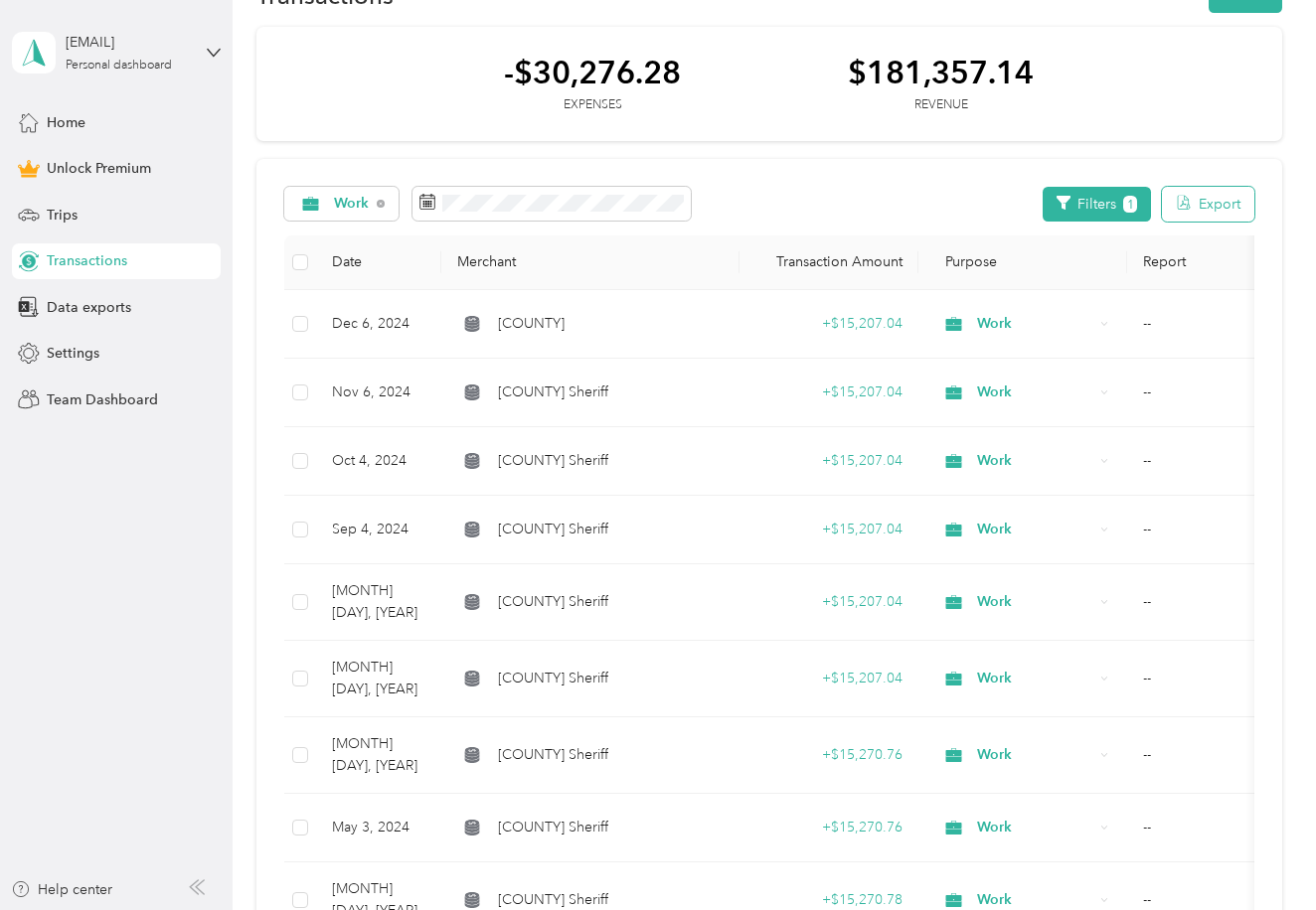 click on "Export" at bounding box center (1208, 204) 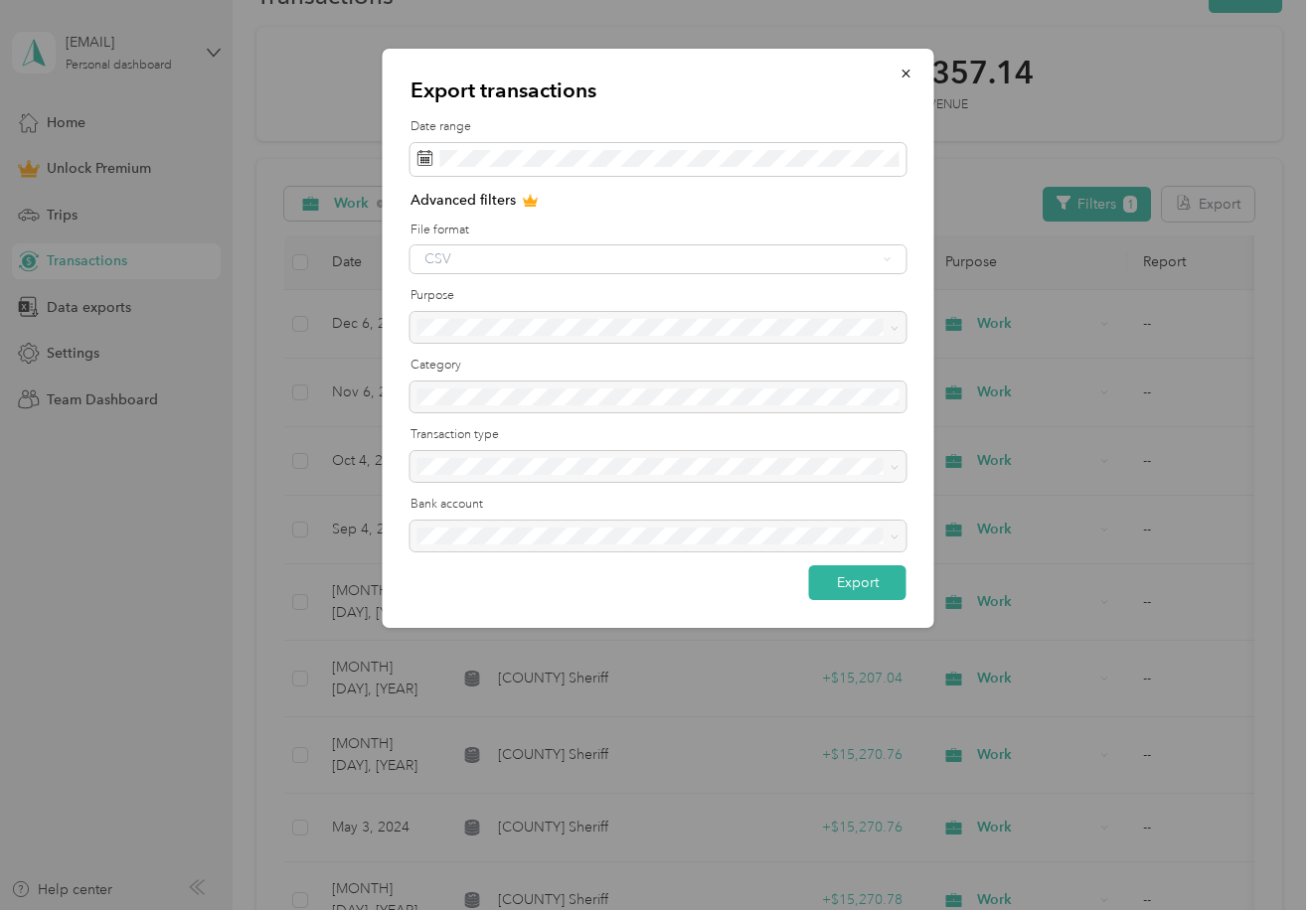 drag, startPoint x: 488, startPoint y: 257, endPoint x: 482, endPoint y: 293, distance: 36.496575 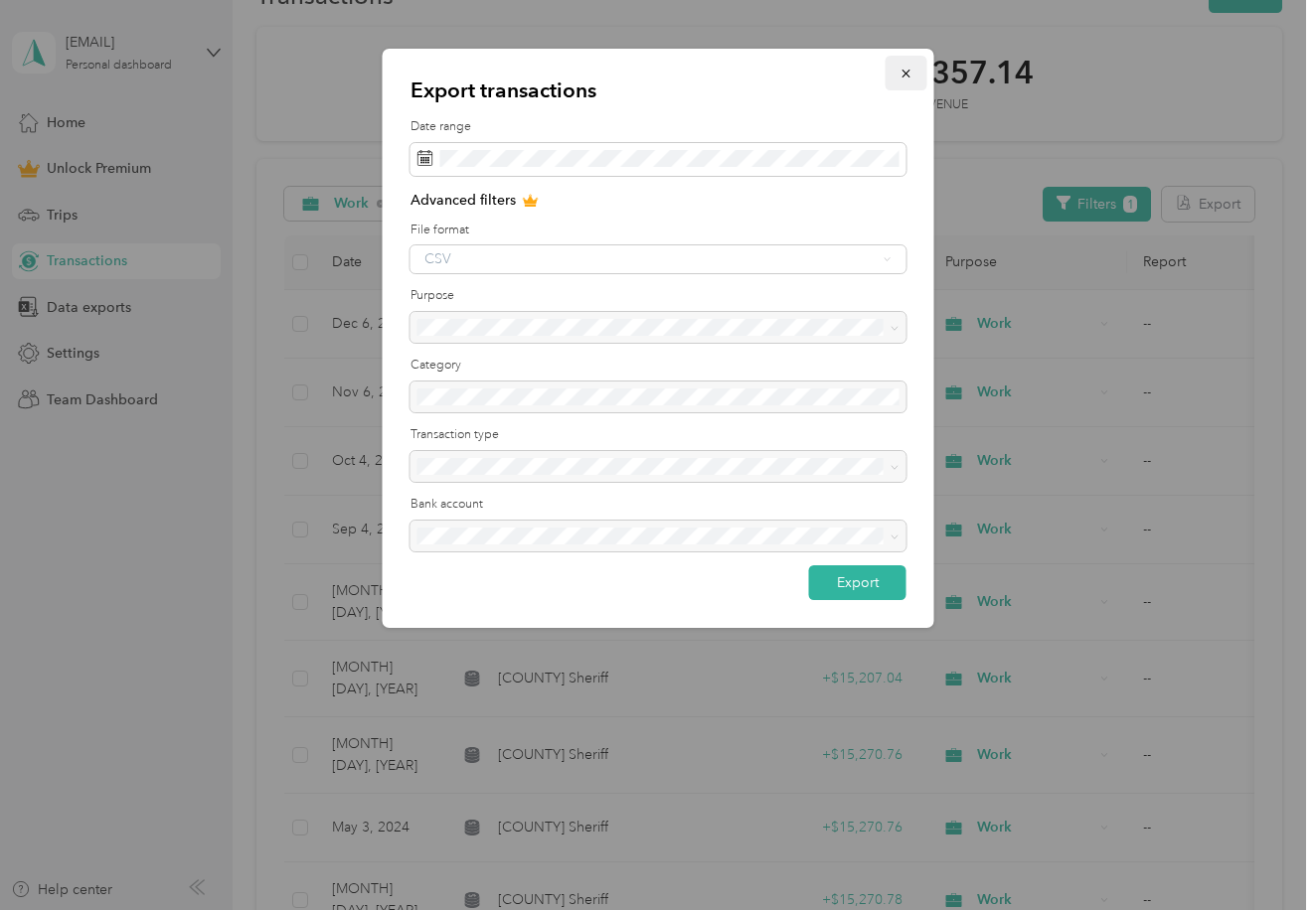click 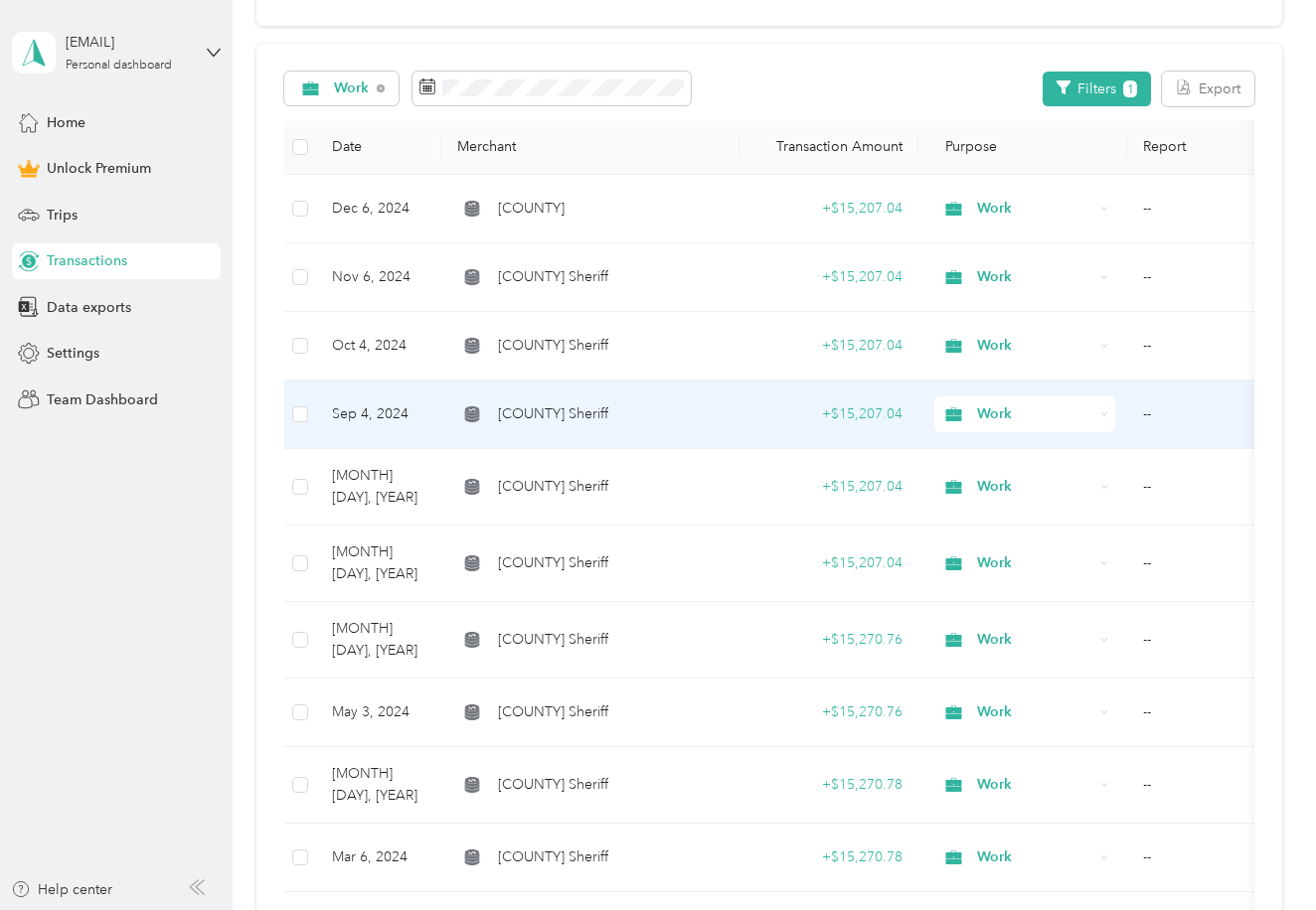 scroll, scrollTop: 179, scrollLeft: 0, axis: vertical 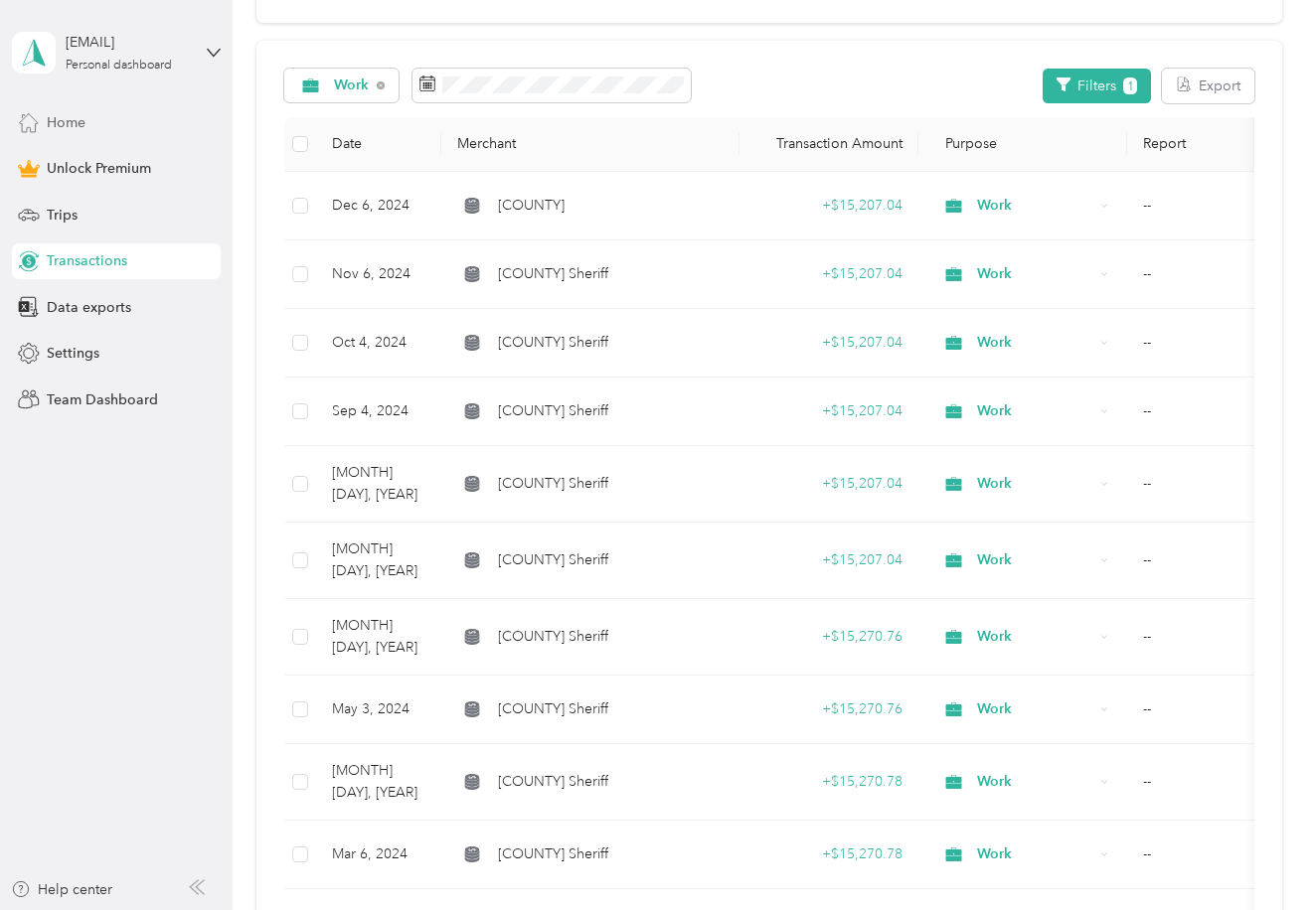 click on "Home" at bounding box center (66, 122) 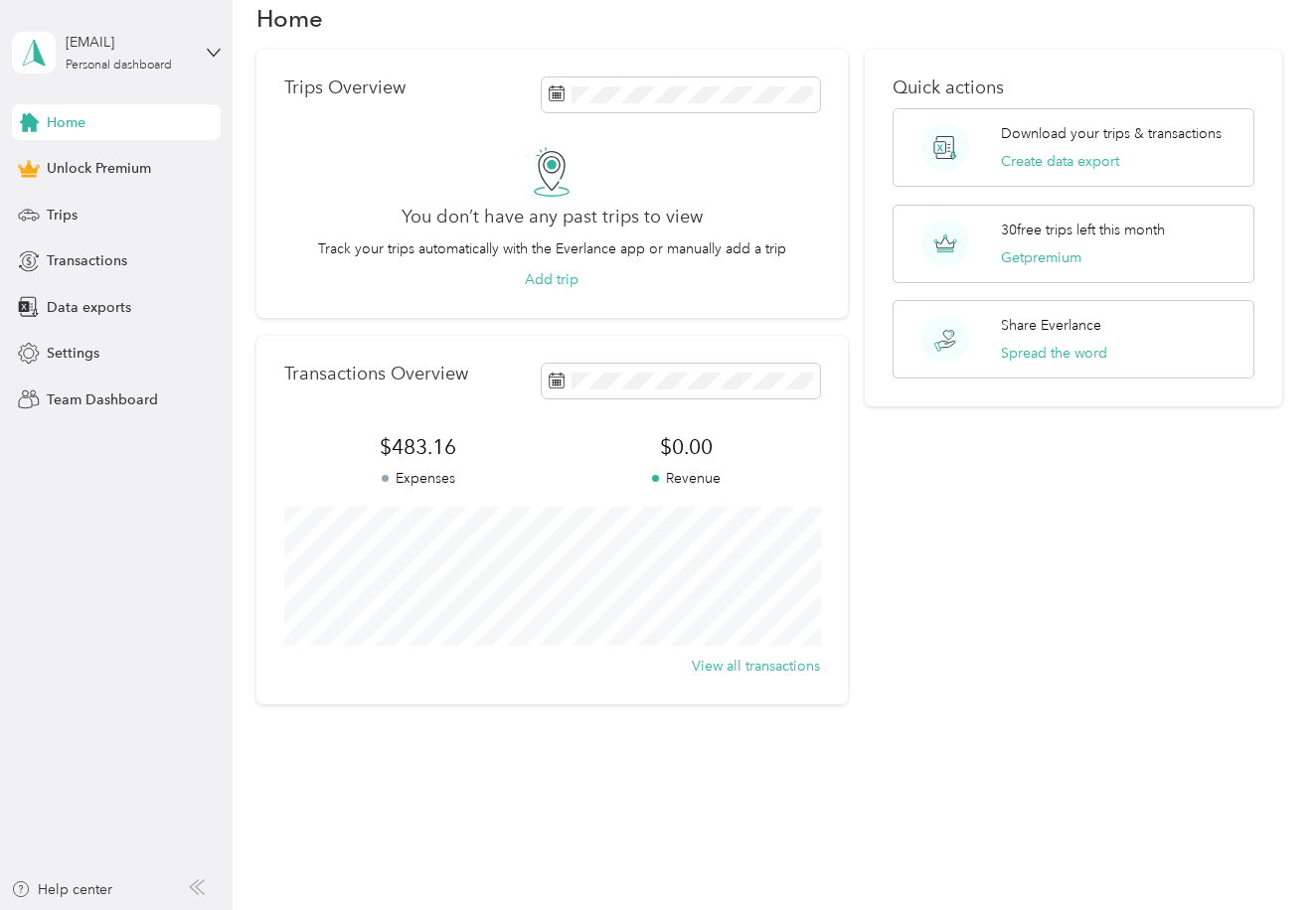 scroll, scrollTop: 38, scrollLeft: 0, axis: vertical 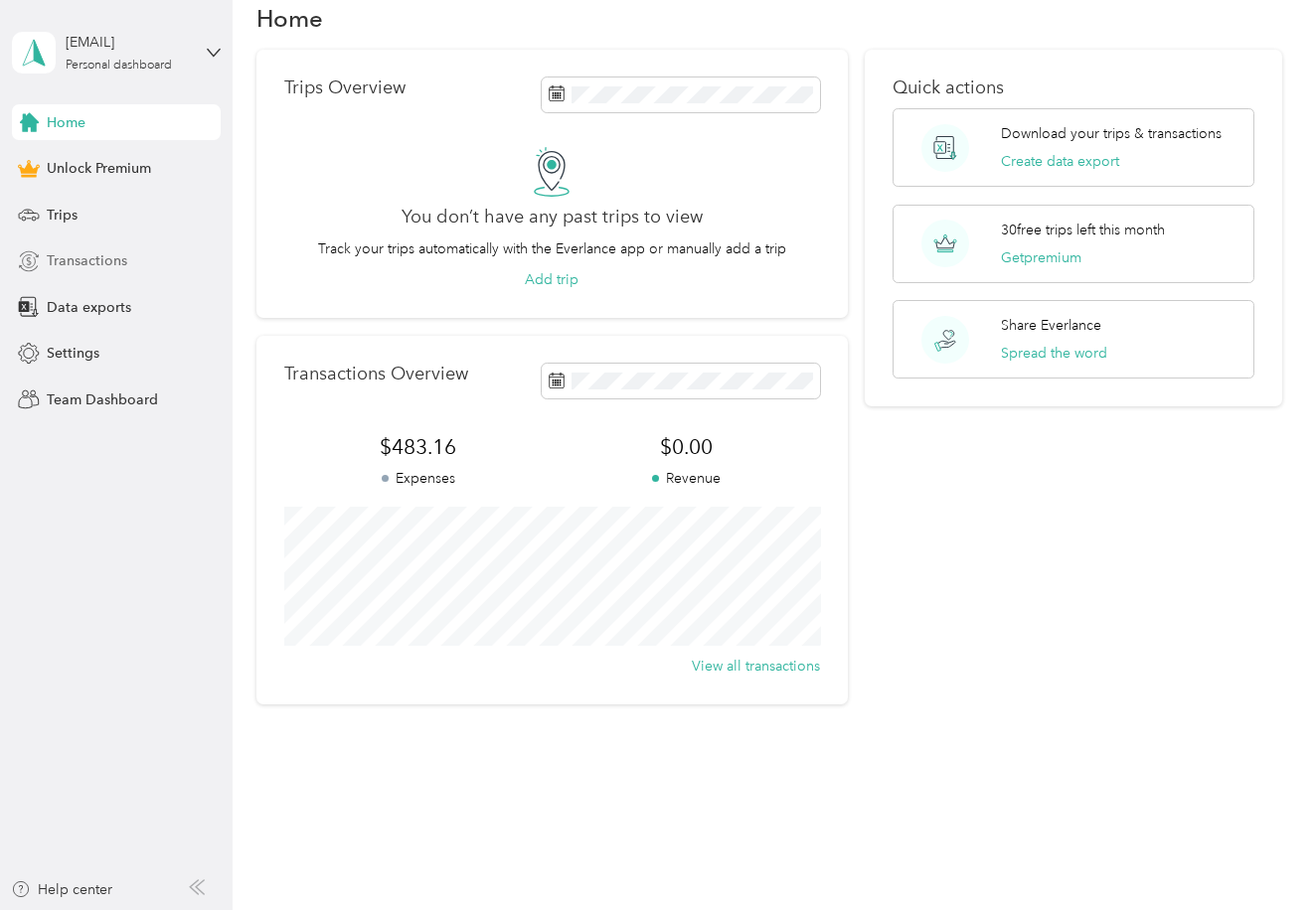 click on "Transactions" at bounding box center (86, 260) 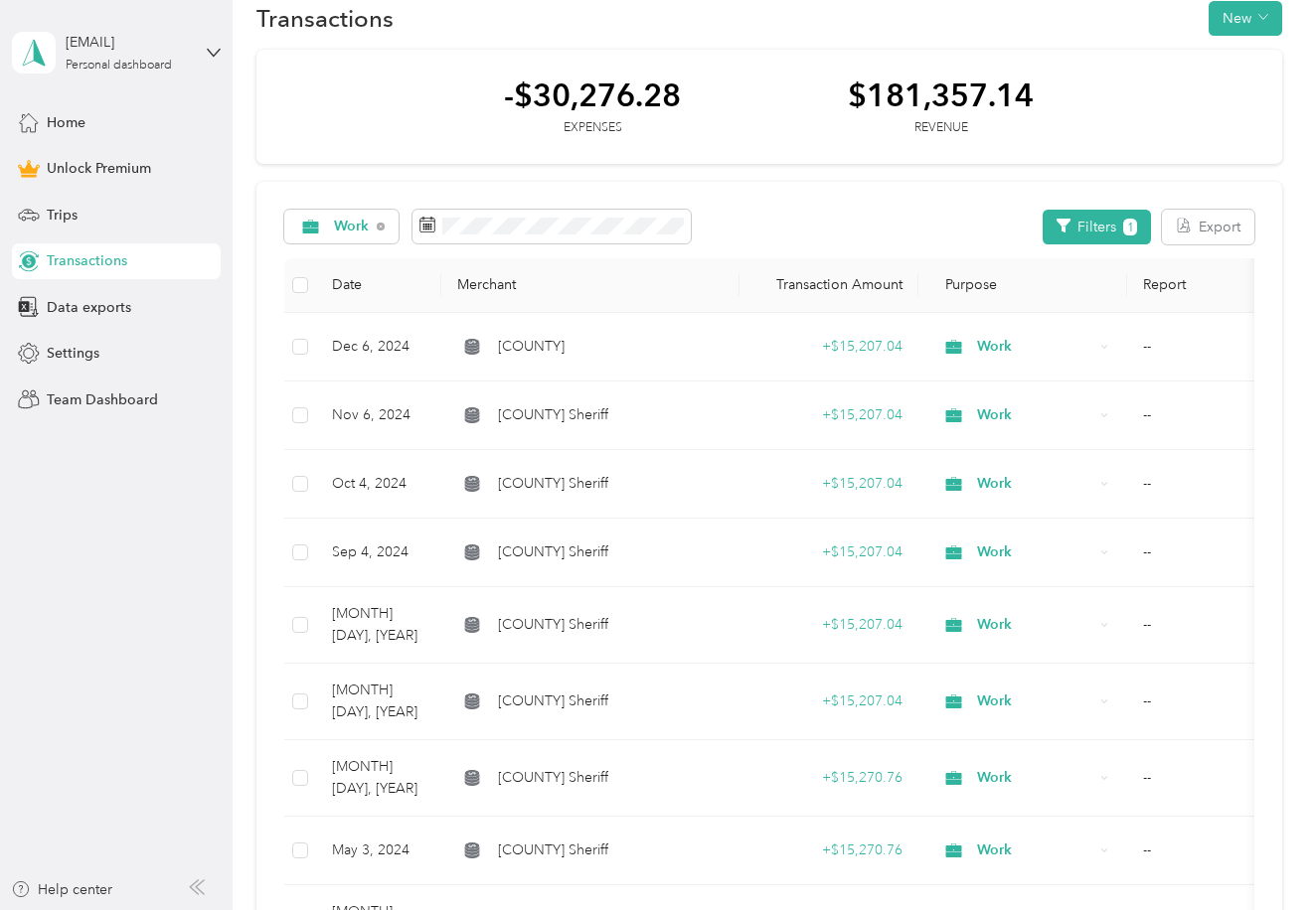 scroll, scrollTop: 0, scrollLeft: 0, axis: both 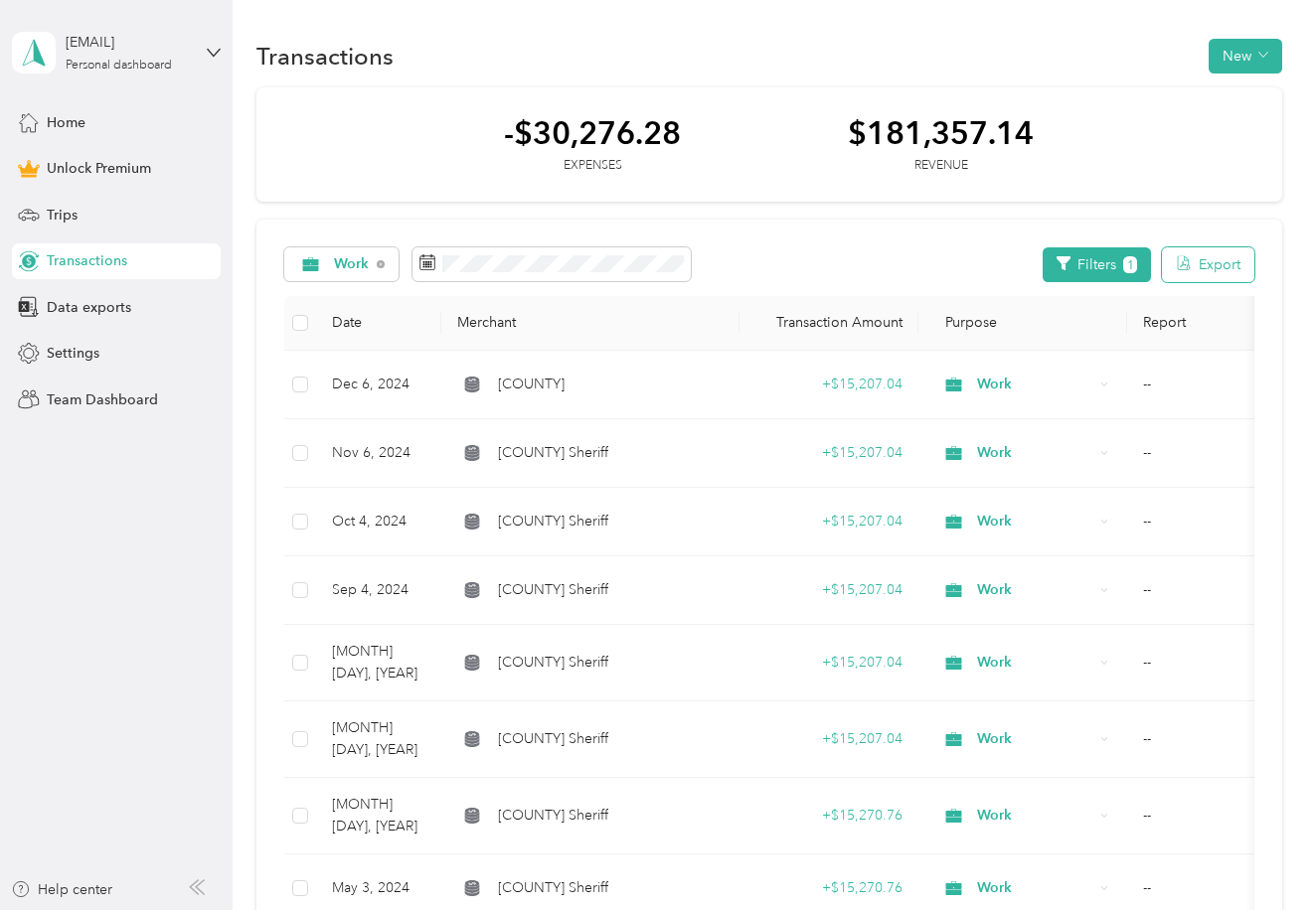 click on "Export" at bounding box center [1208, 264] 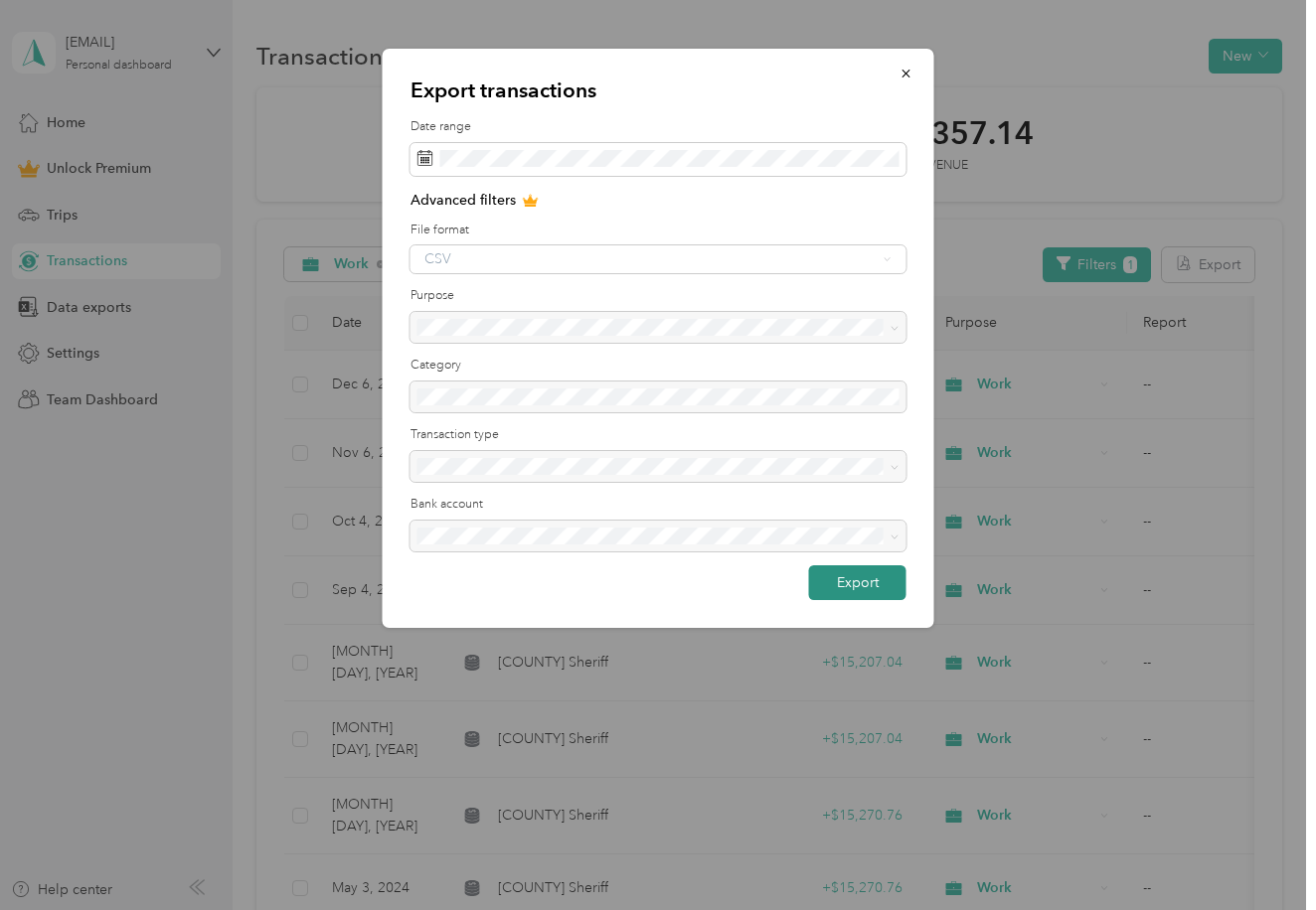 drag, startPoint x: 874, startPoint y: 579, endPoint x: 864, endPoint y: 575, distance: 10.77033 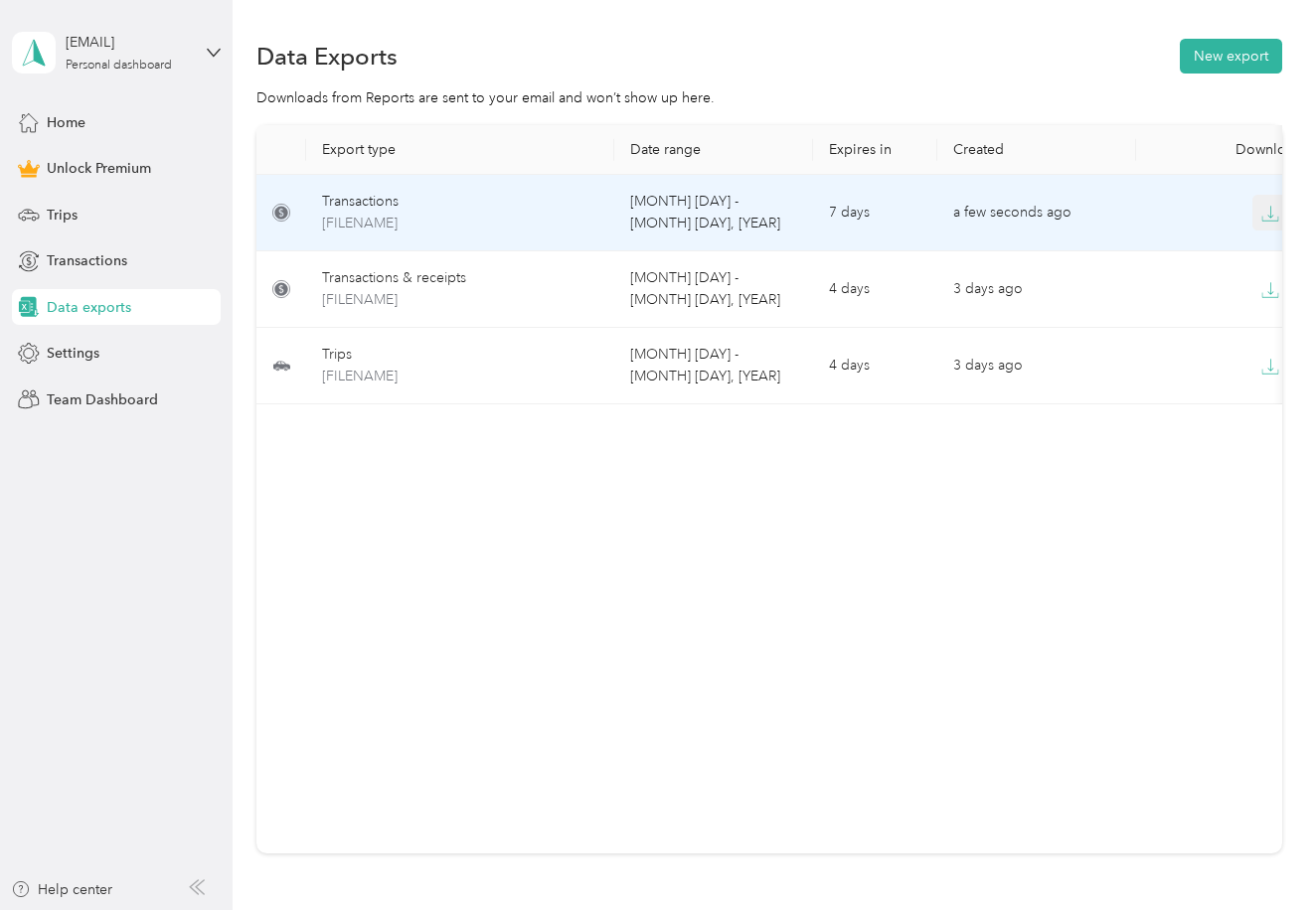 click 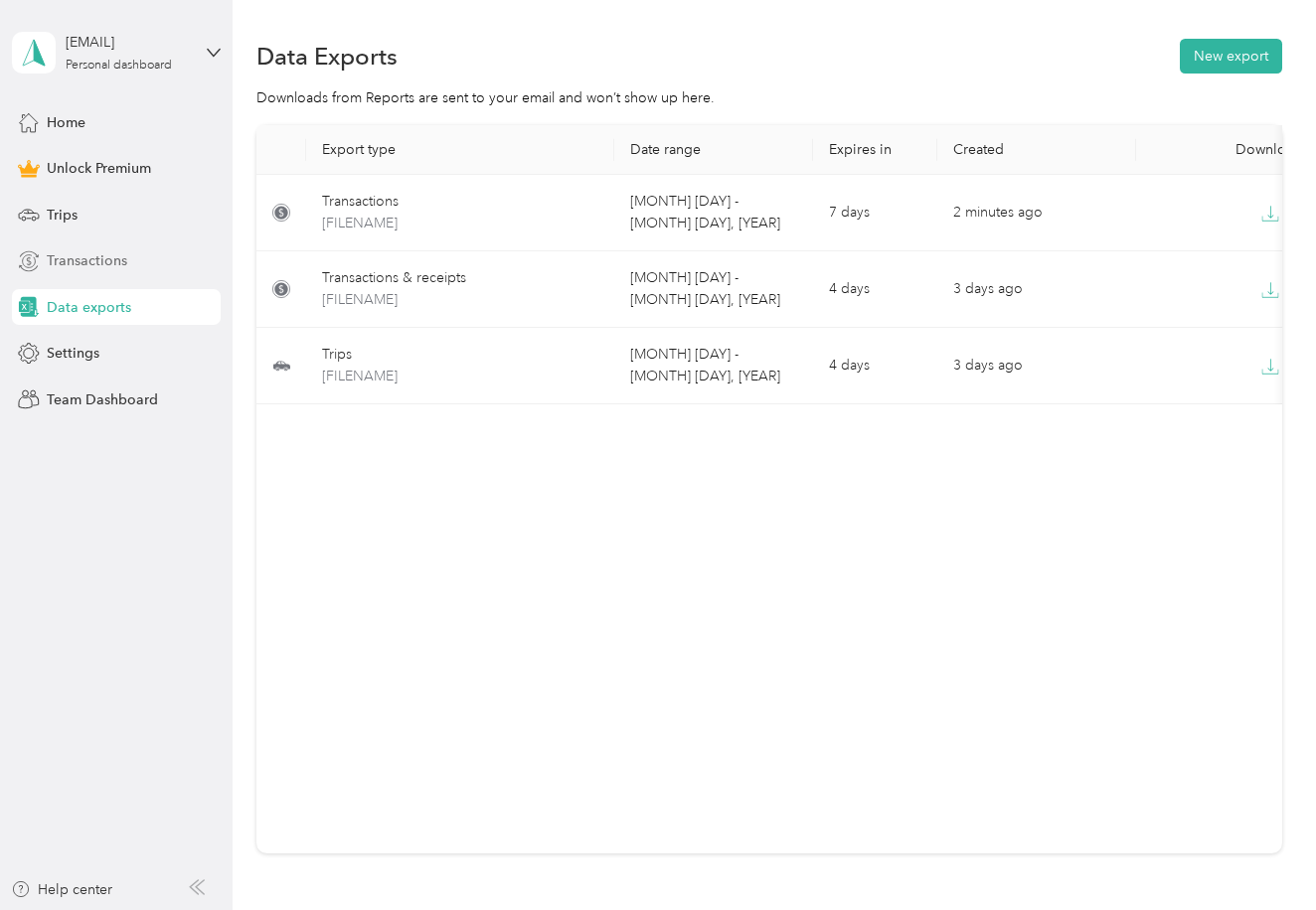 click on "Transactions" at bounding box center [86, 260] 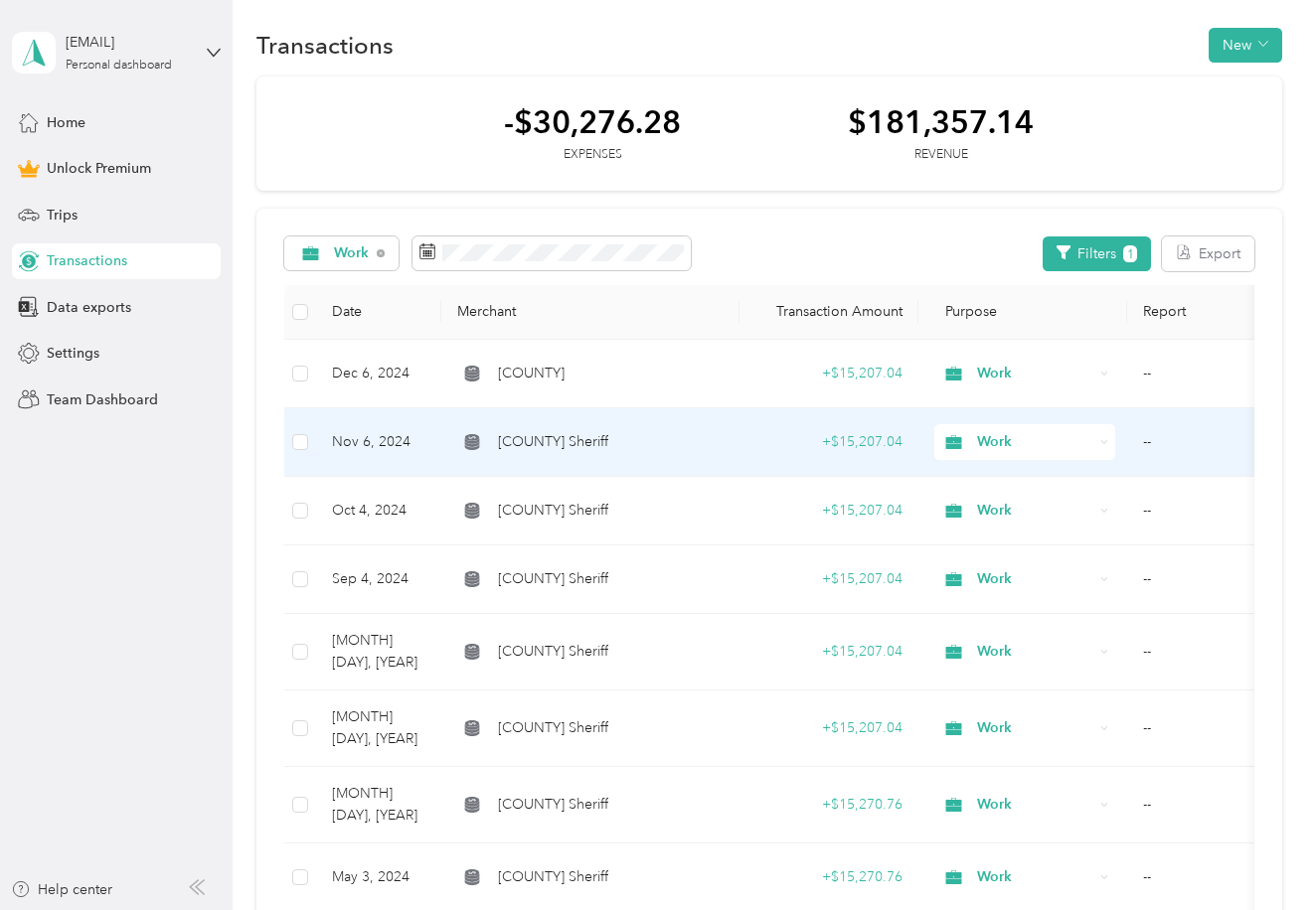 scroll, scrollTop: 10, scrollLeft: 0, axis: vertical 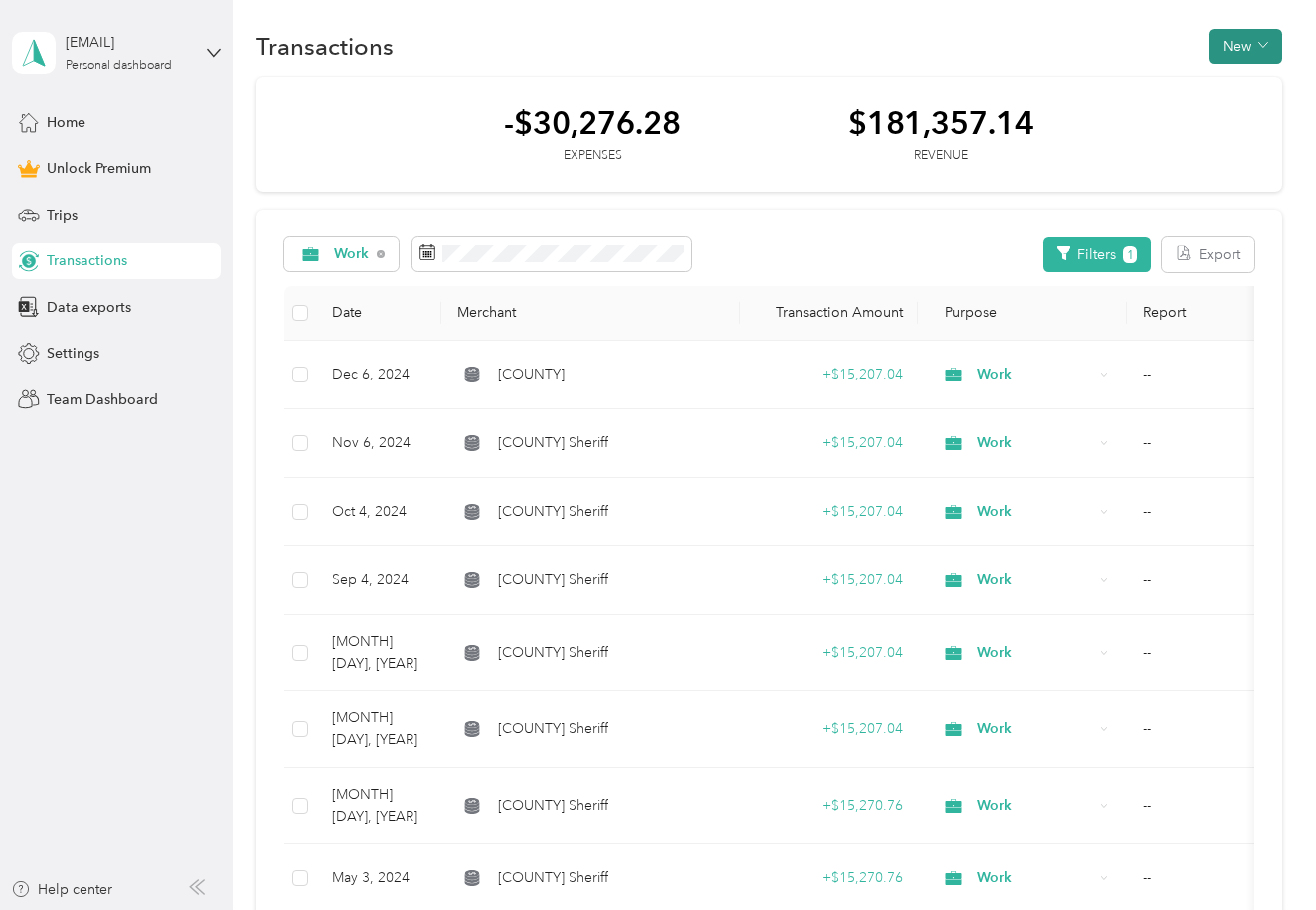 click on "New" at bounding box center [1245, 46] 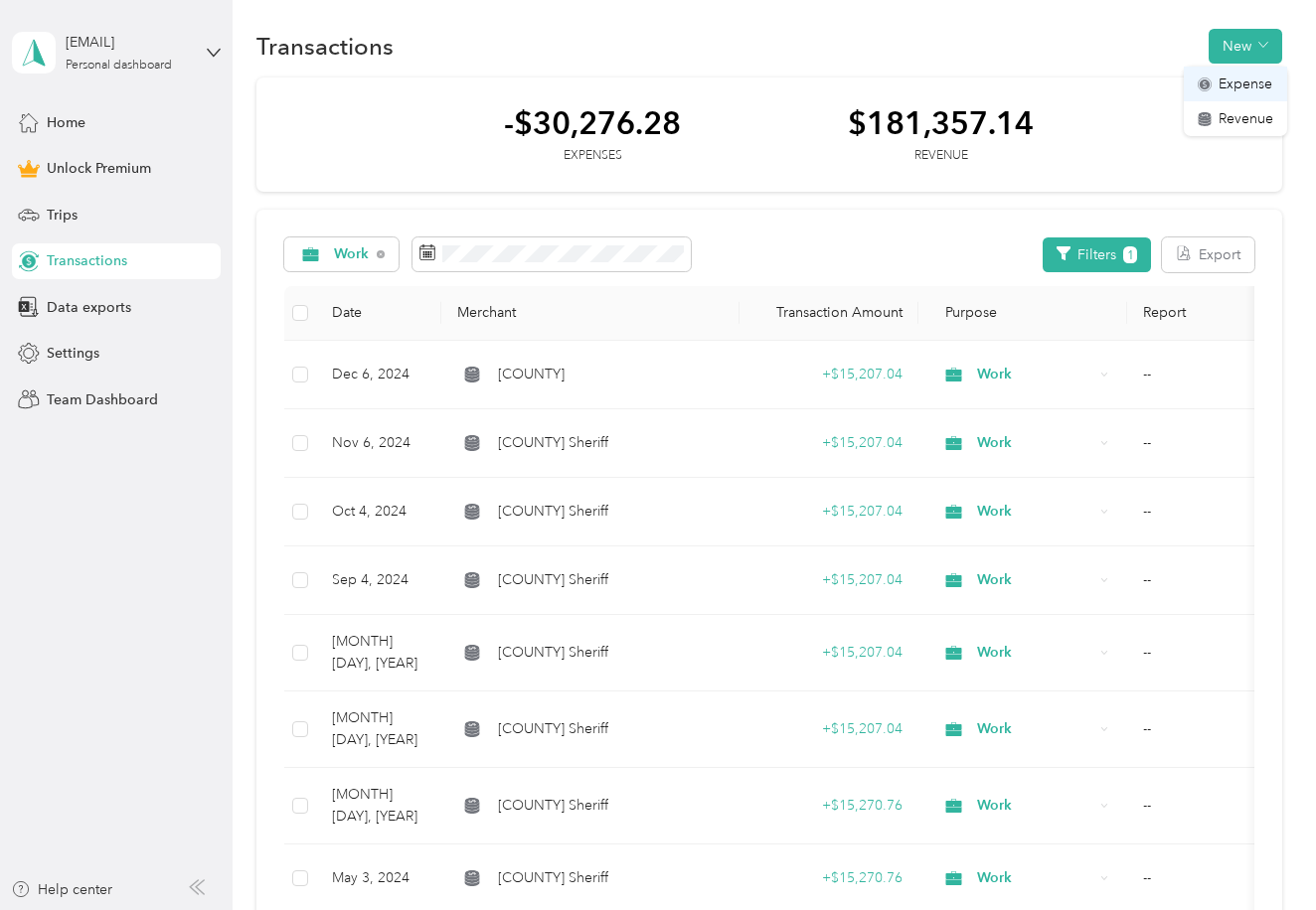 click on "Expense" at bounding box center [1245, 83] 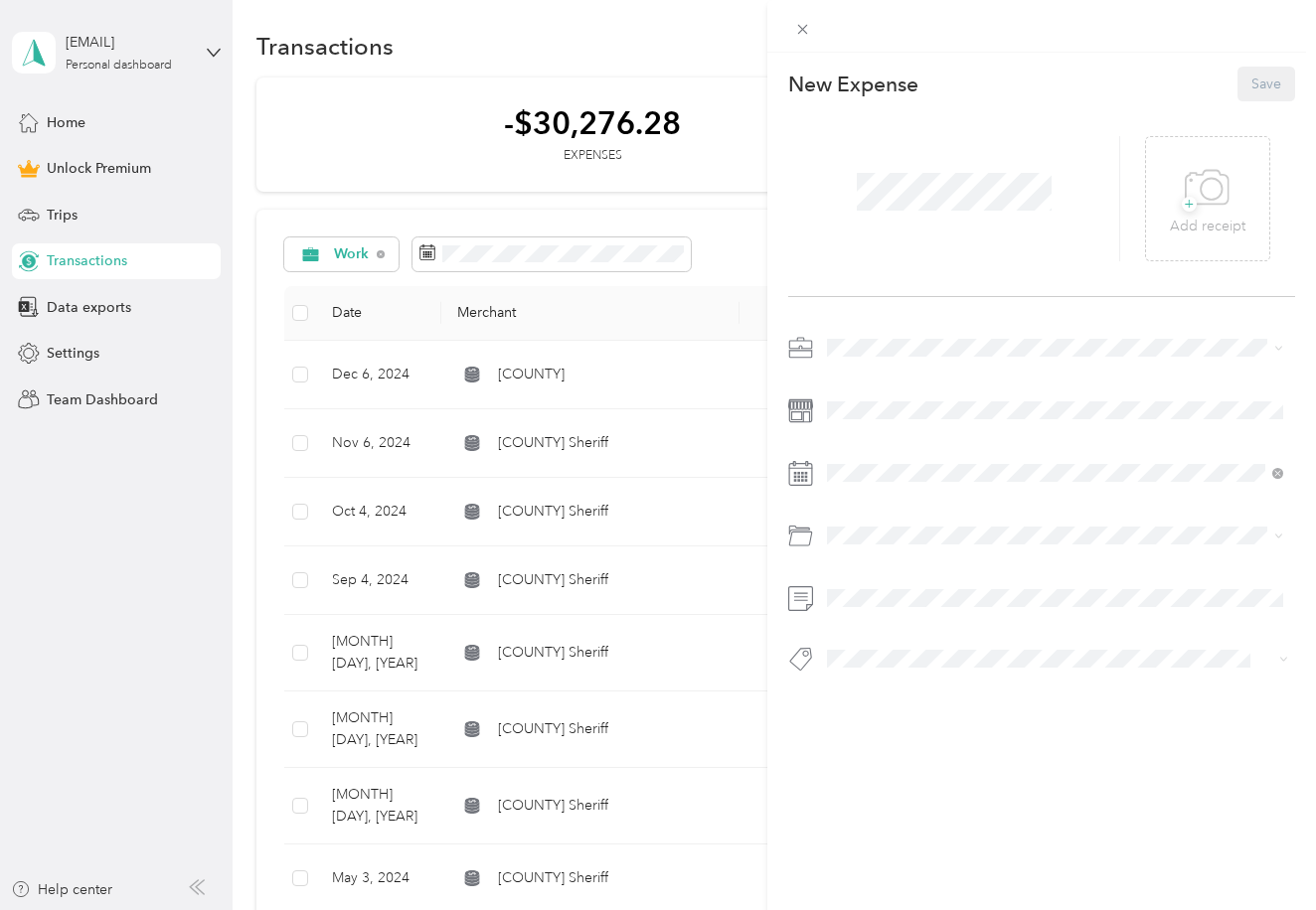 click 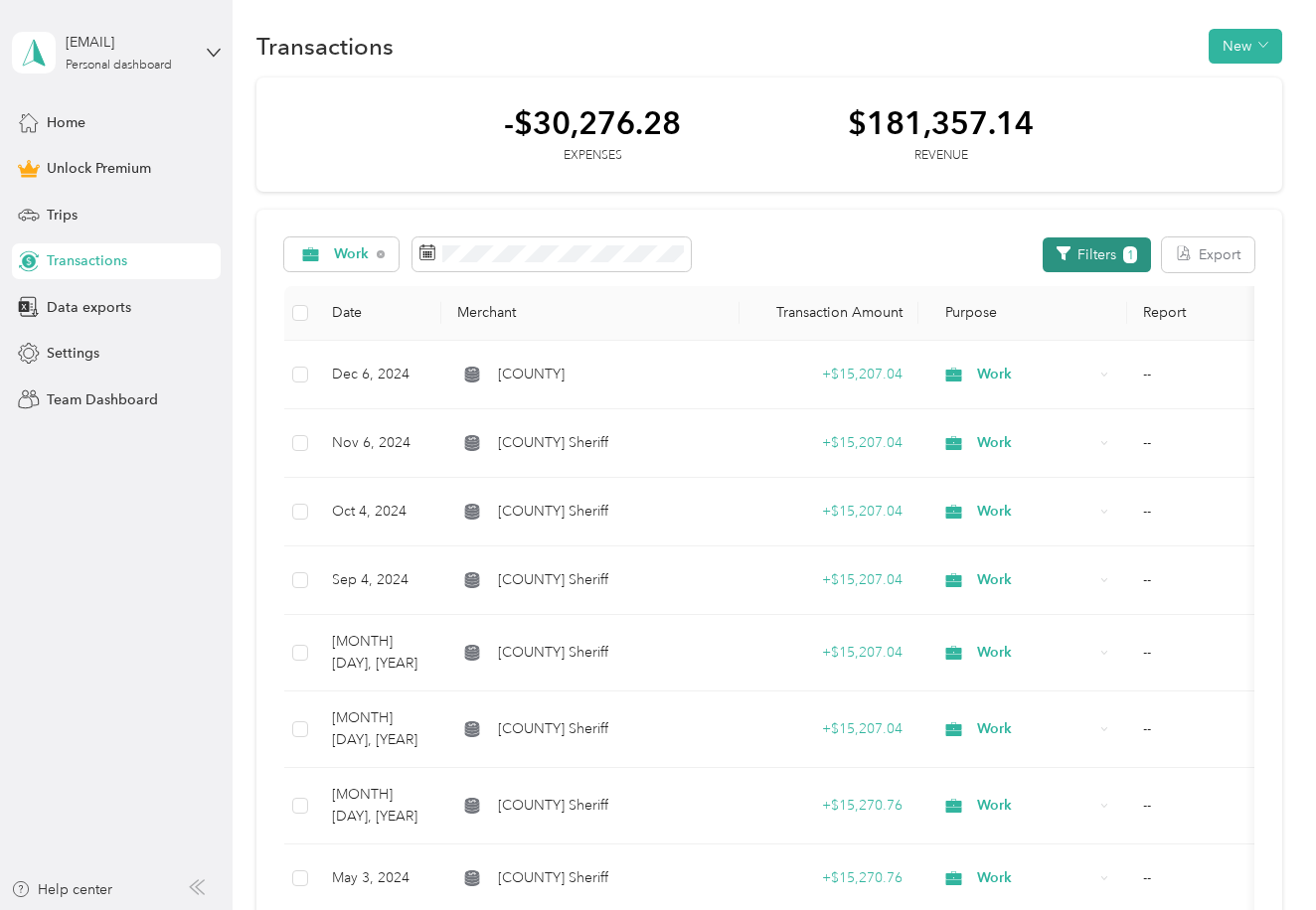 click on "Filters 1" at bounding box center [1096, 254] 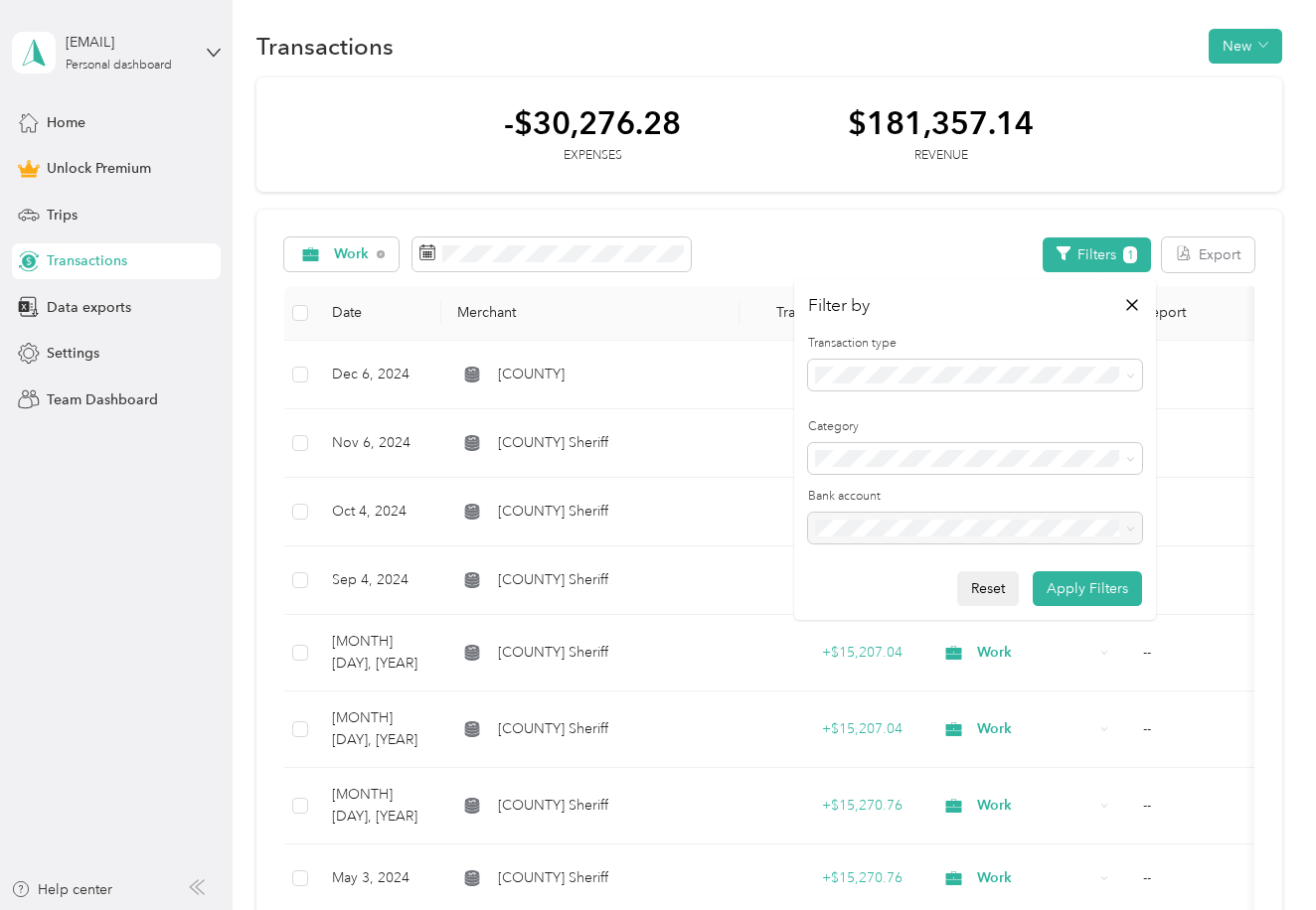 click on "Reset" at bounding box center [988, 588] 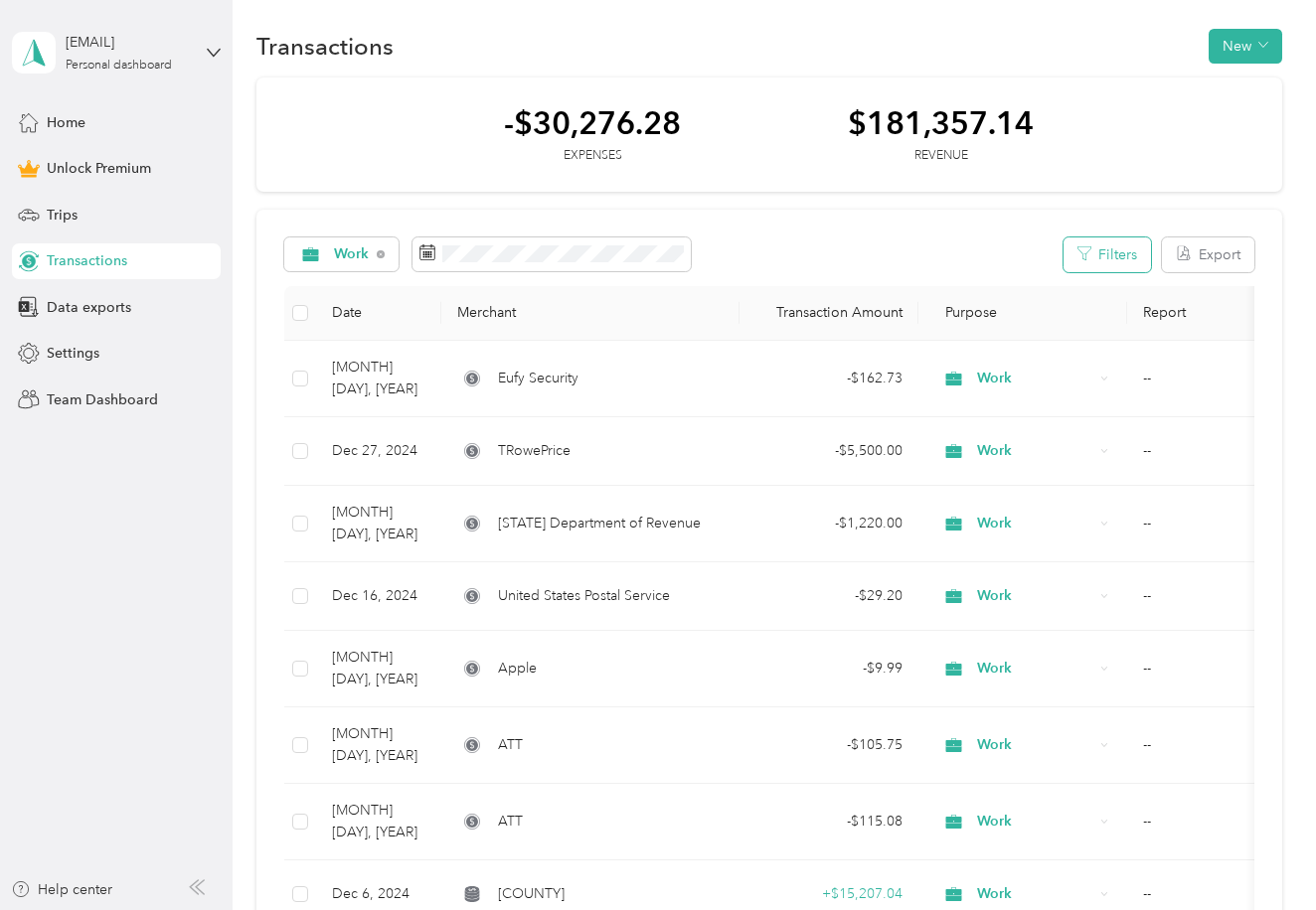click on "Filters" at bounding box center (1107, 254) 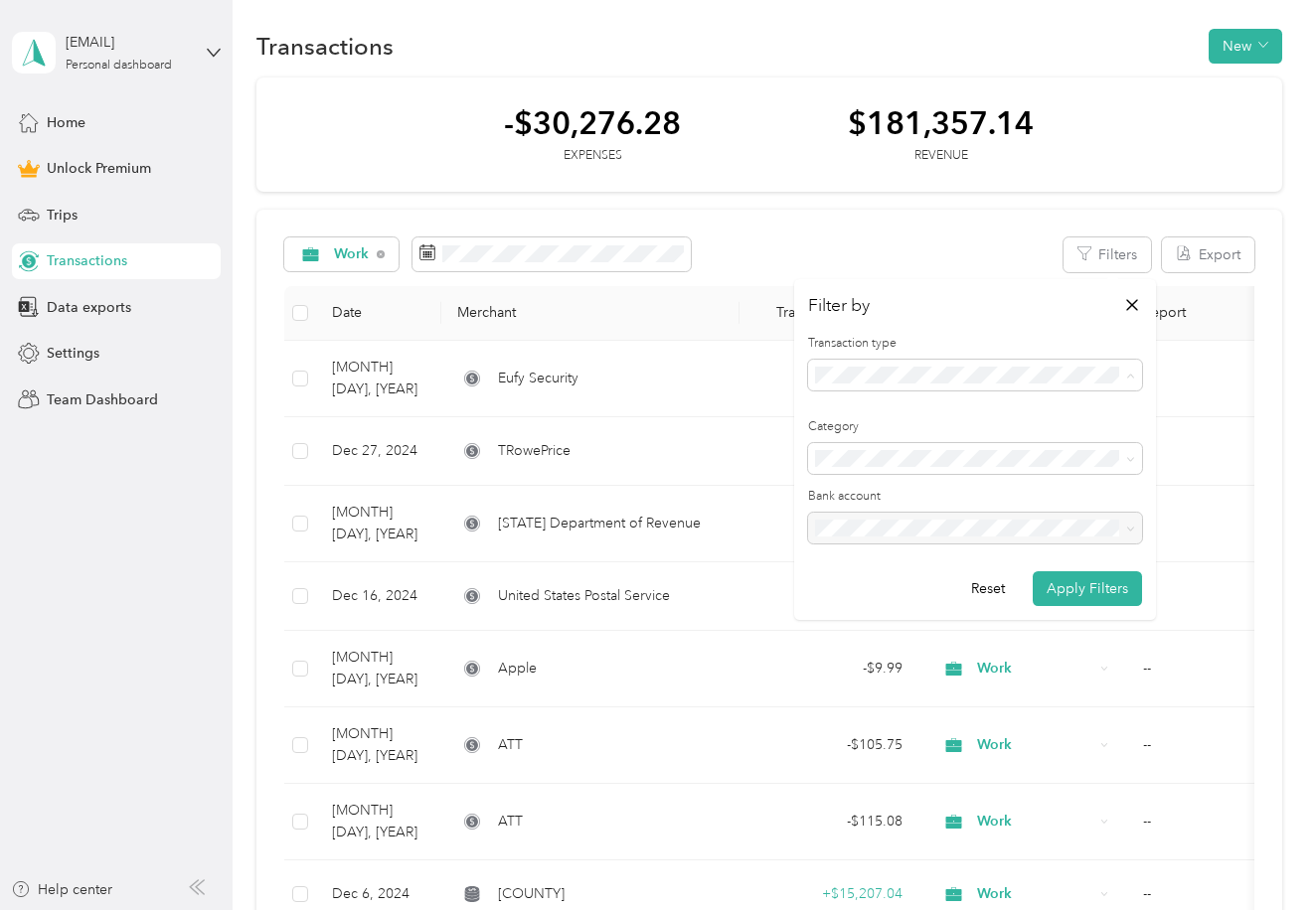 click on "Expense" at bounding box center [849, 443] 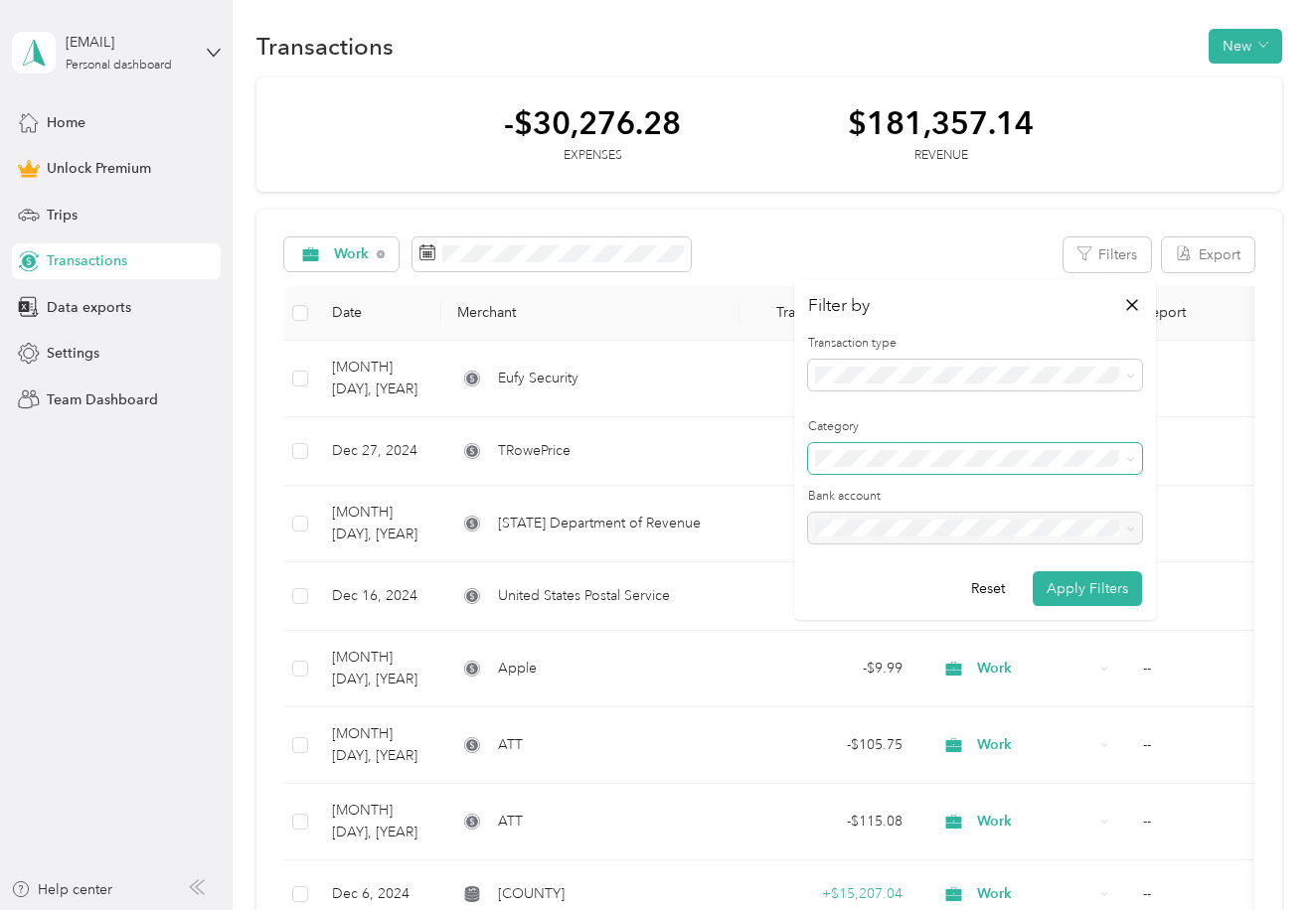 click at bounding box center [975, 459] 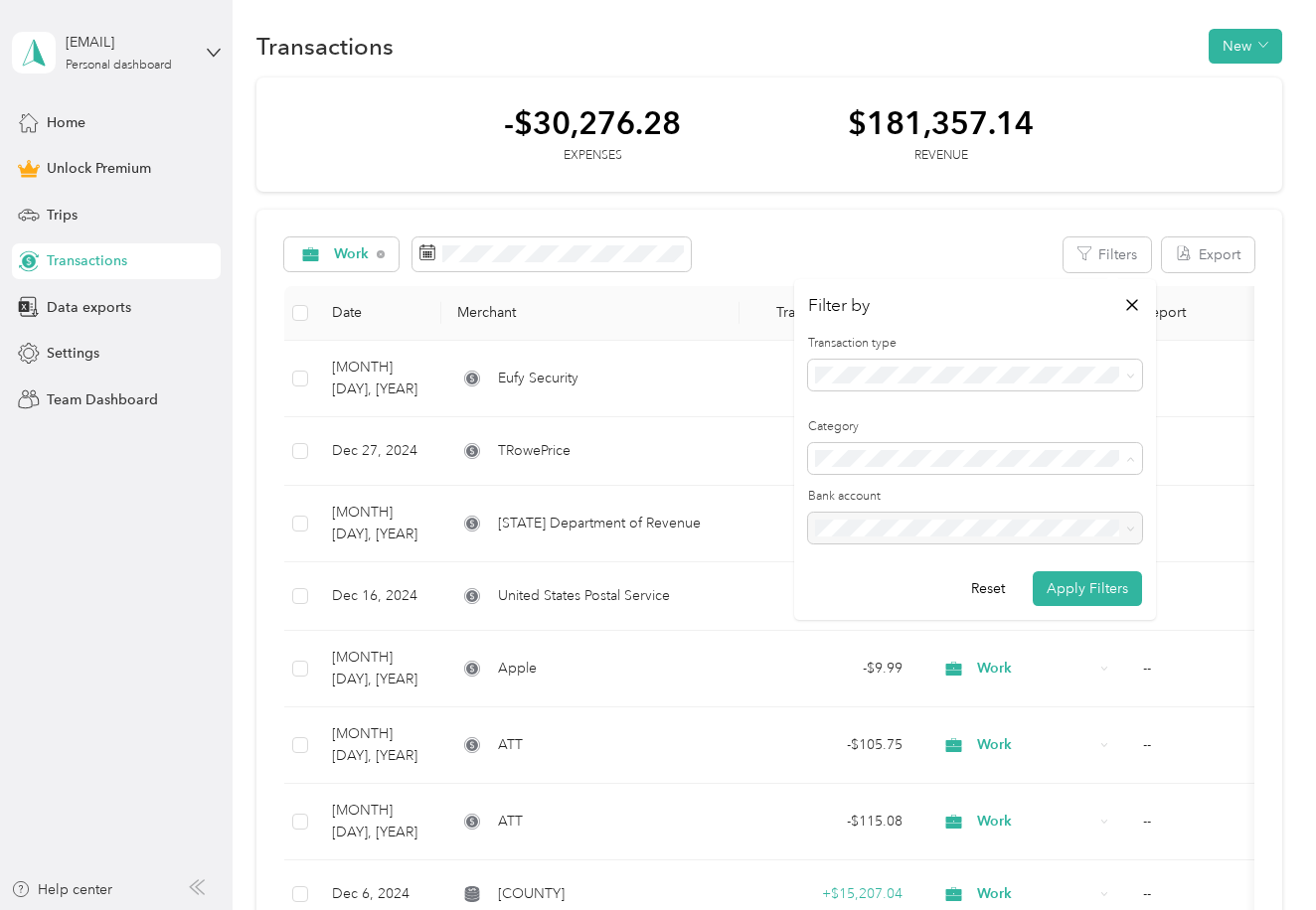 click on "Transaction type   Category   Bank account   Reset Apply Filters" at bounding box center (975, 470) 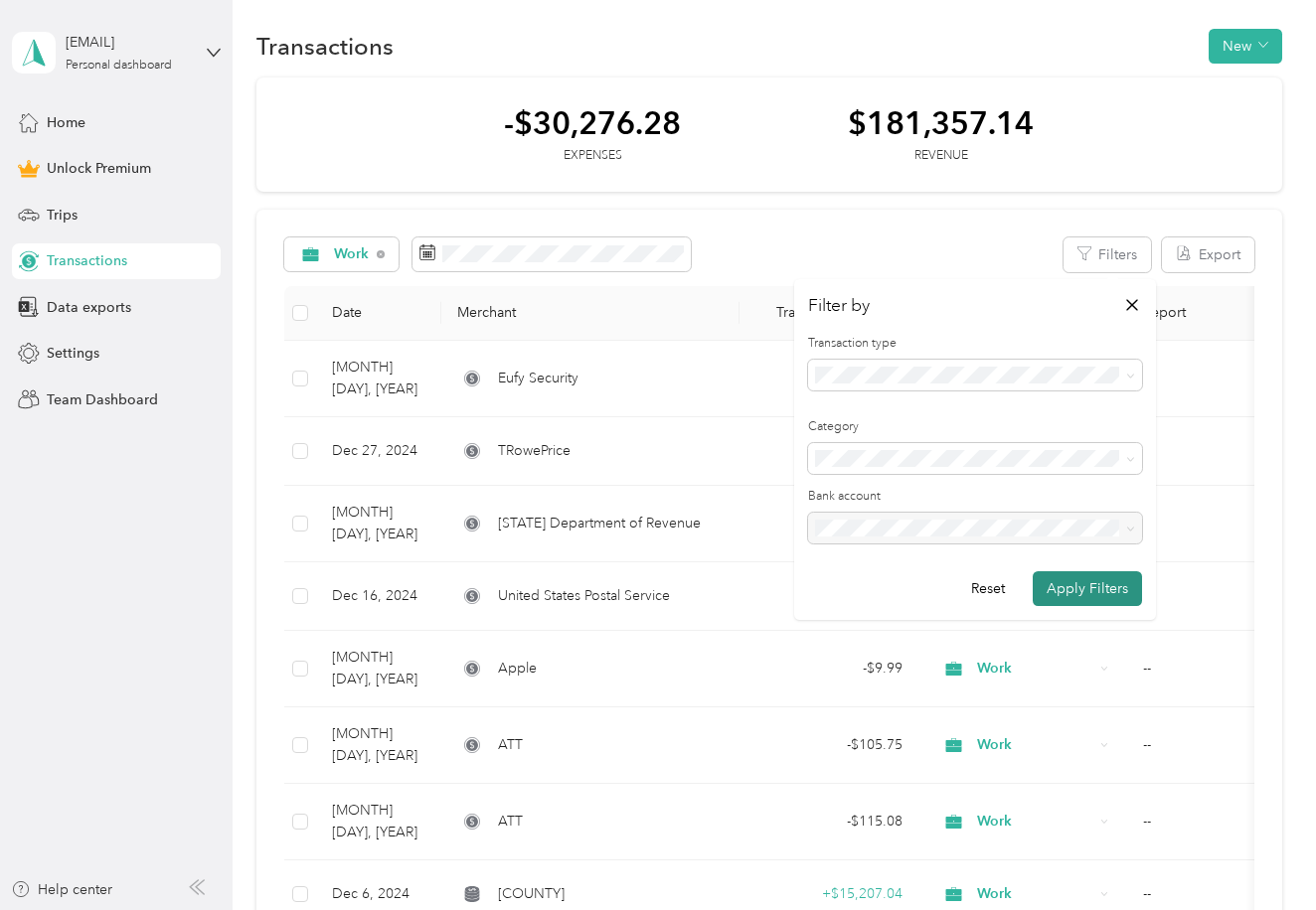 click on "Apply Filters" at bounding box center [1087, 588] 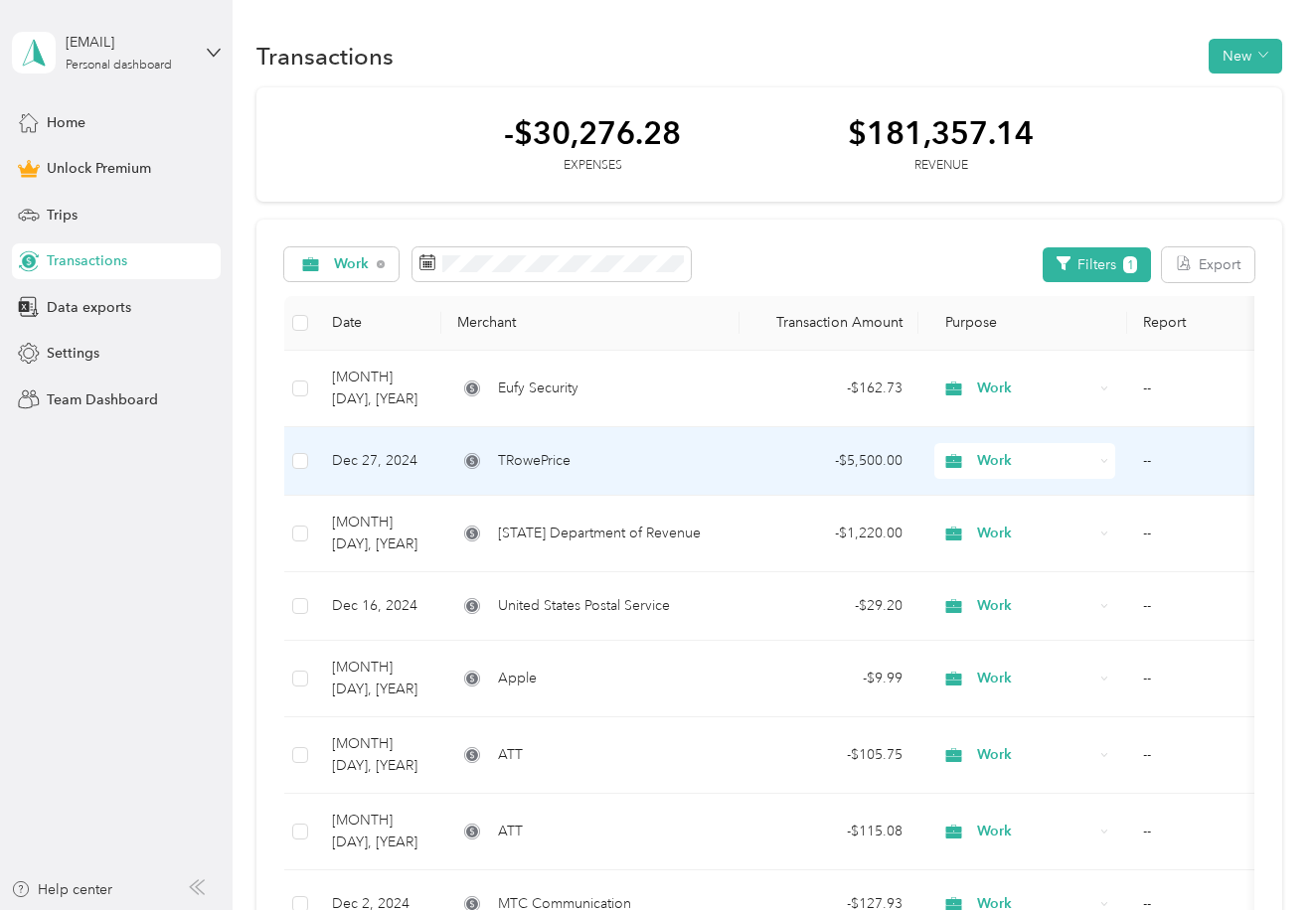 scroll, scrollTop: 0, scrollLeft: 0, axis: both 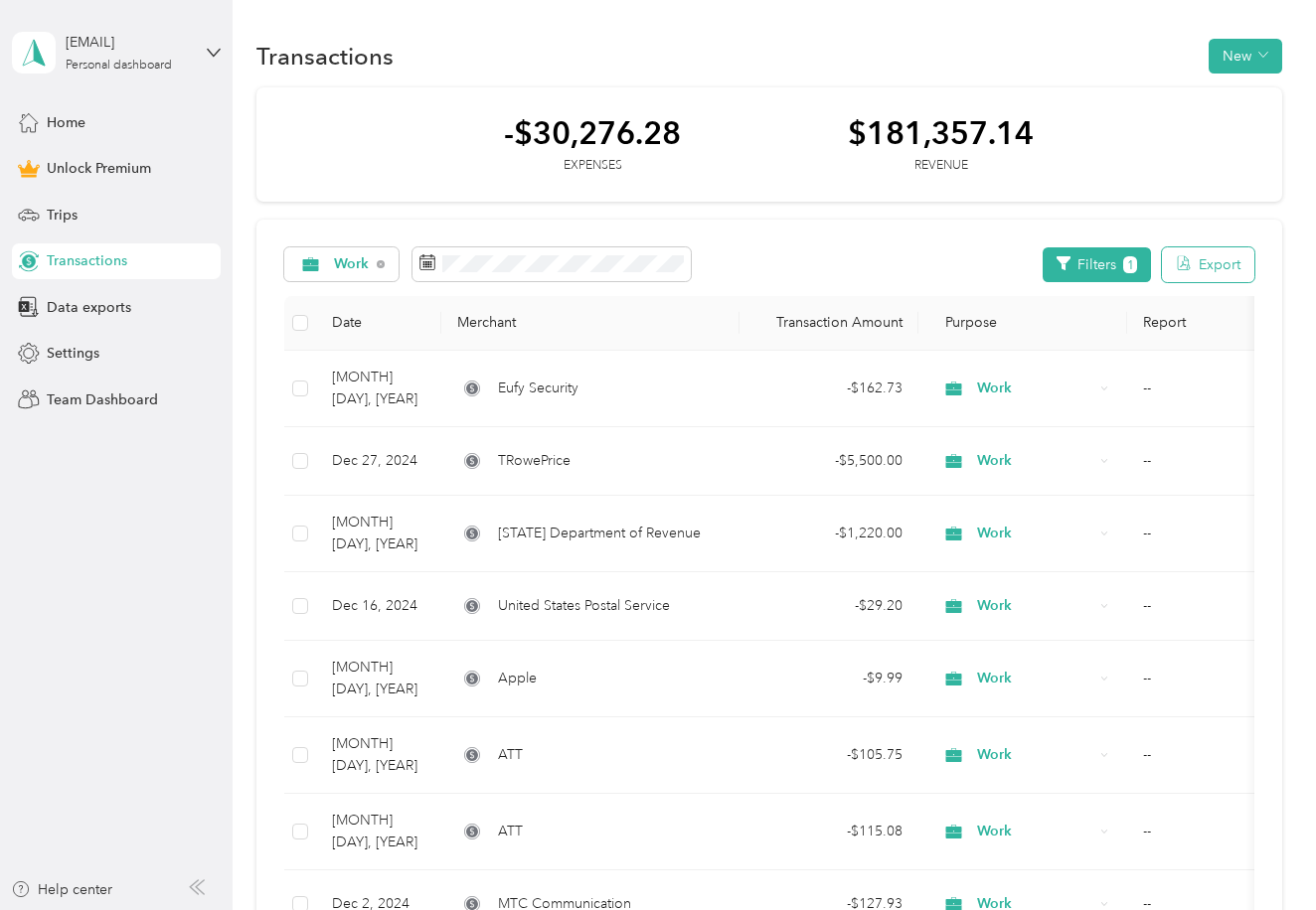 click on "Export" at bounding box center (1208, 264) 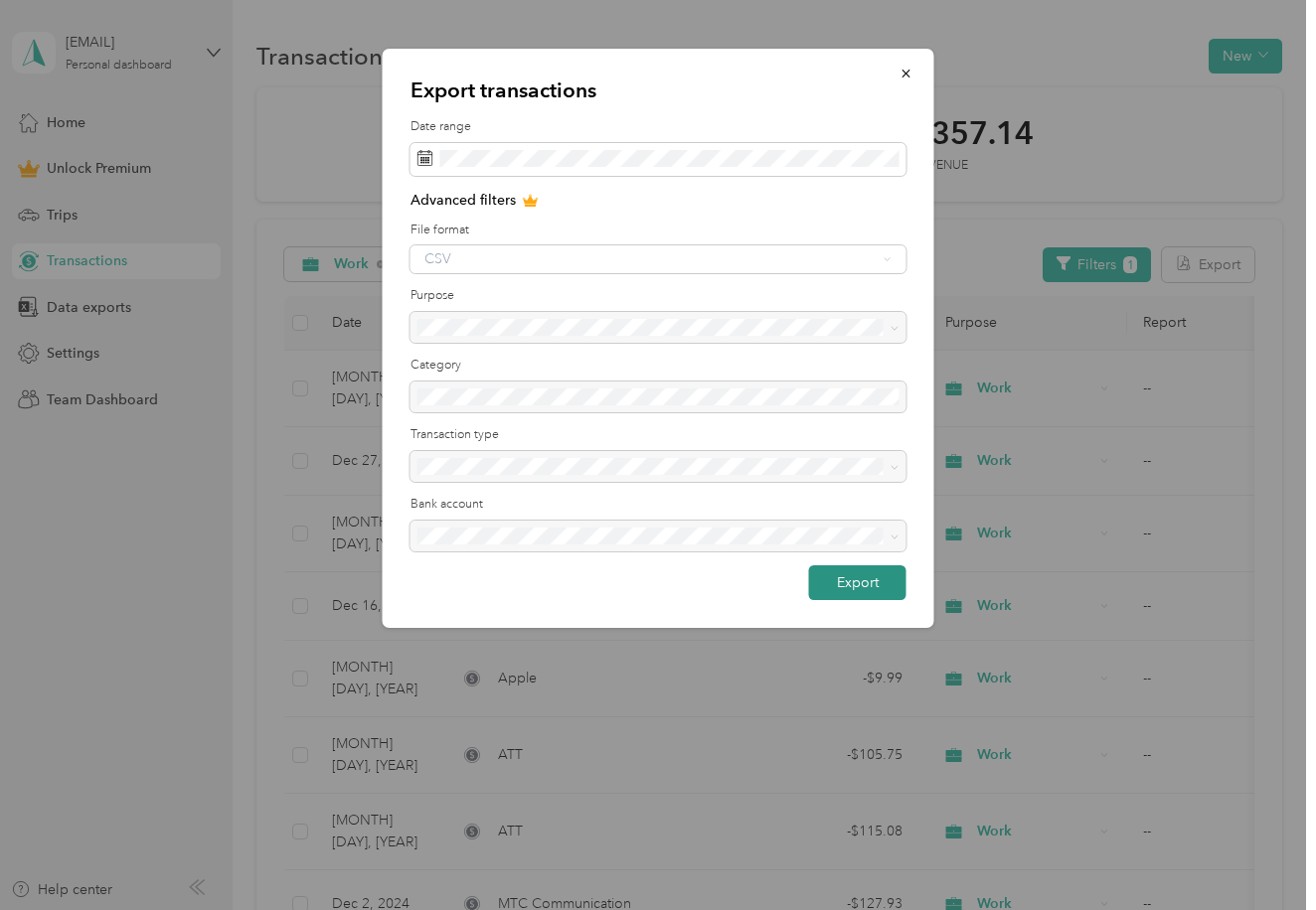 click on "Export" at bounding box center (858, 582) 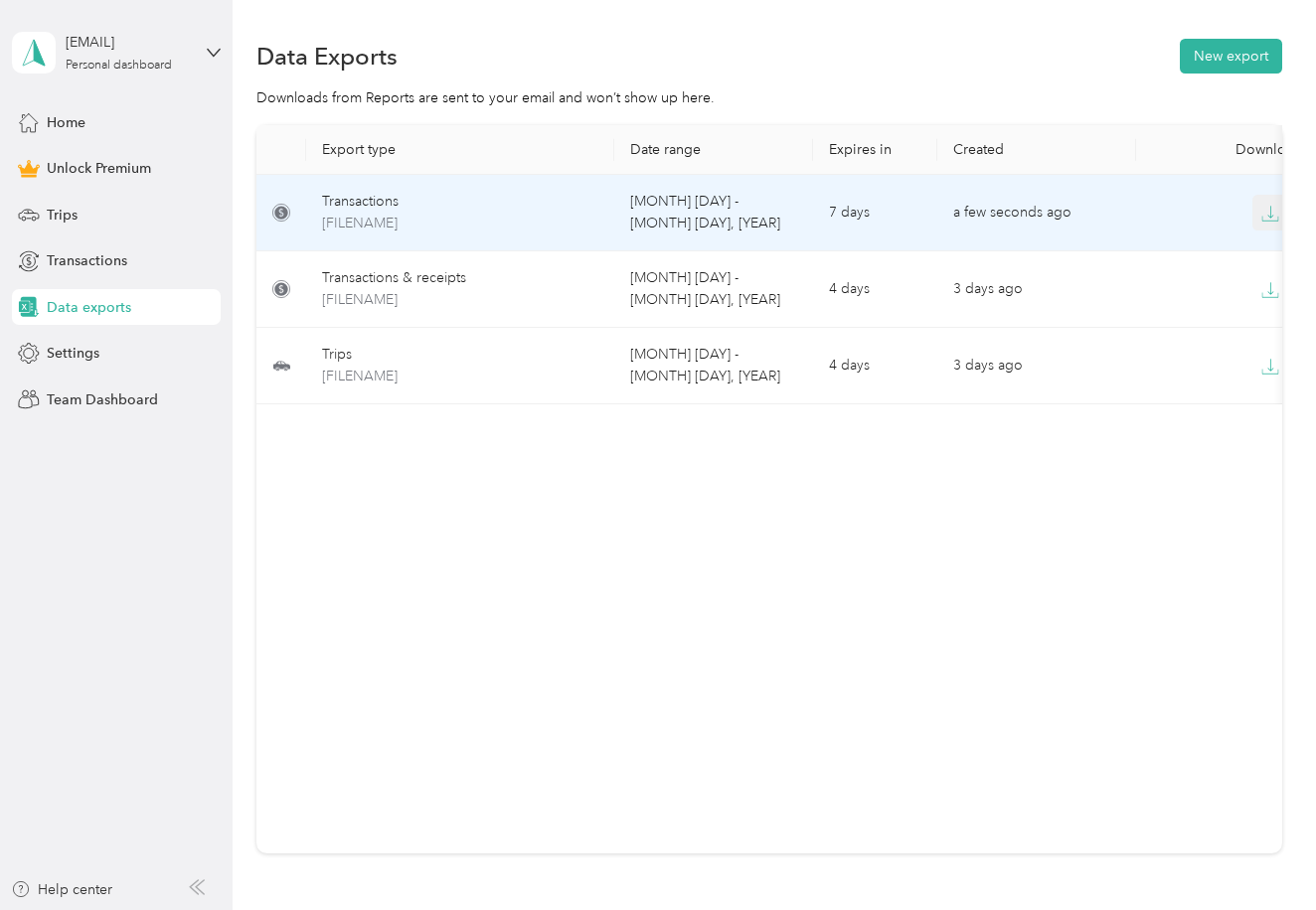 click 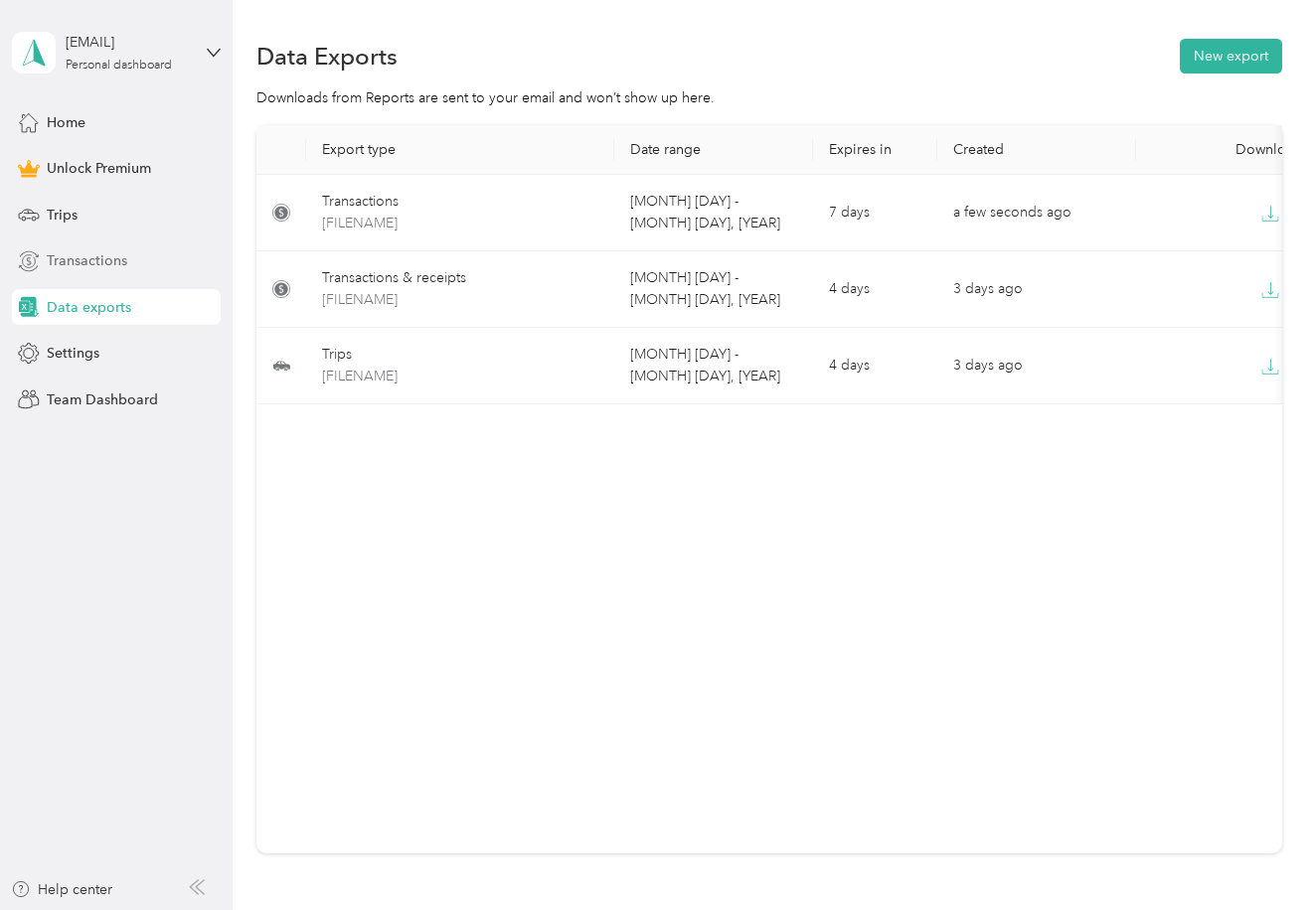 click on "Transactions" at bounding box center [86, 260] 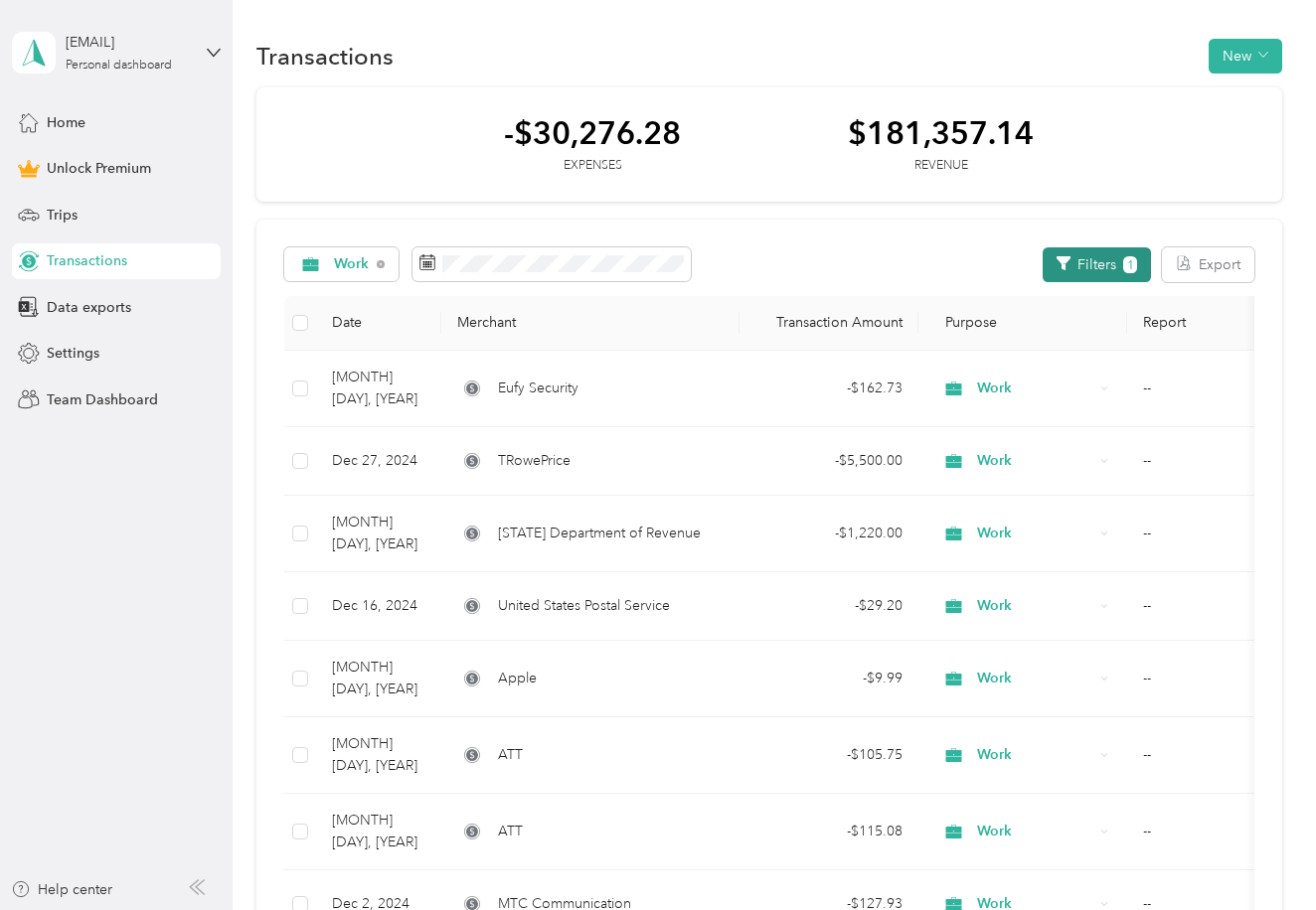 click on "Filters 1" at bounding box center [1096, 264] 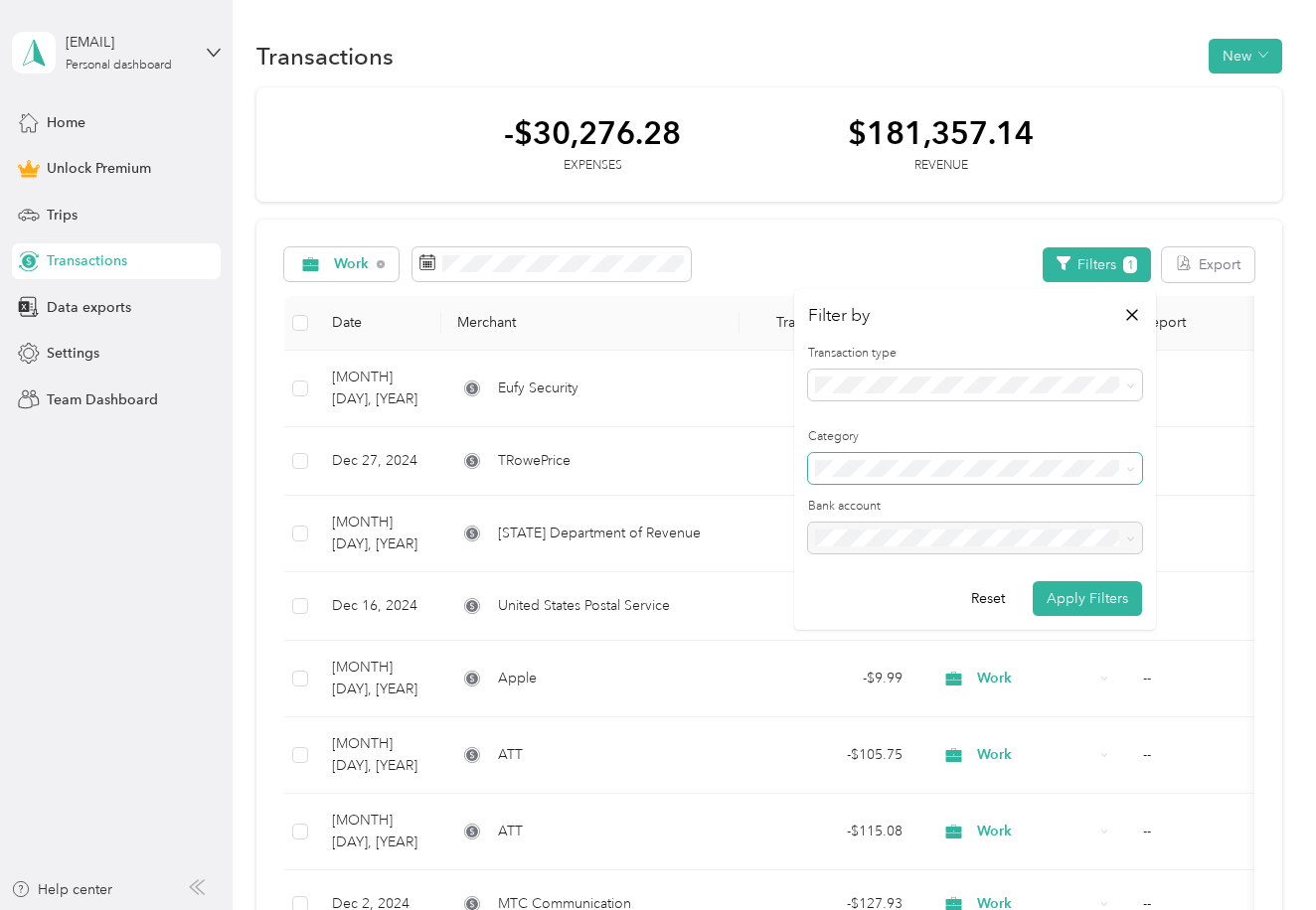 scroll, scrollTop: 0, scrollLeft: 0, axis: both 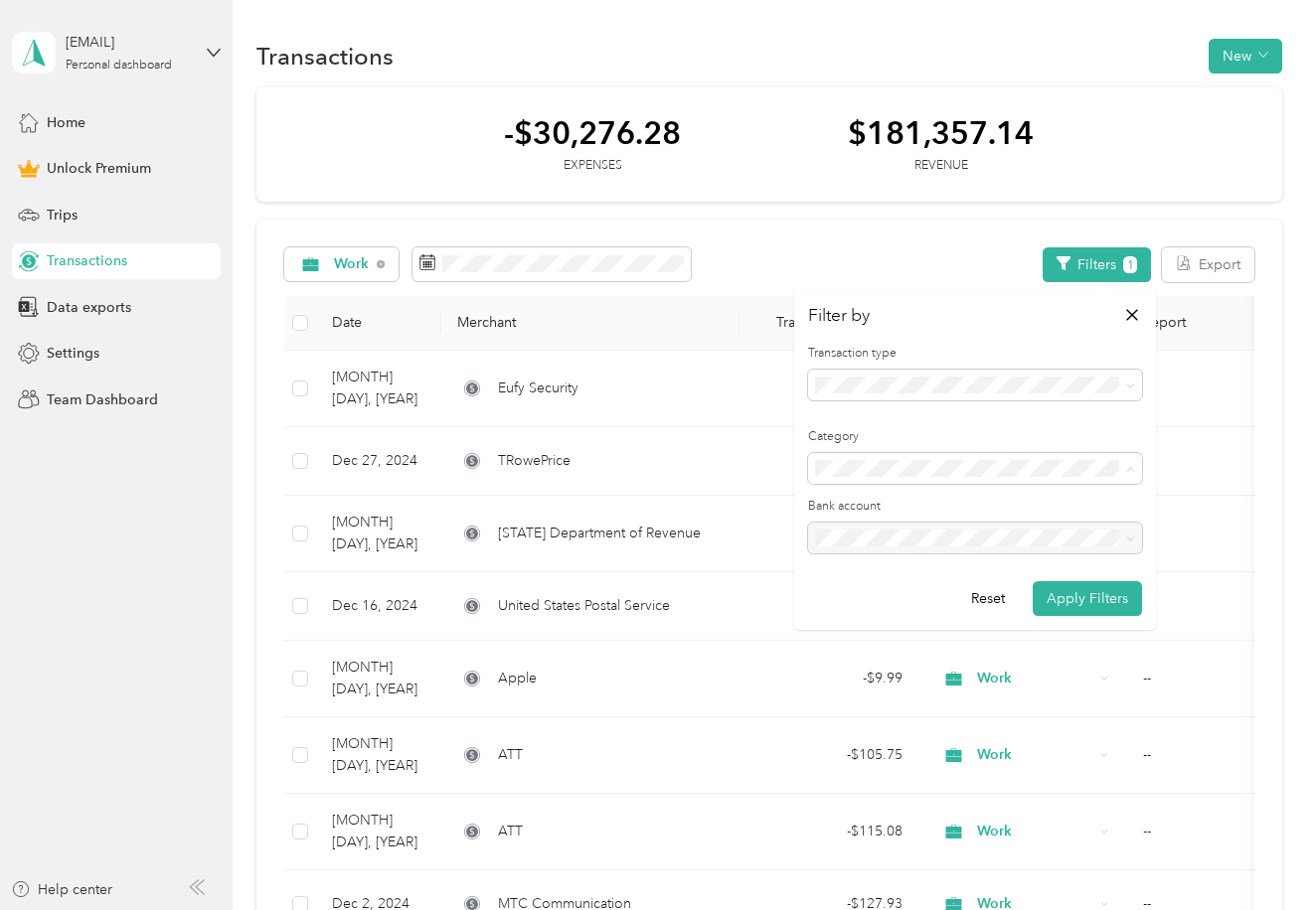 click on "All categories" at bounding box center [865, 502] 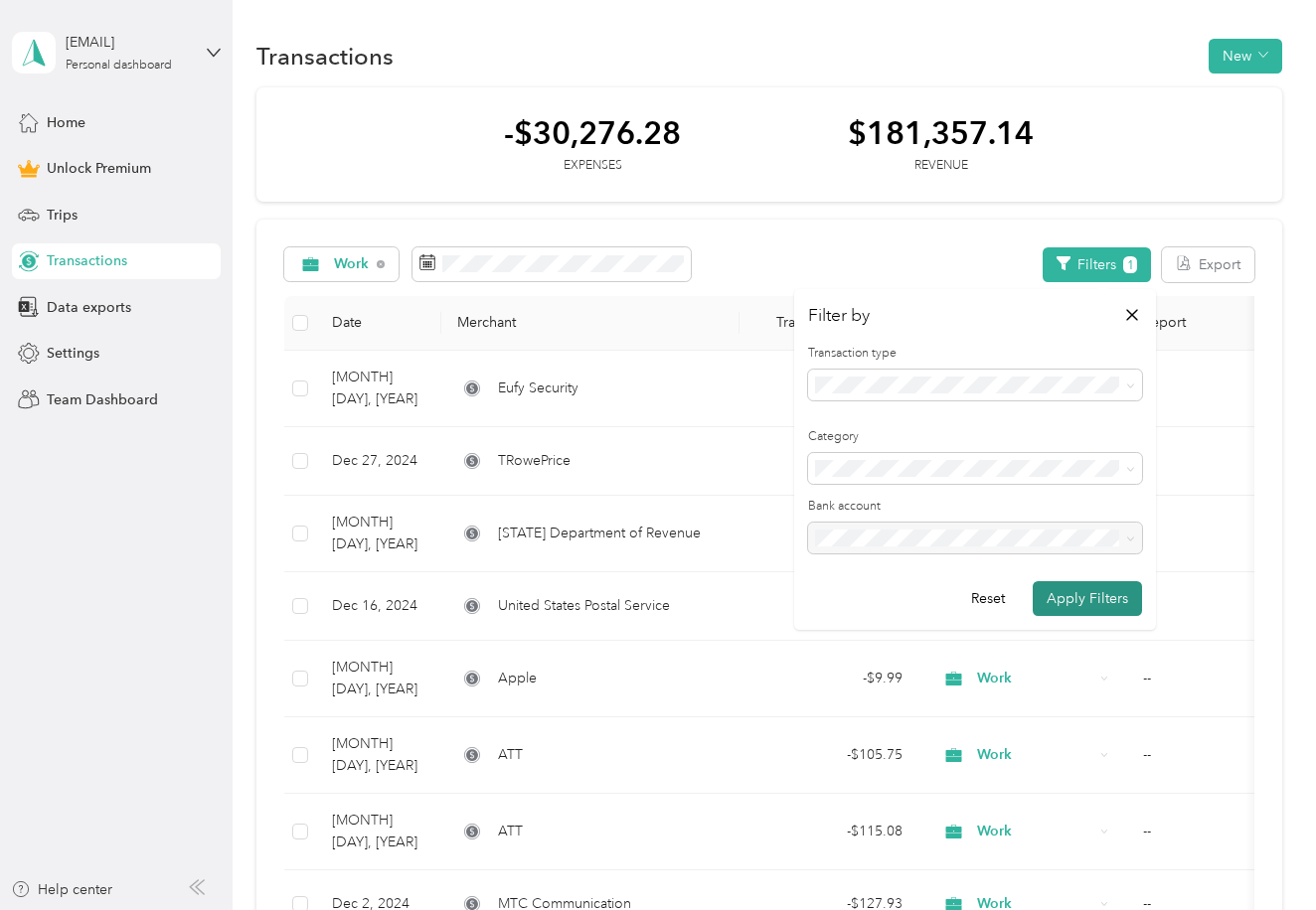 click on "Apply Filters" at bounding box center (1087, 598) 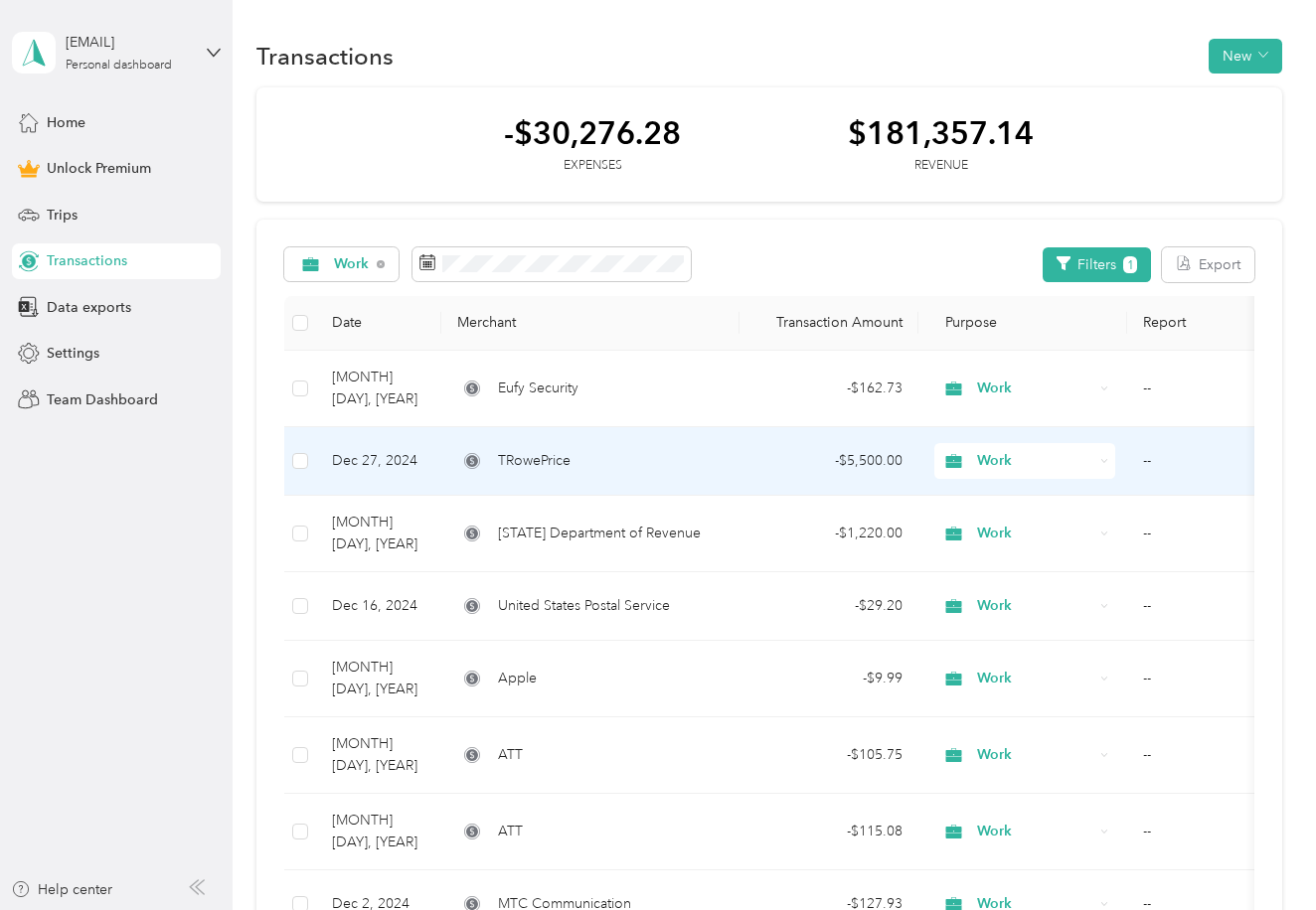 scroll, scrollTop: 0, scrollLeft: 0, axis: both 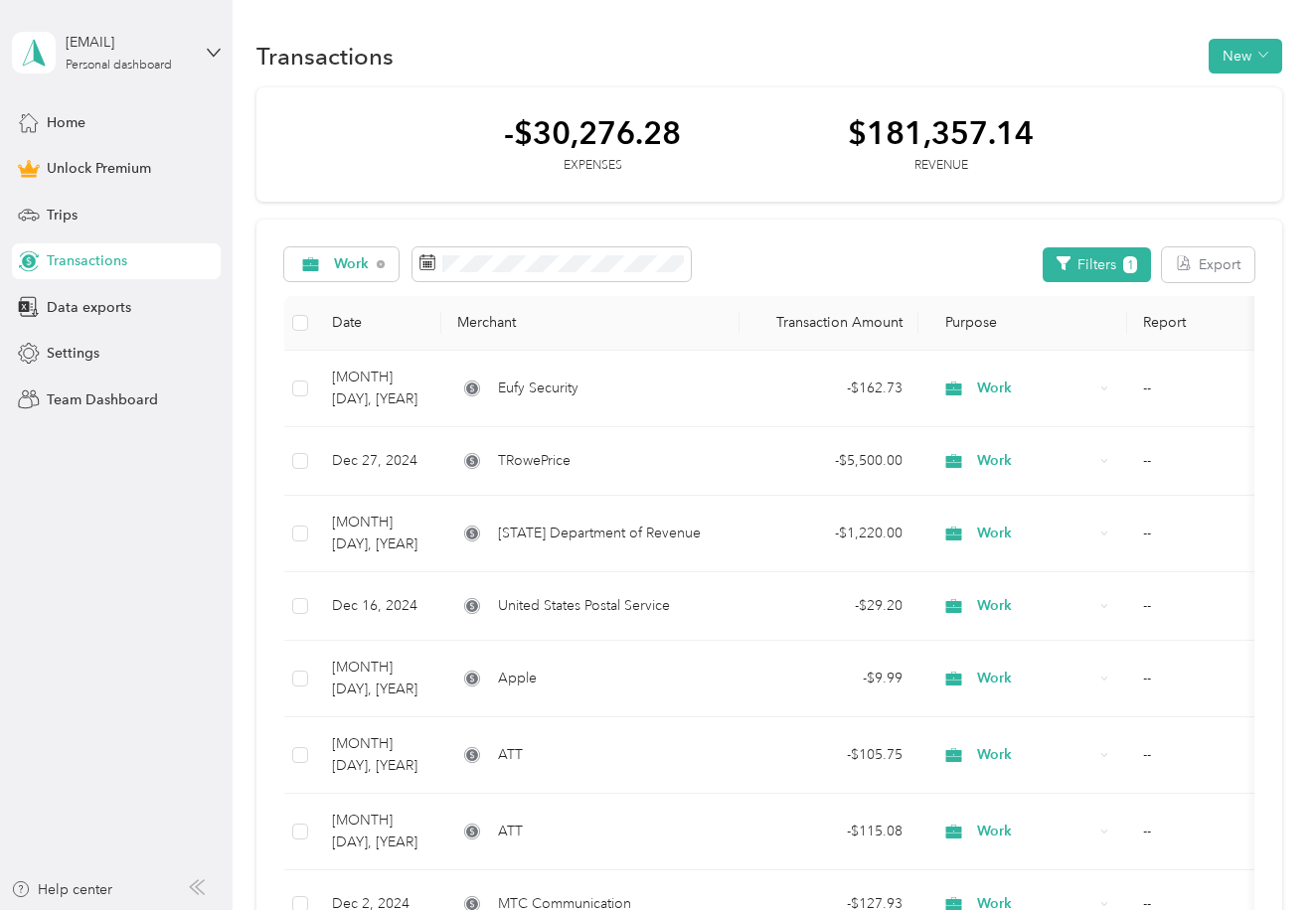 drag, startPoint x: 594, startPoint y: 120, endPoint x: 603, endPoint y: 136, distance: 18.35756 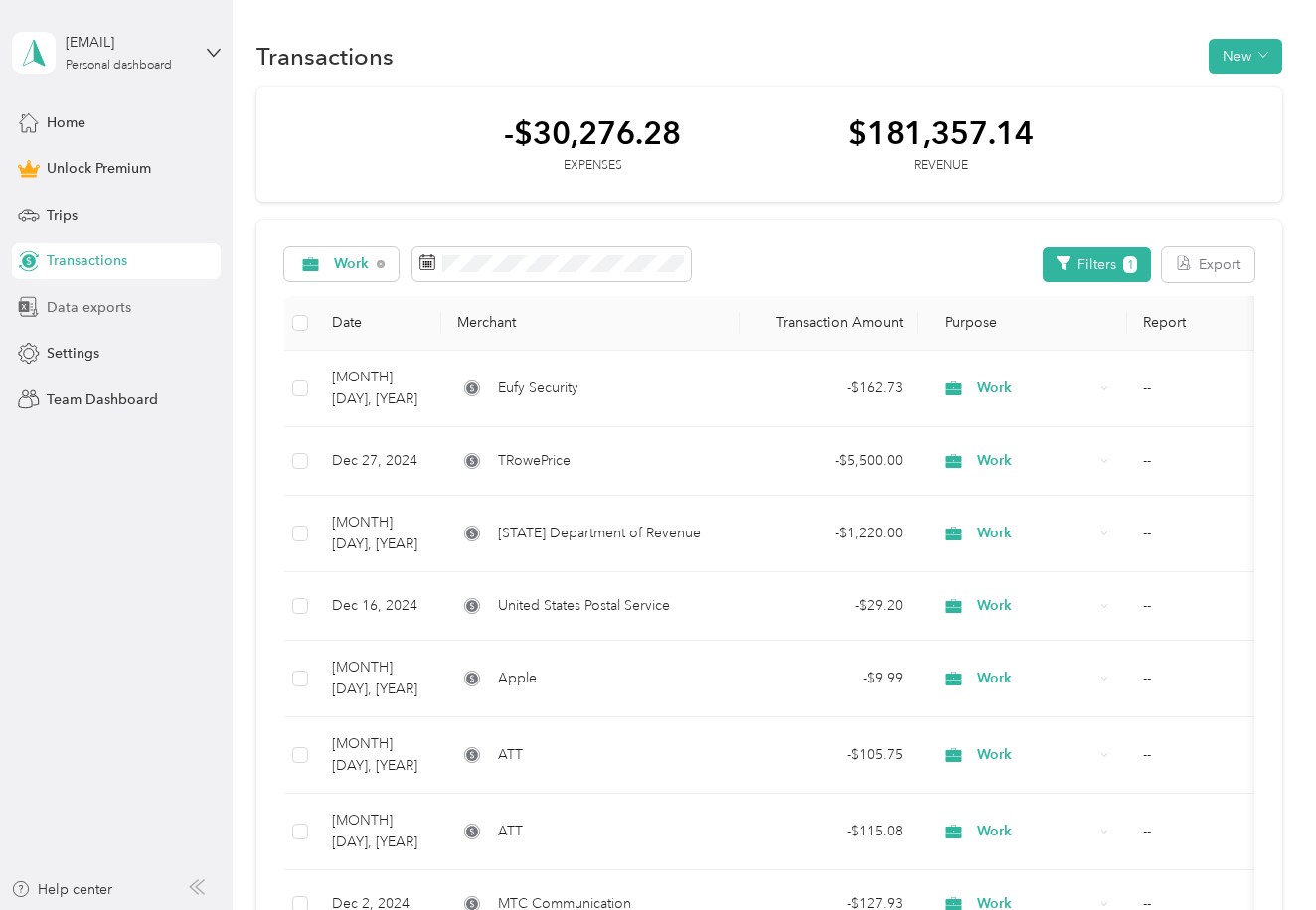 click on "Data exports" at bounding box center [88, 307] 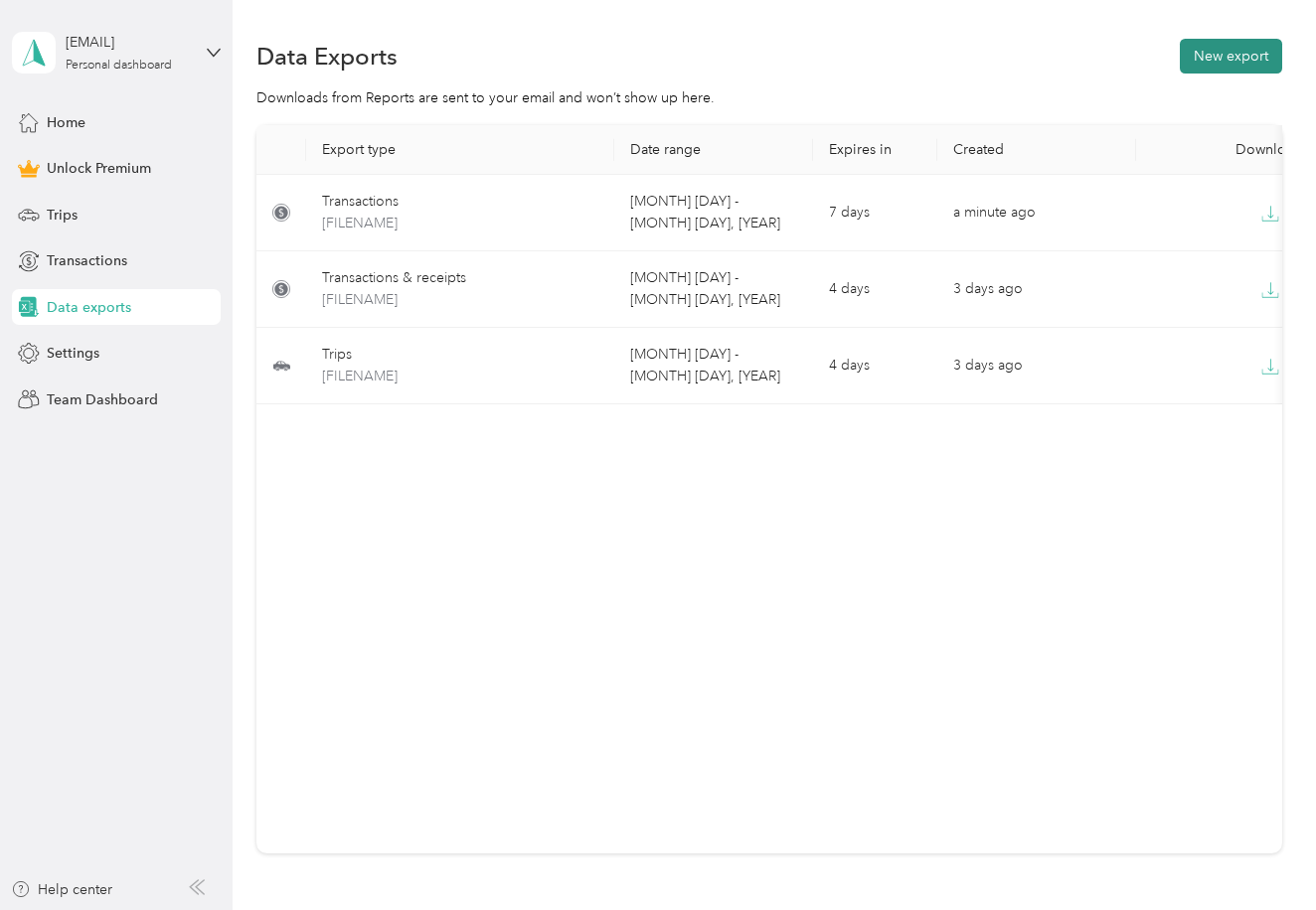 click on "New export" at bounding box center (1231, 56) 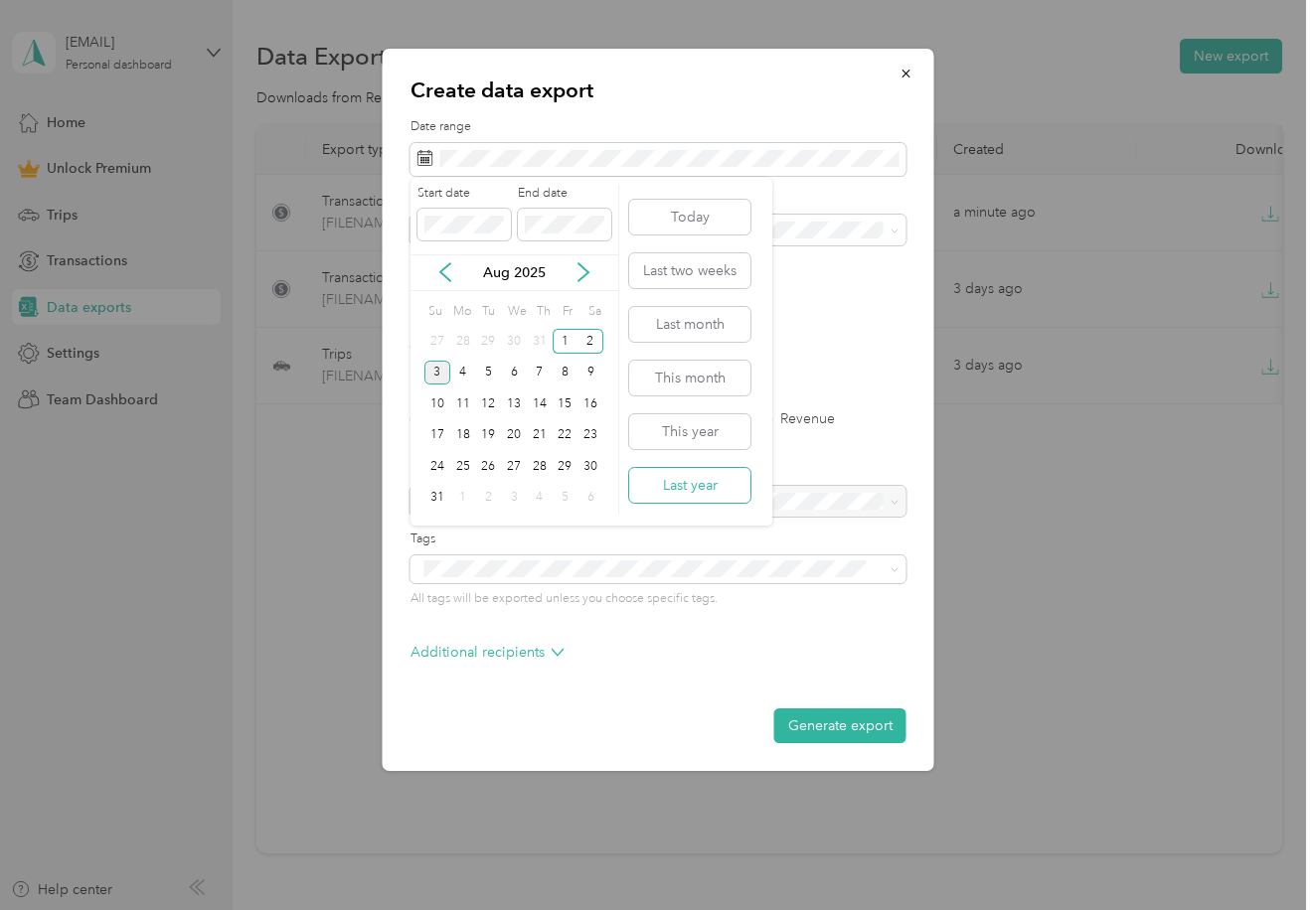 click on "Last year" at bounding box center (690, 485) 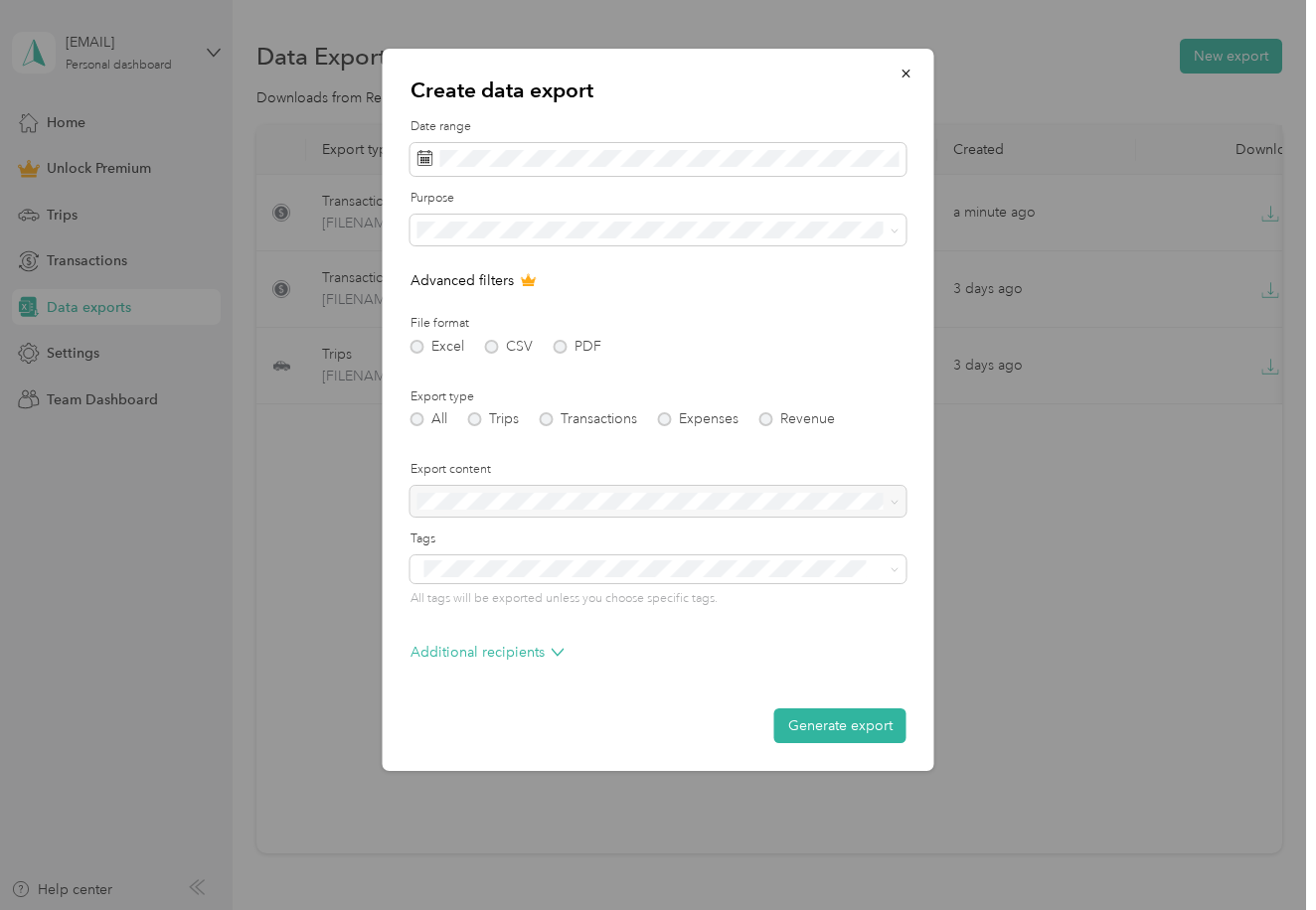 click at bounding box center (658, 502) 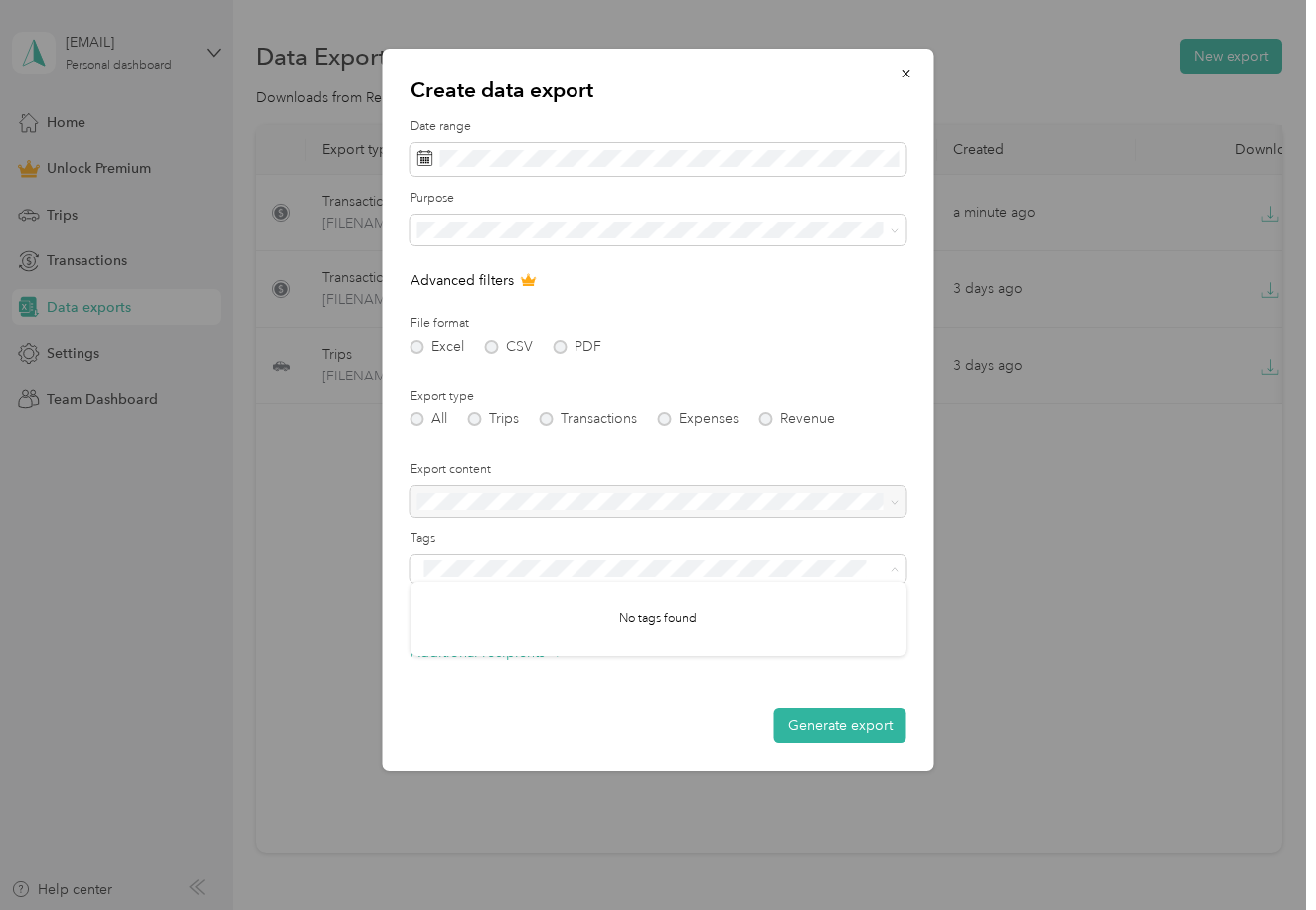 click on "All Trips Transactions Expenses Revenue" at bounding box center [658, 419] 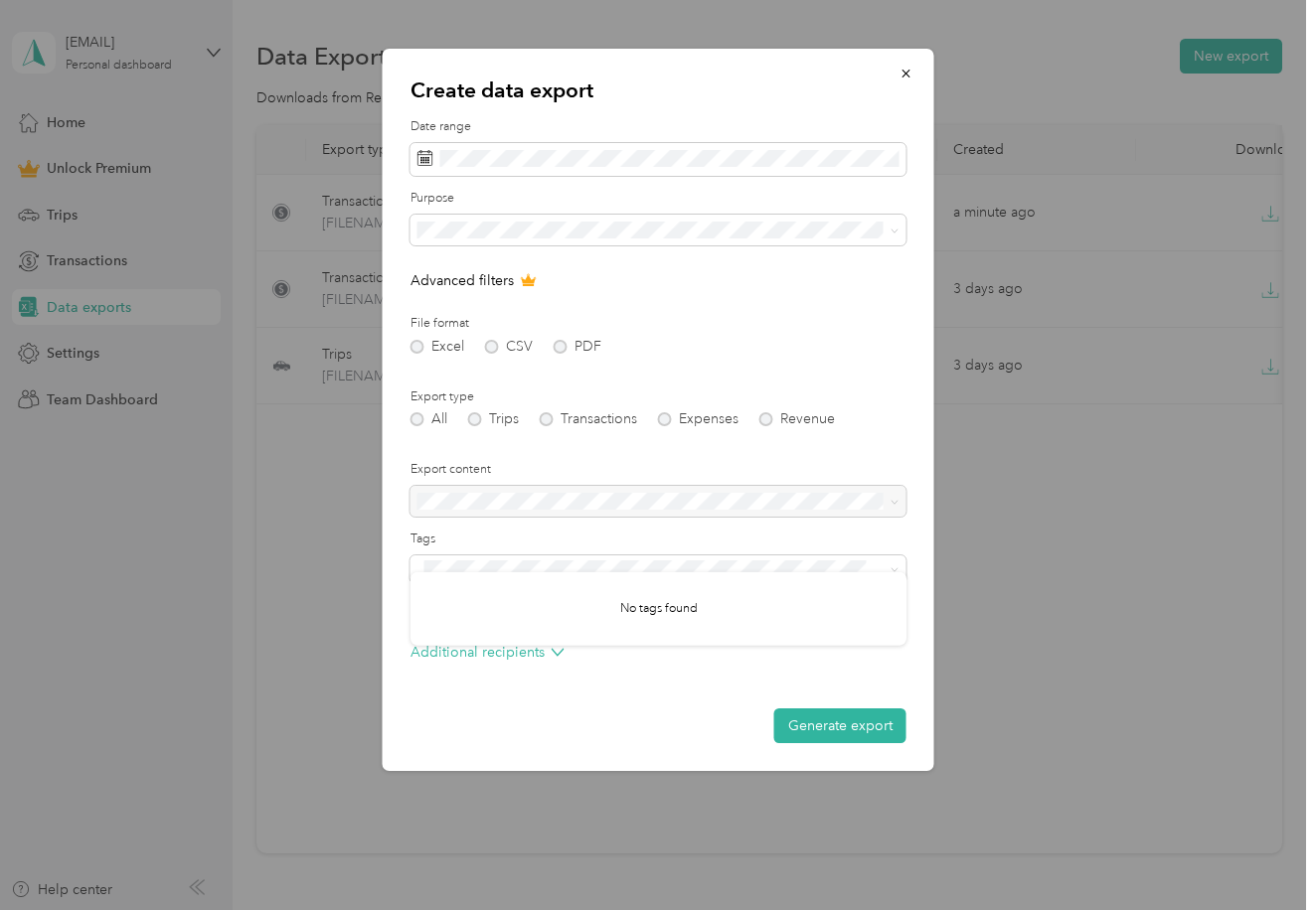 click on "All Trips Transactions Expenses Revenue" at bounding box center [658, 419] 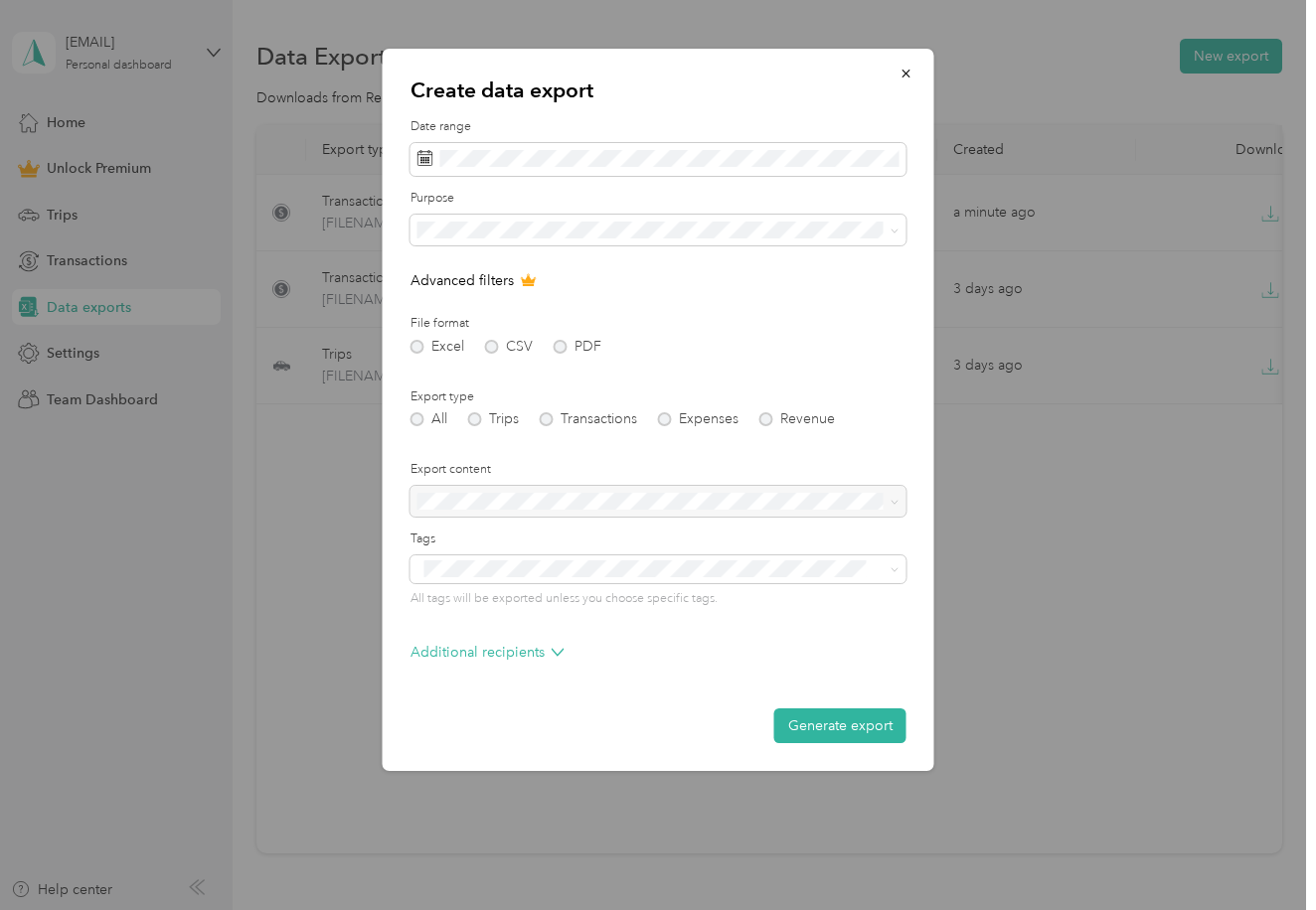 click on "All Trips Transactions Expenses Revenue" at bounding box center (658, 419) 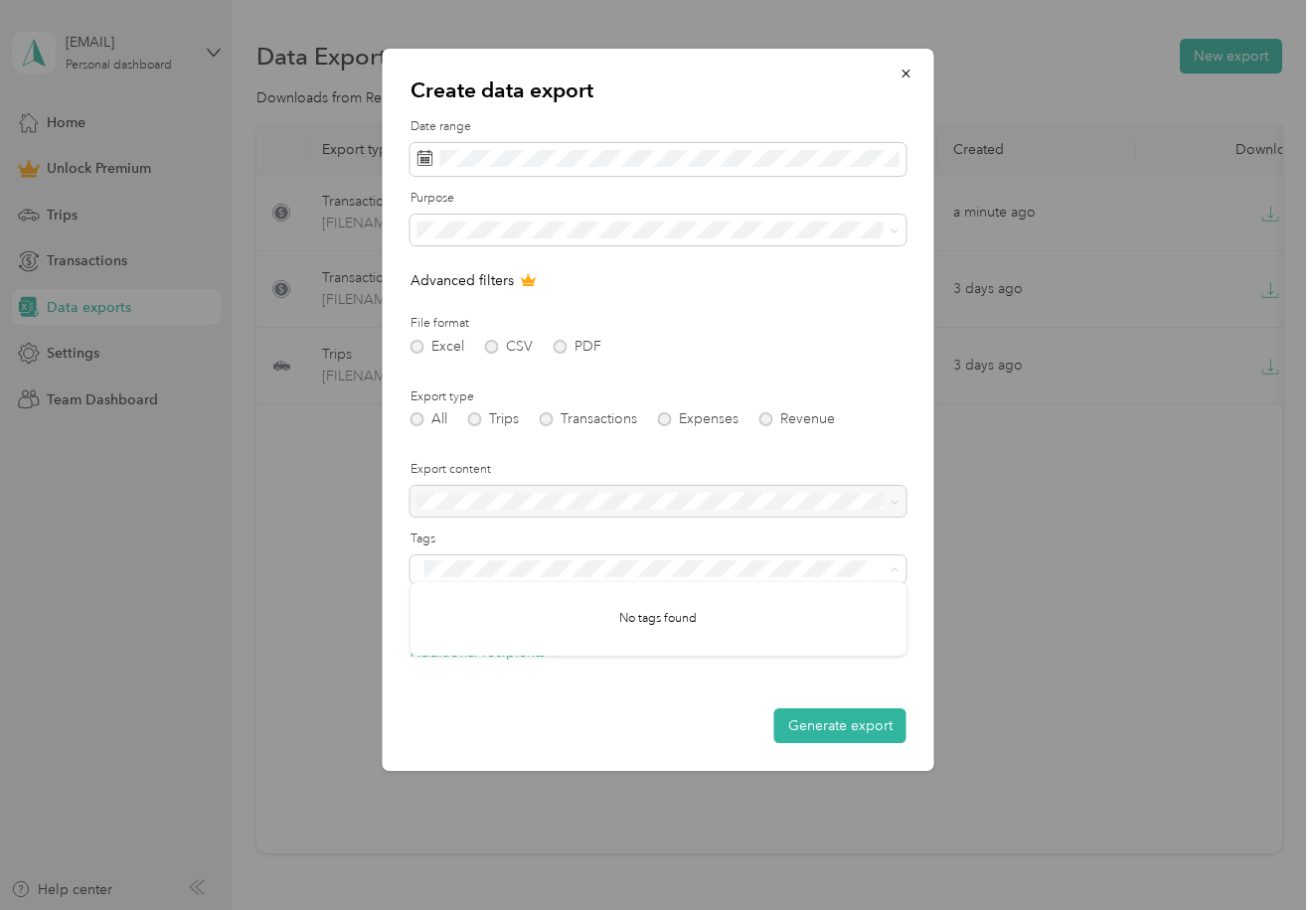 click at bounding box center [658, 502] 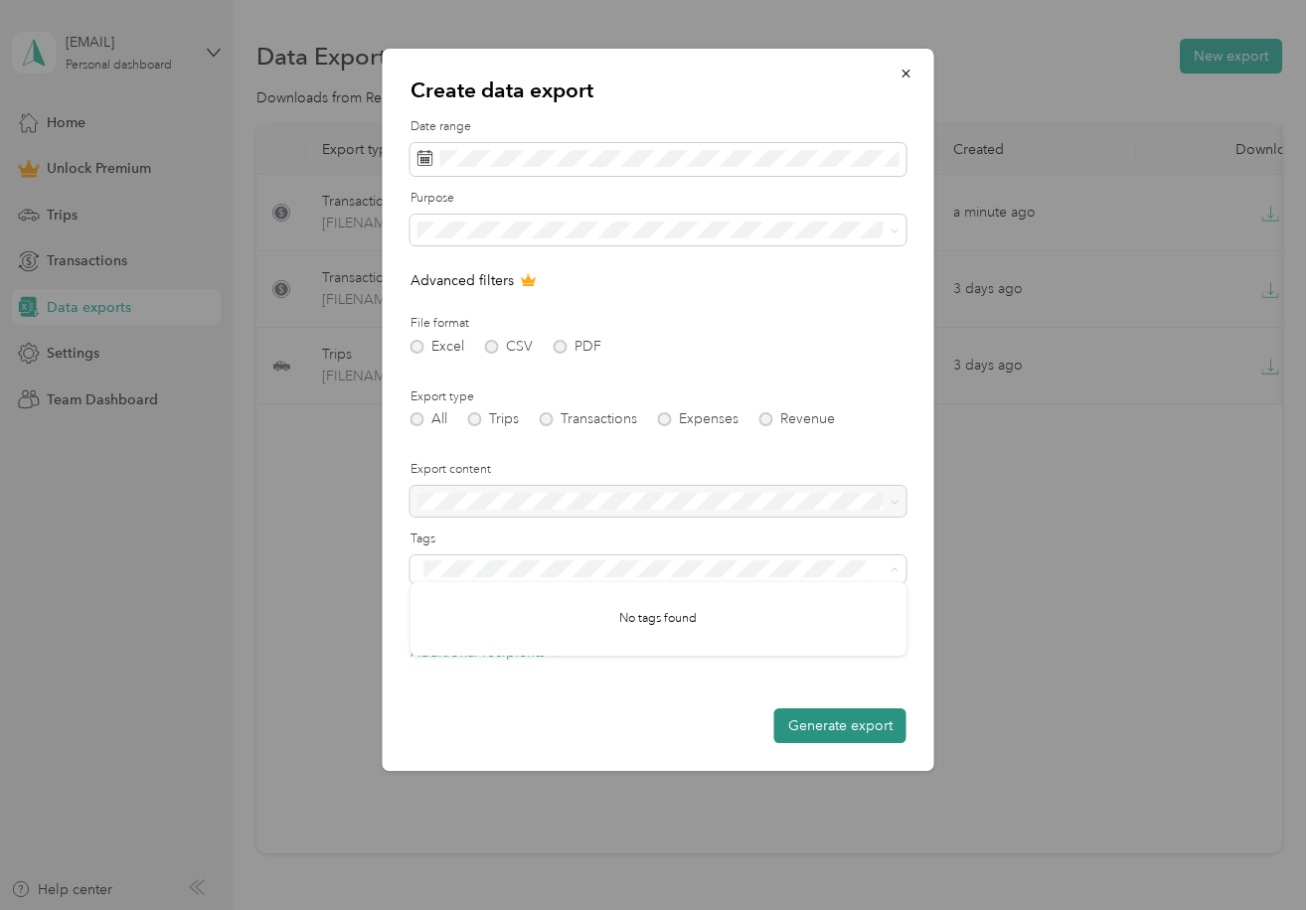 click on "Generate export" at bounding box center (840, 725) 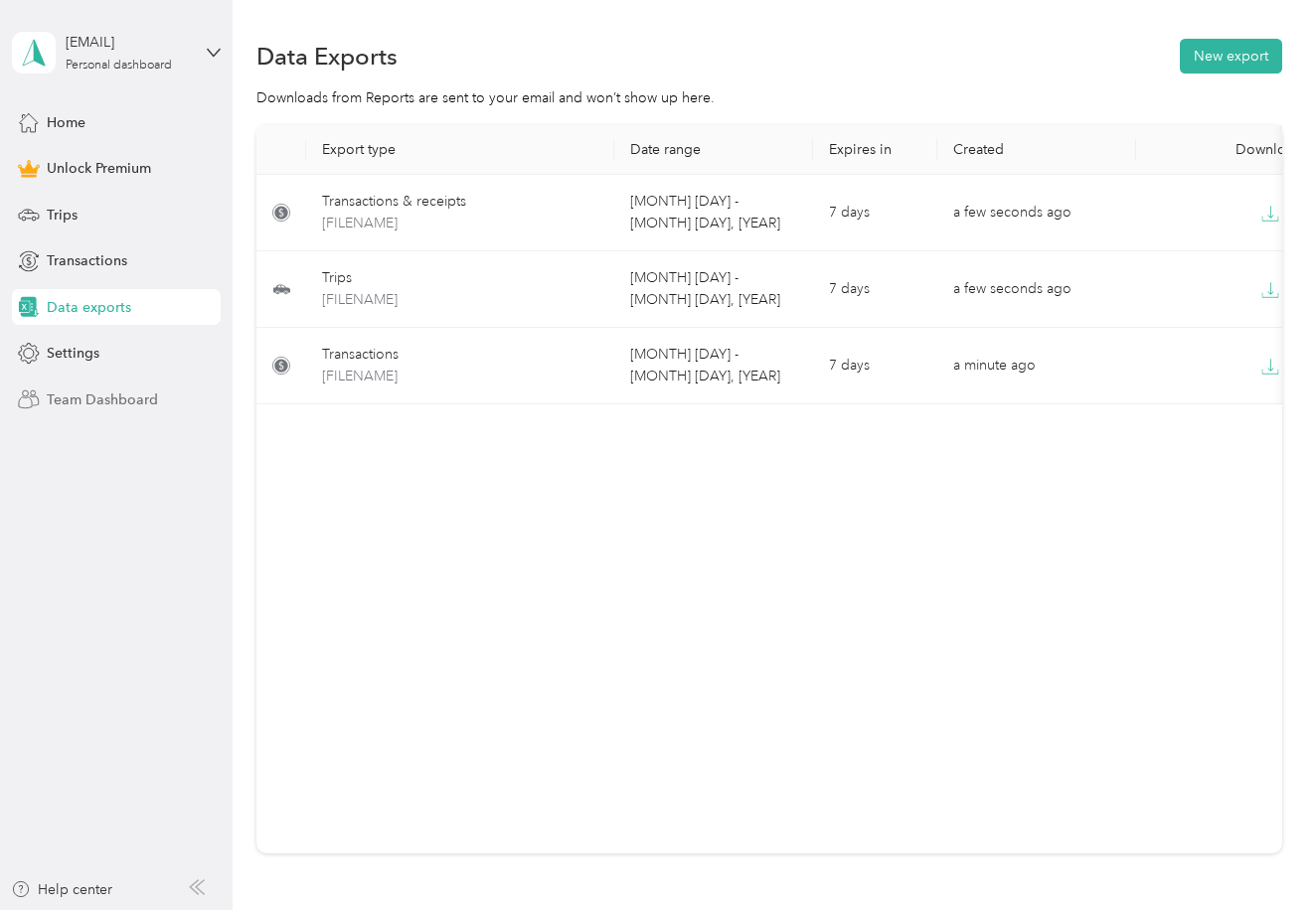 click on "Team Dashboard" at bounding box center [102, 399] 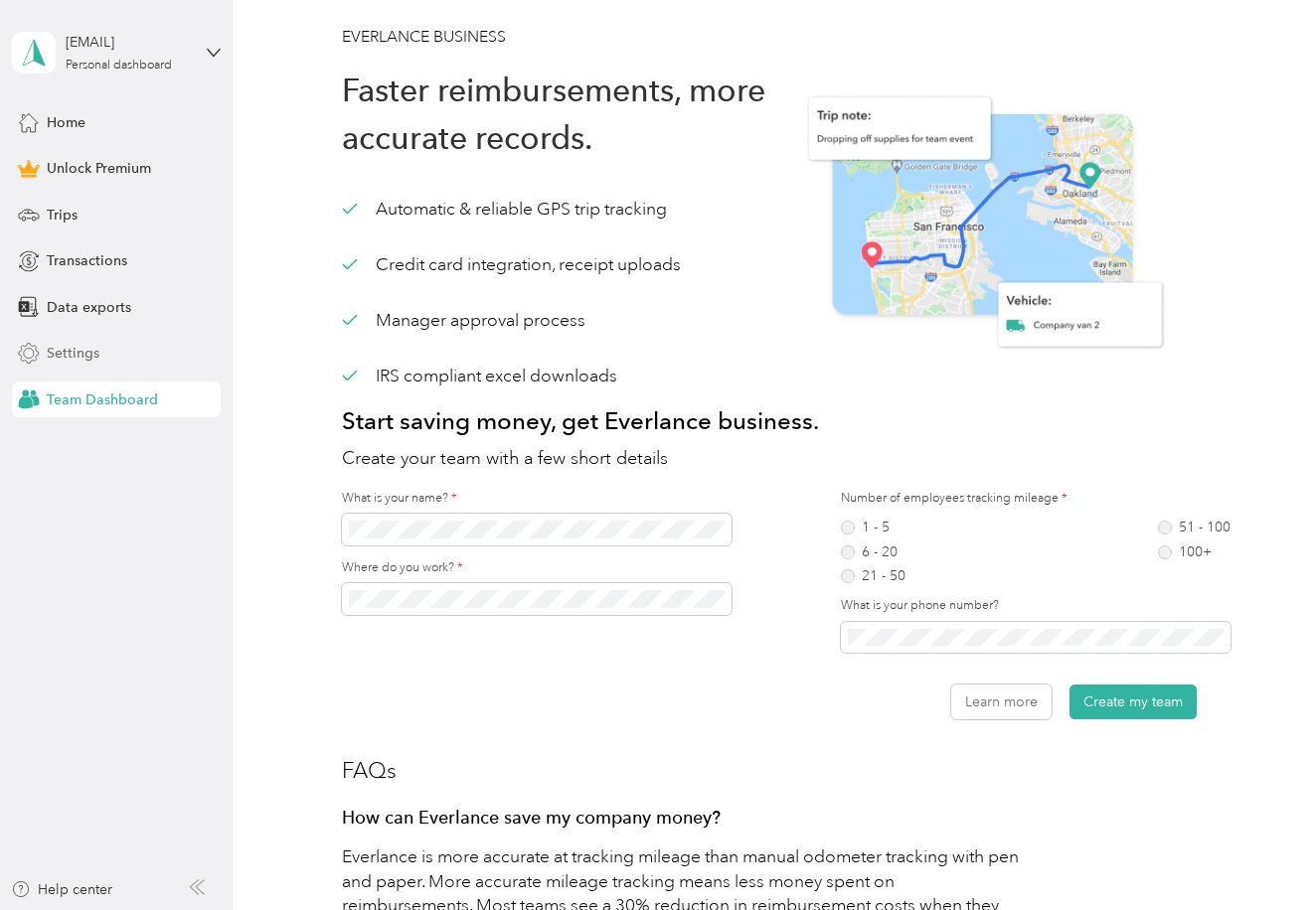 click on "Settings" at bounding box center (73, 353) 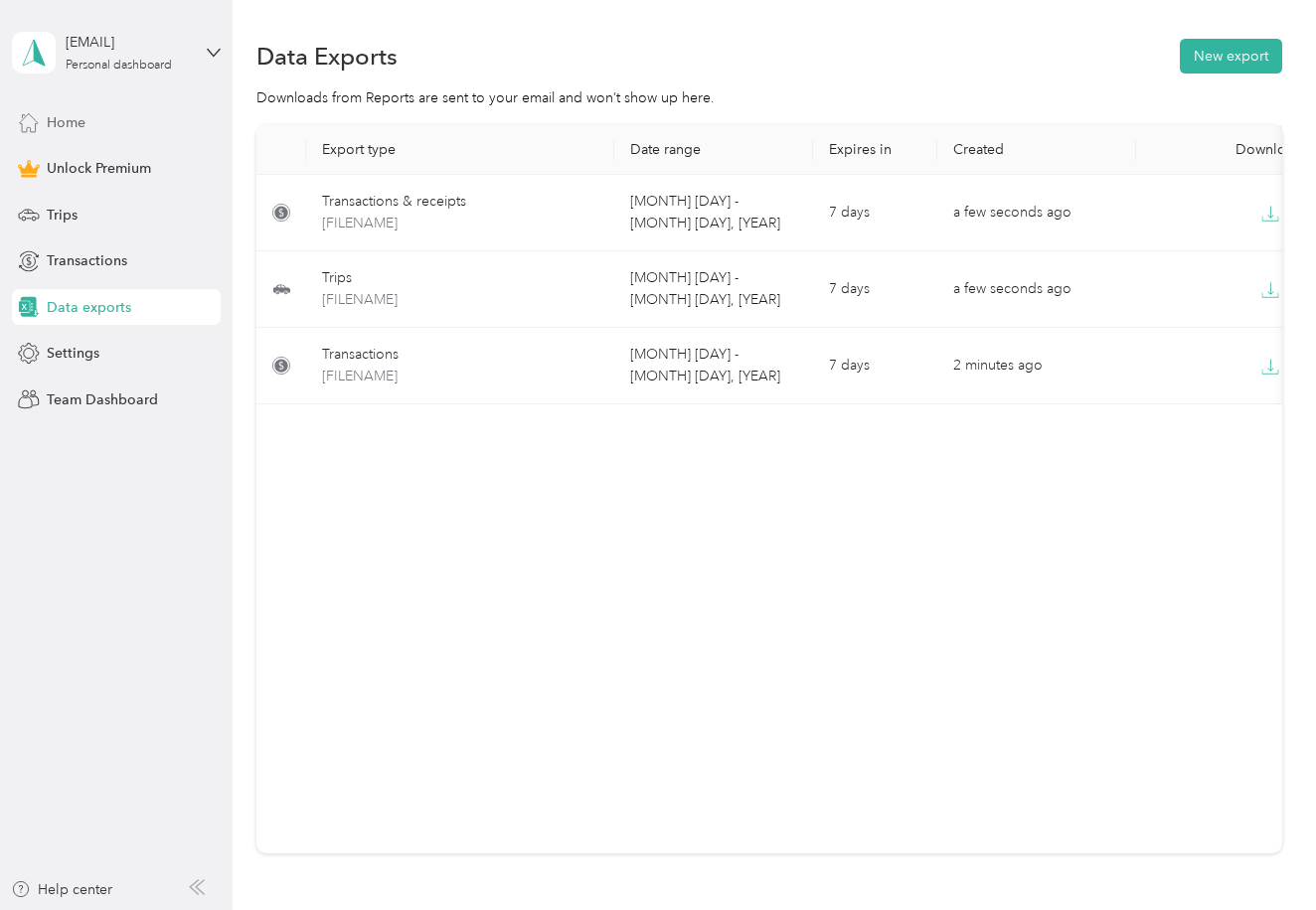 scroll, scrollTop: 1, scrollLeft: 0, axis: vertical 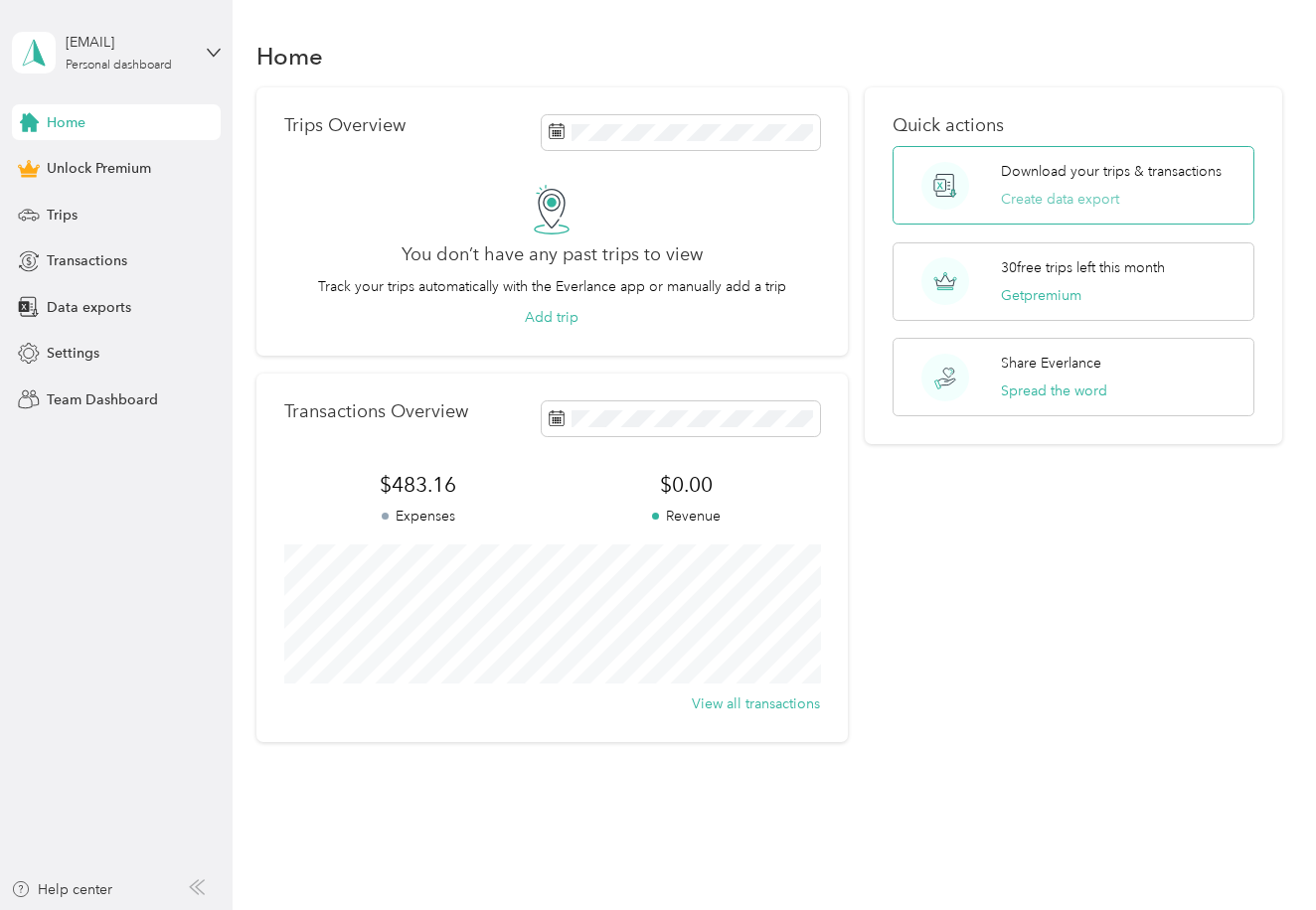 click on "Create data export" at bounding box center (1060, 199) 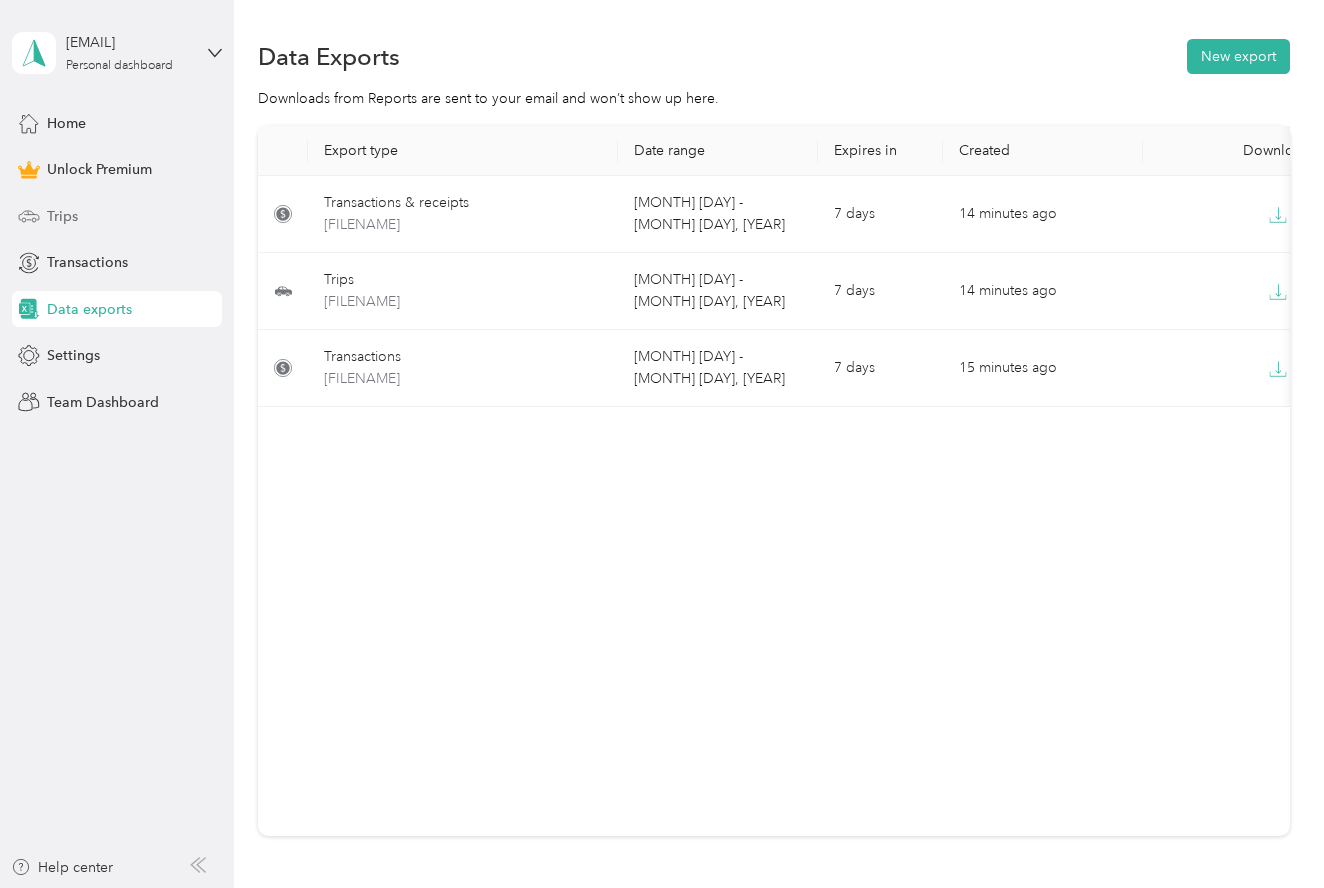 click on "Trips" at bounding box center [62, 216] 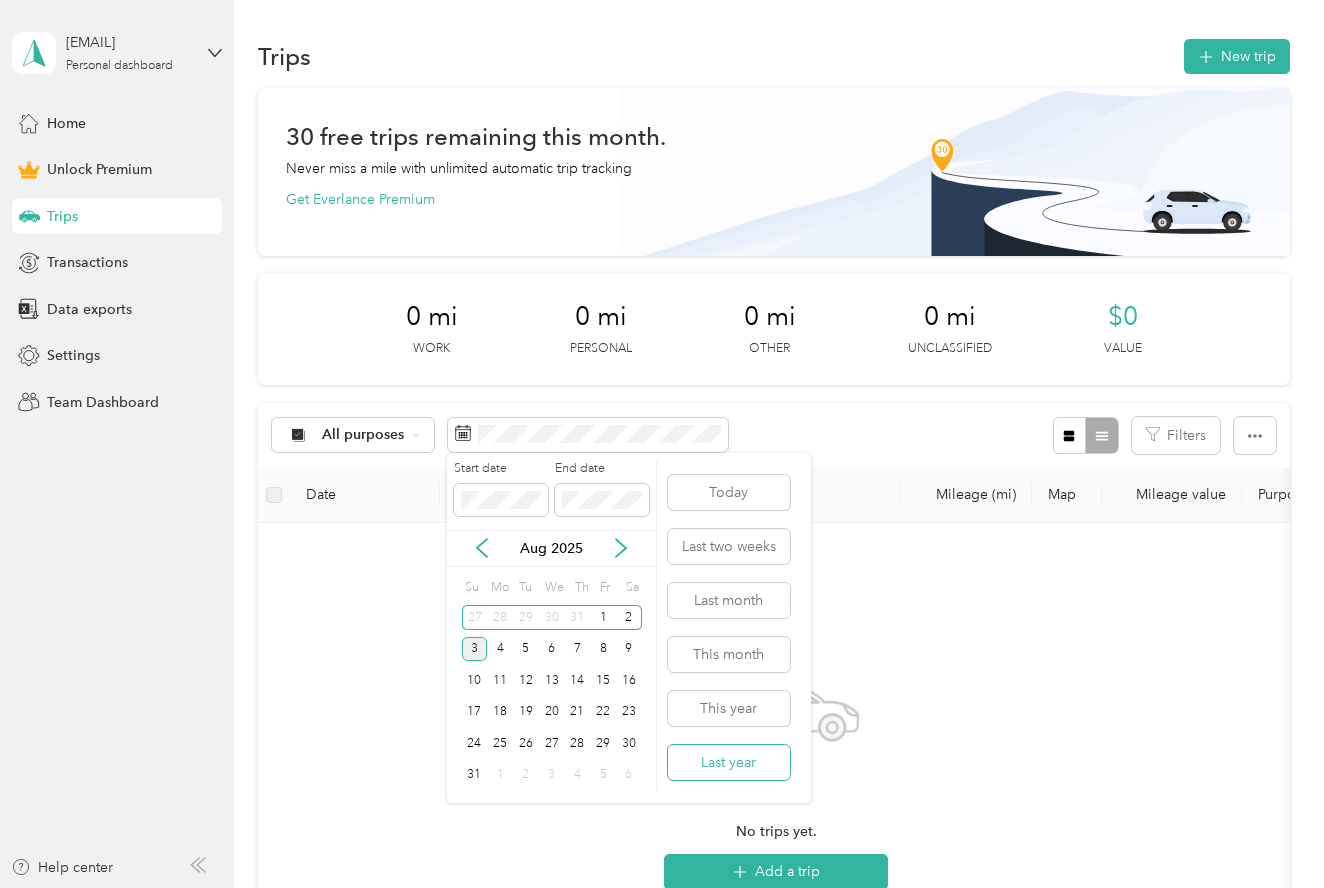 click on "Last year" at bounding box center [729, 762] 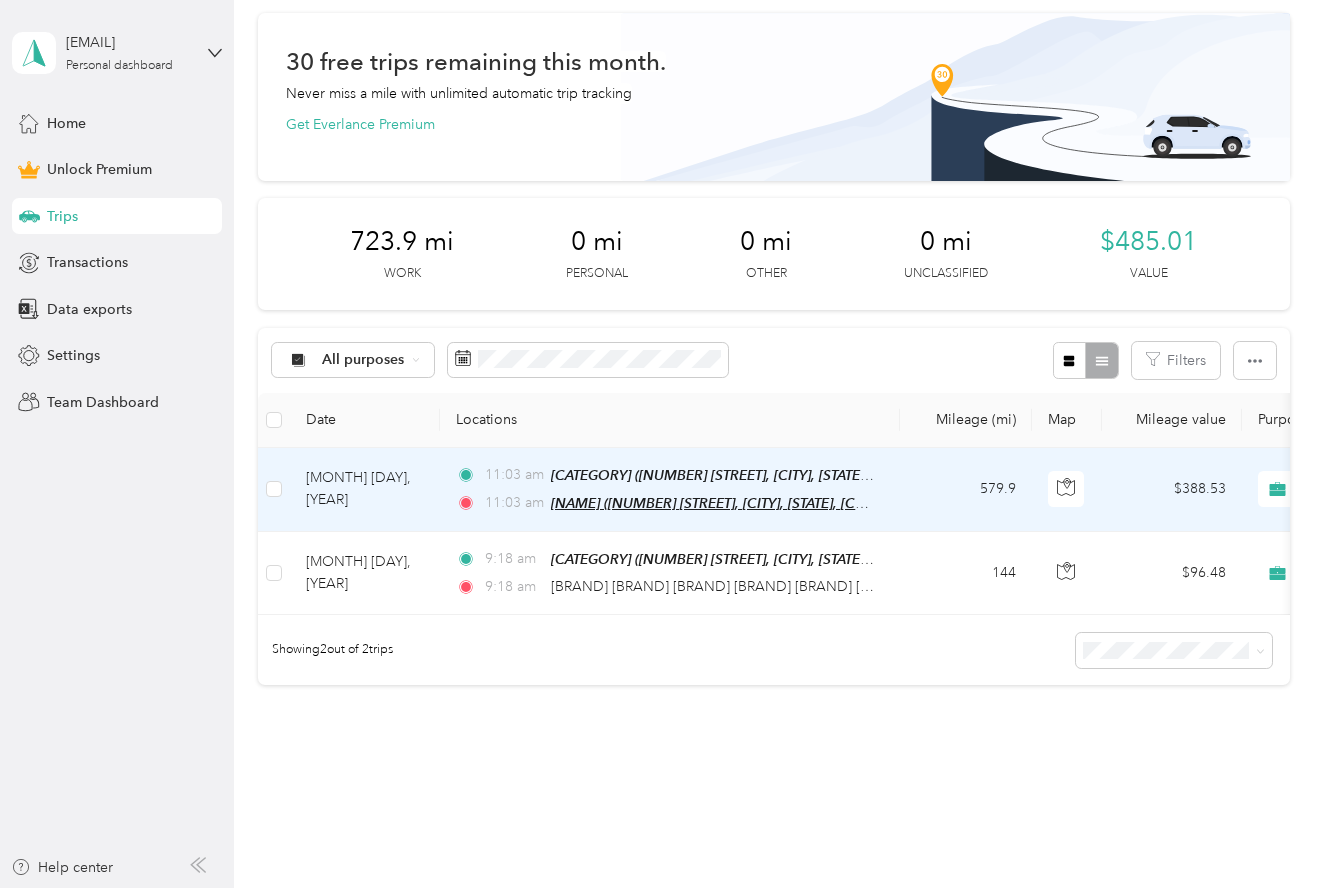 scroll, scrollTop: 76, scrollLeft: 0, axis: vertical 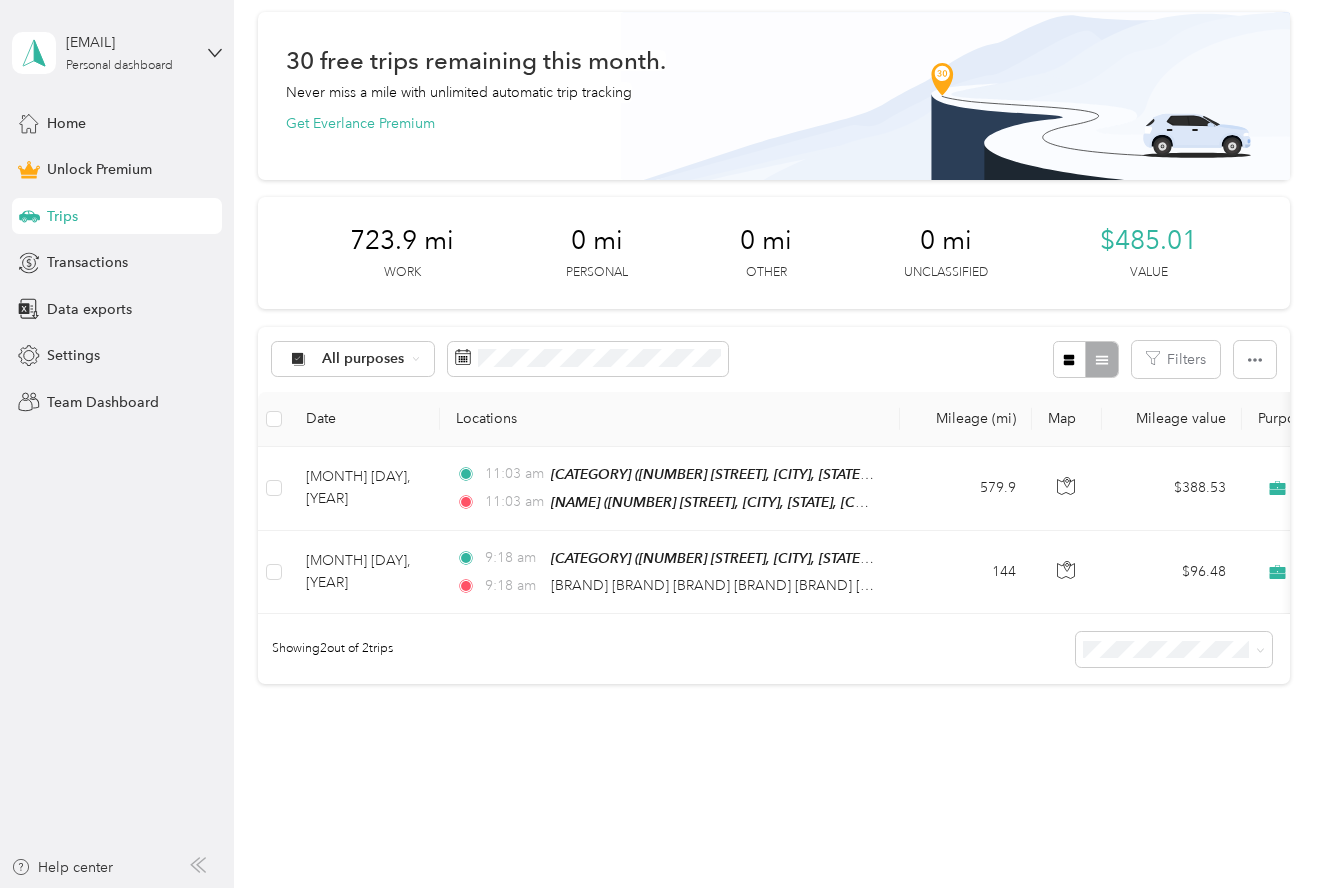 click on "Trips" at bounding box center (117, 216) 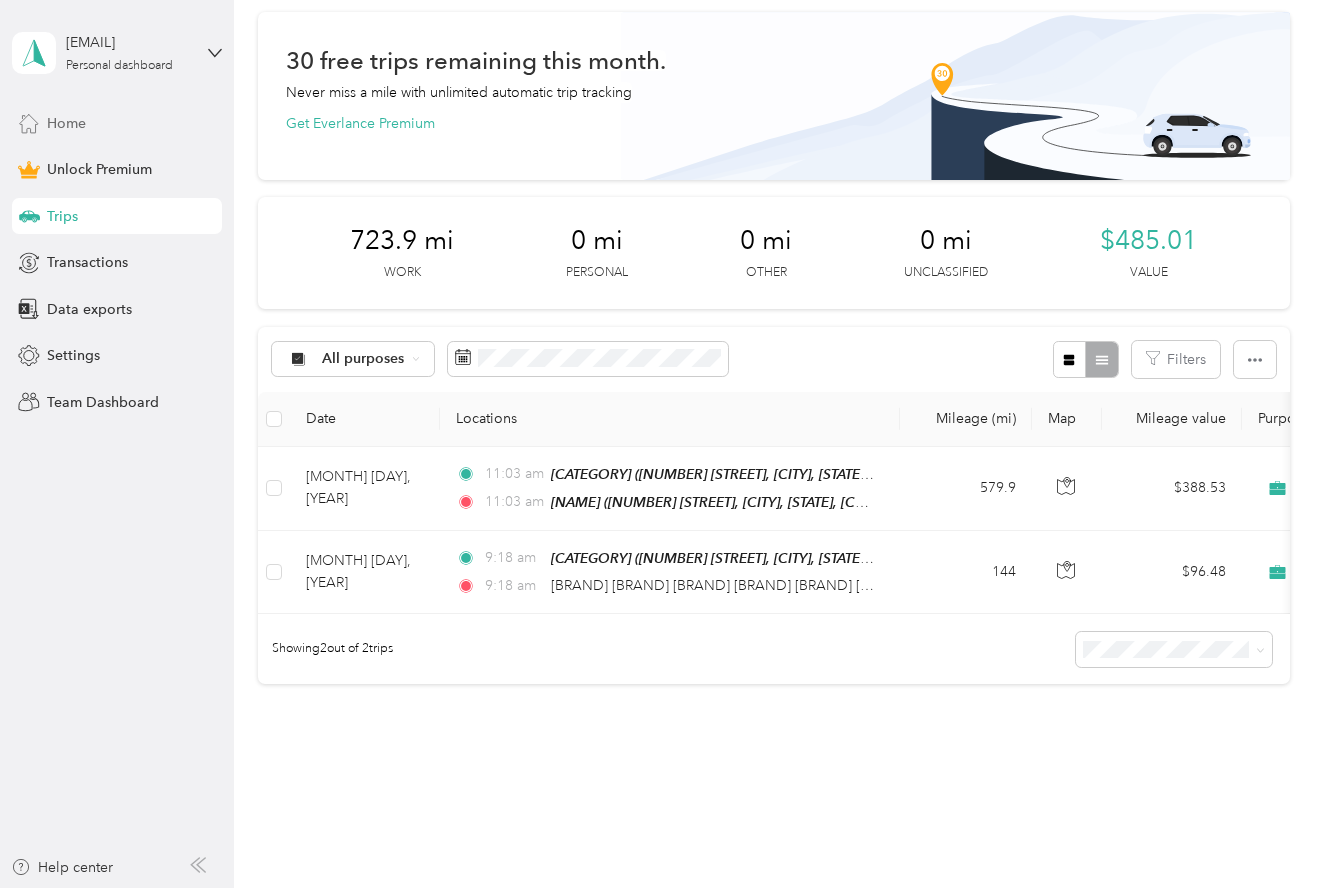 click on "Home" at bounding box center (66, 123) 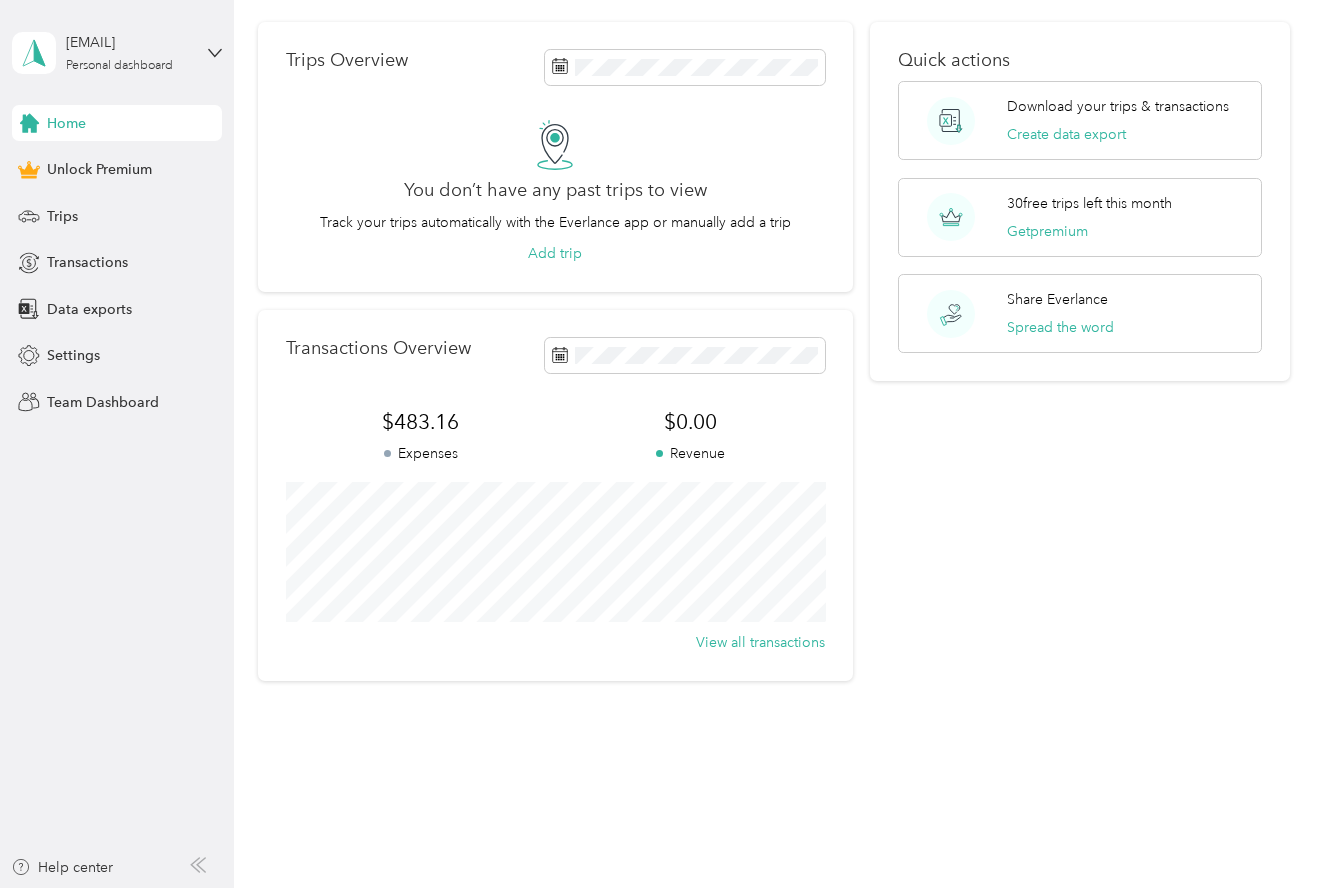 scroll, scrollTop: 66, scrollLeft: 0, axis: vertical 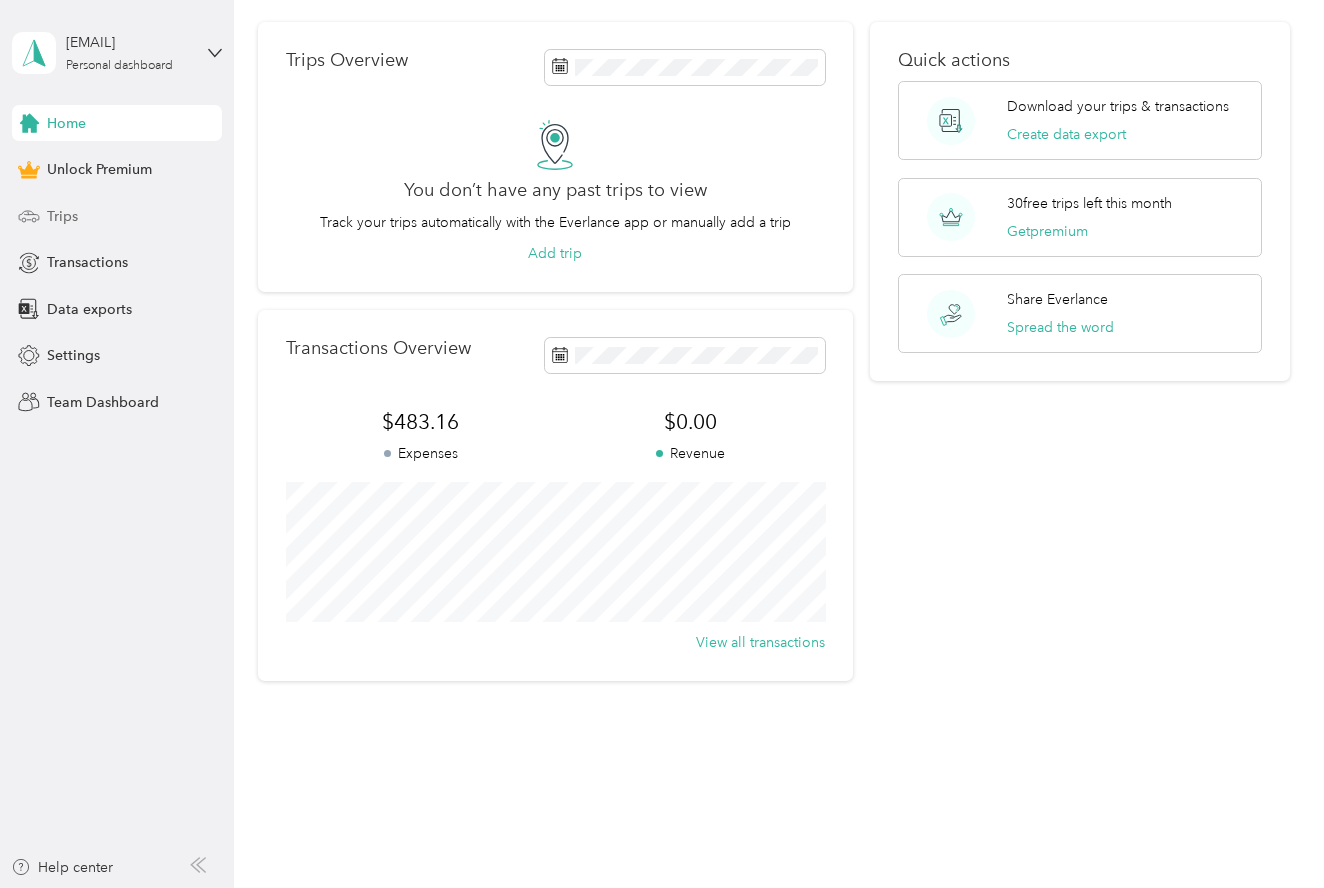 click on "Trips" at bounding box center [62, 216] 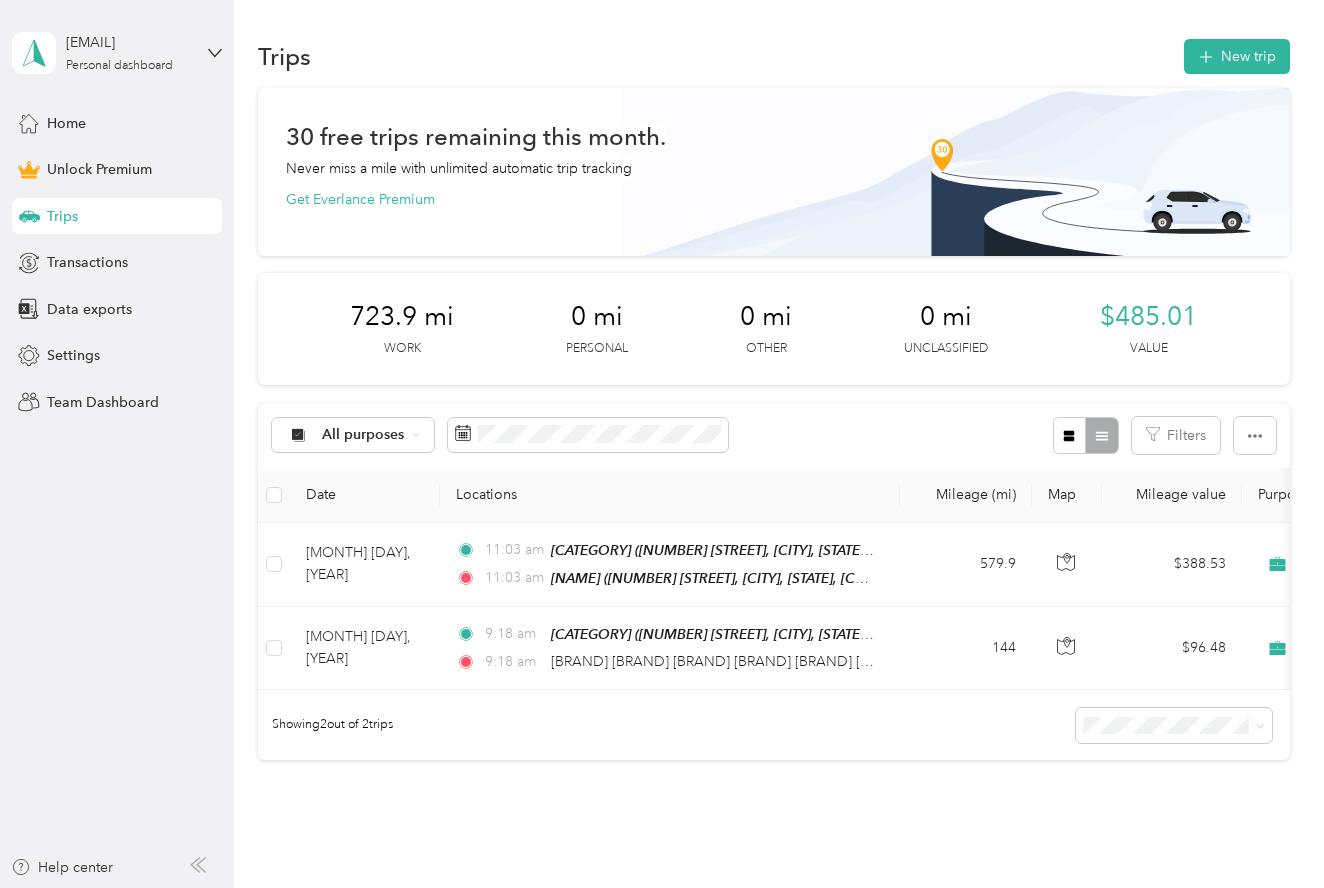 scroll, scrollTop: 0, scrollLeft: 0, axis: both 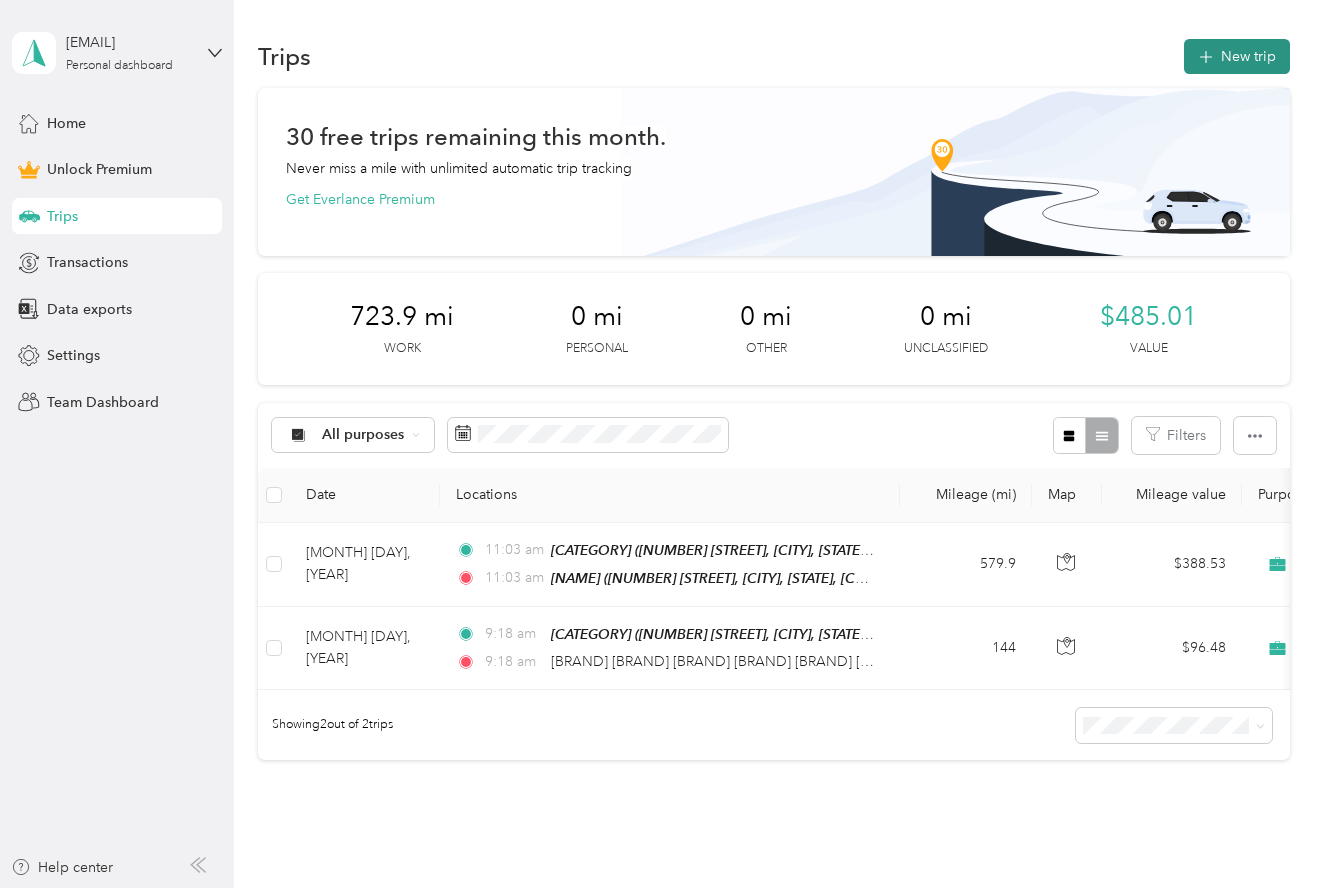 click on "New trip" at bounding box center (1237, 56) 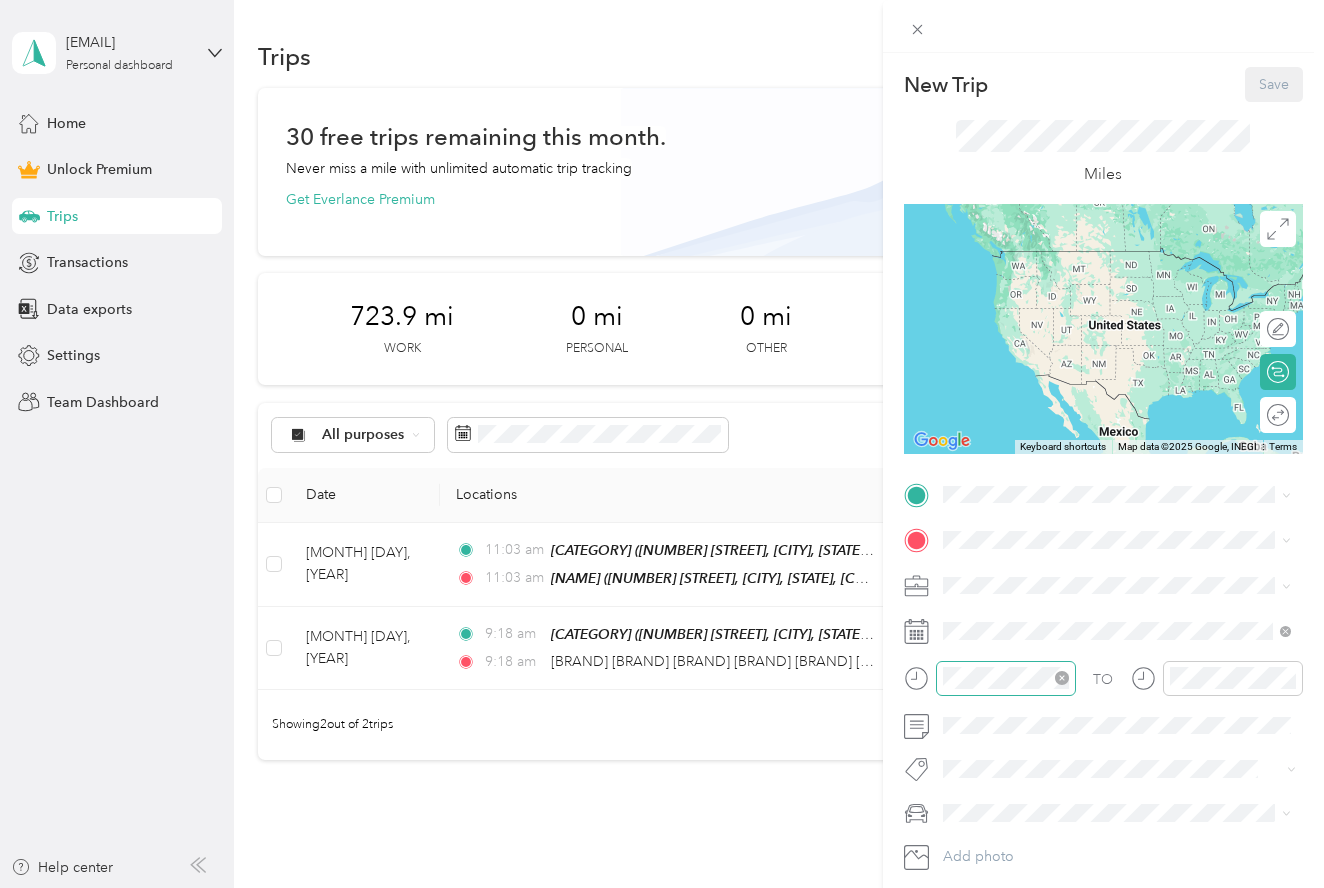 scroll, scrollTop: 1, scrollLeft: 0, axis: vertical 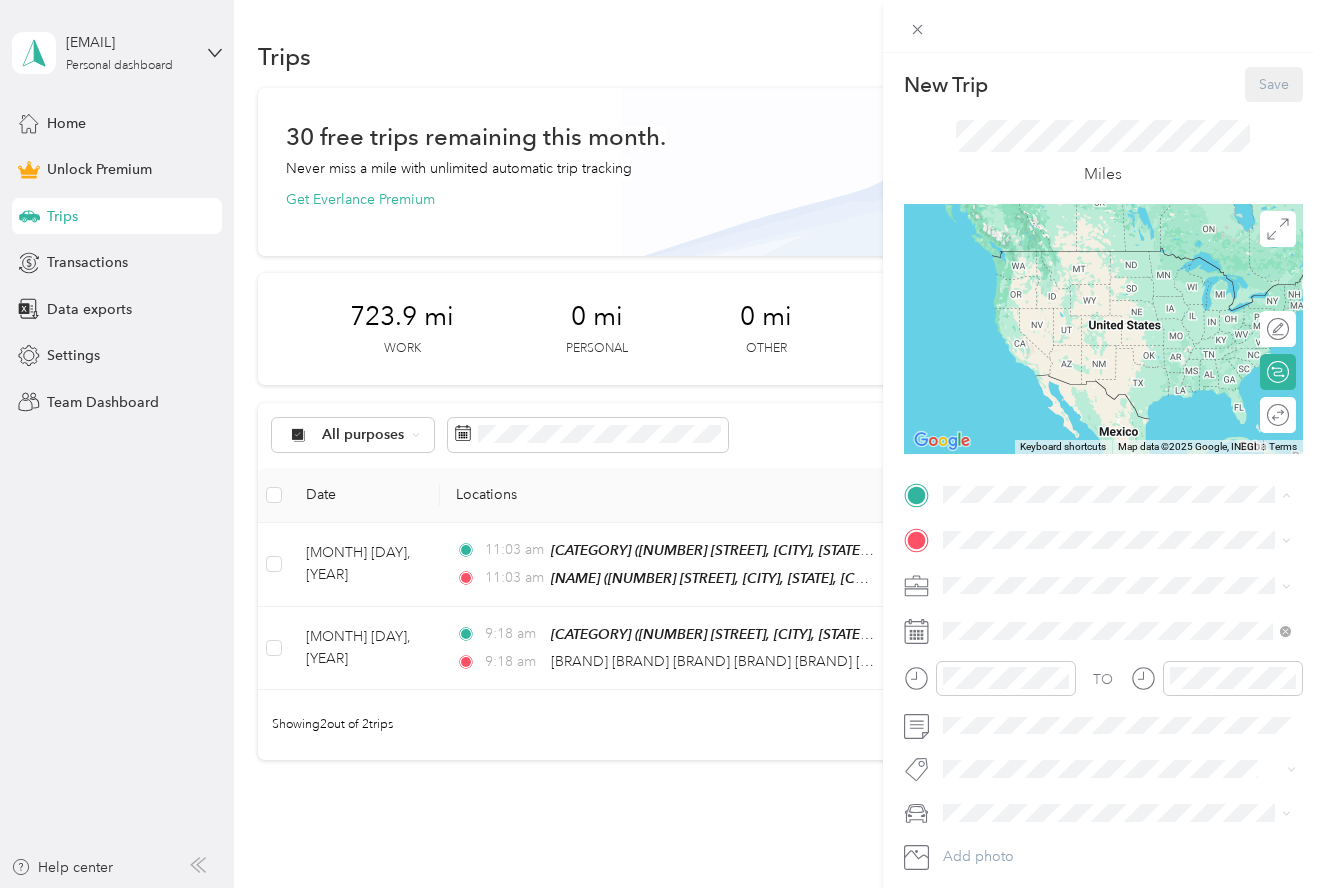 click on "[CATEGORY] [NUMBER] [STREET], [CITY], [STATE], [COUNTRY], [POSTAL_CODE], [CITY], [STATE], [COUNTRY]" at bounding box center [1132, 606] 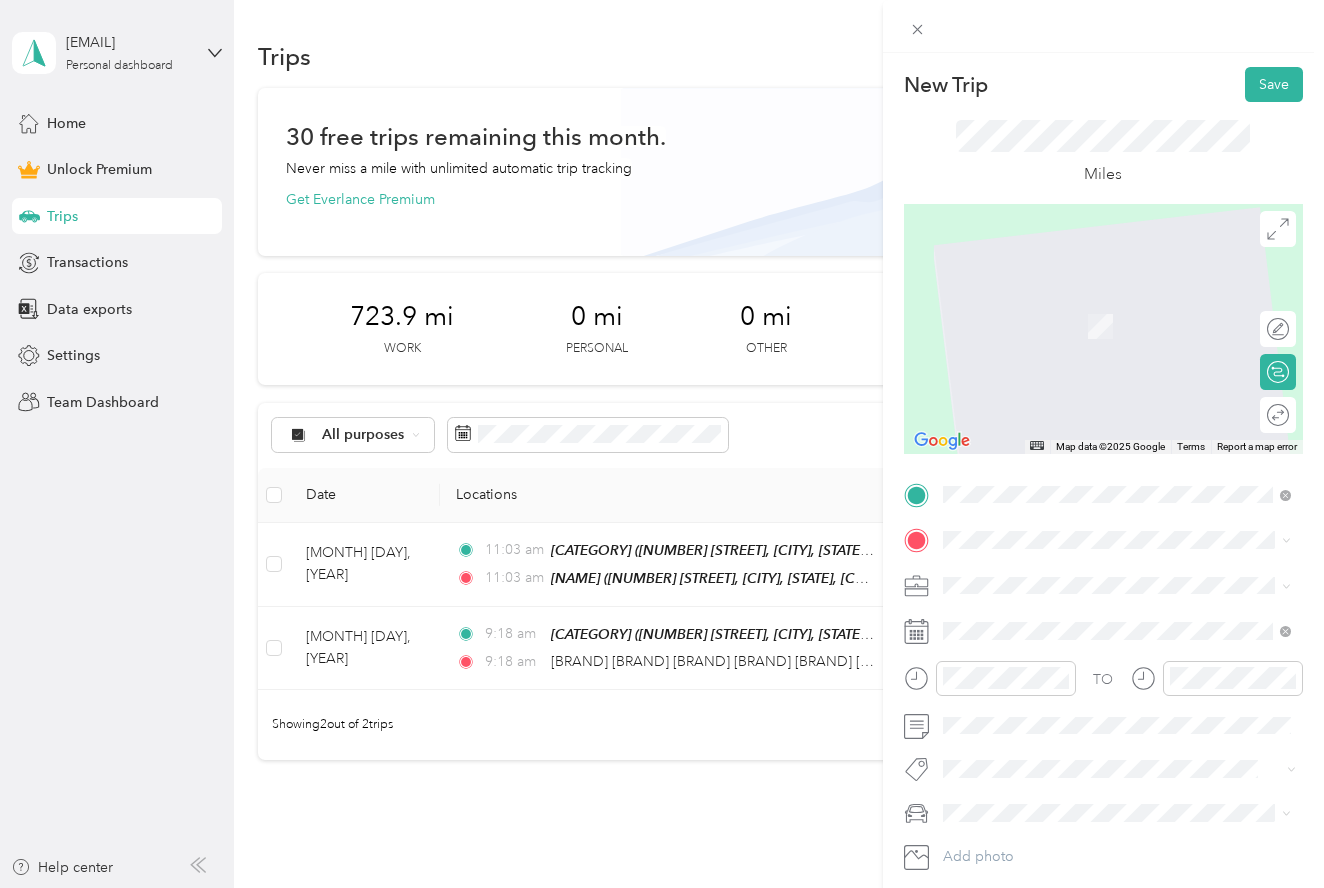 click on "[NUMBER] [STREET], [CITY], [STATE], [COUNTRY], [POSTAL_CODE], [CITY], [STATE], [COUNTRY]" at bounding box center (1128, 661) 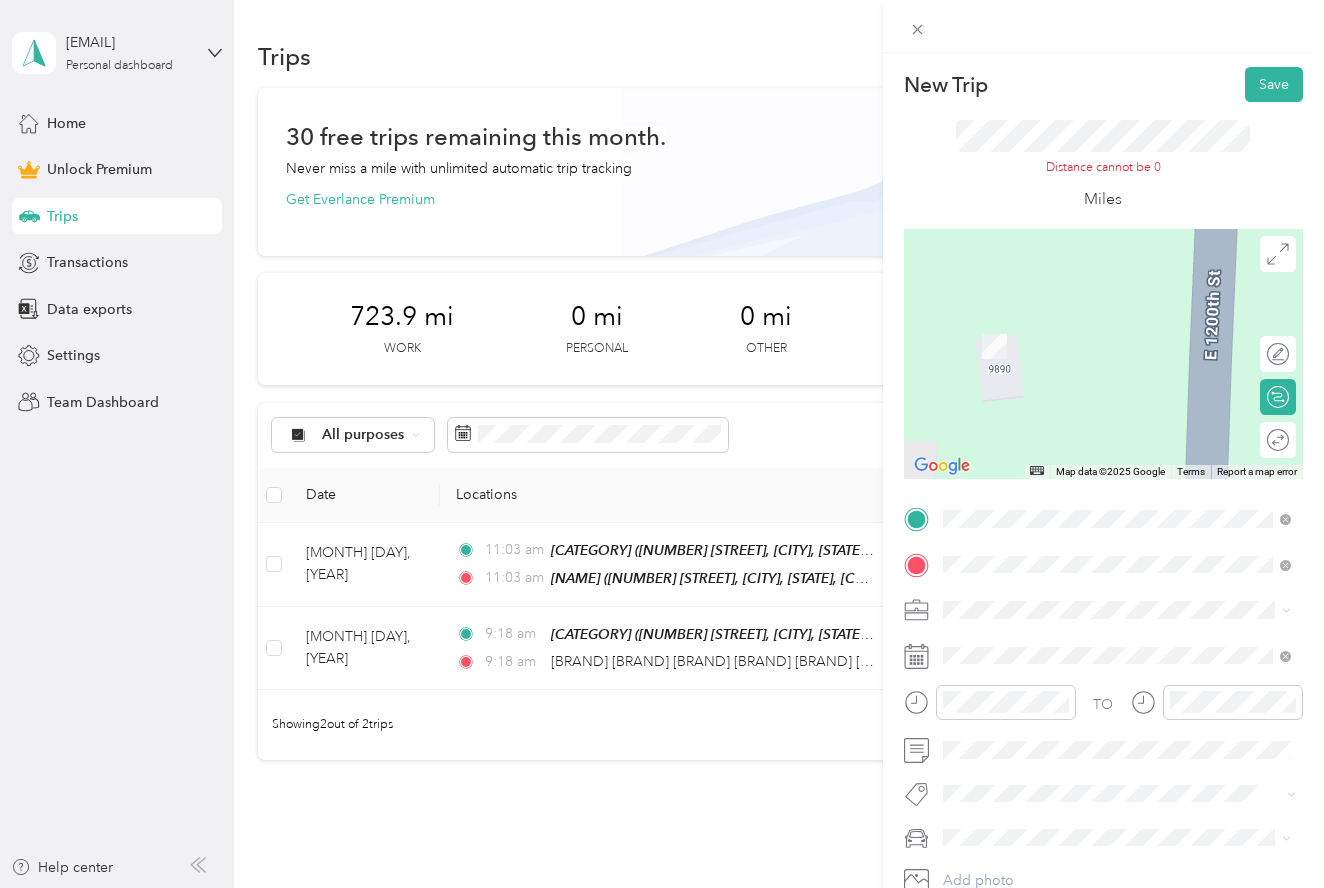 scroll, scrollTop: 0, scrollLeft: 0, axis: both 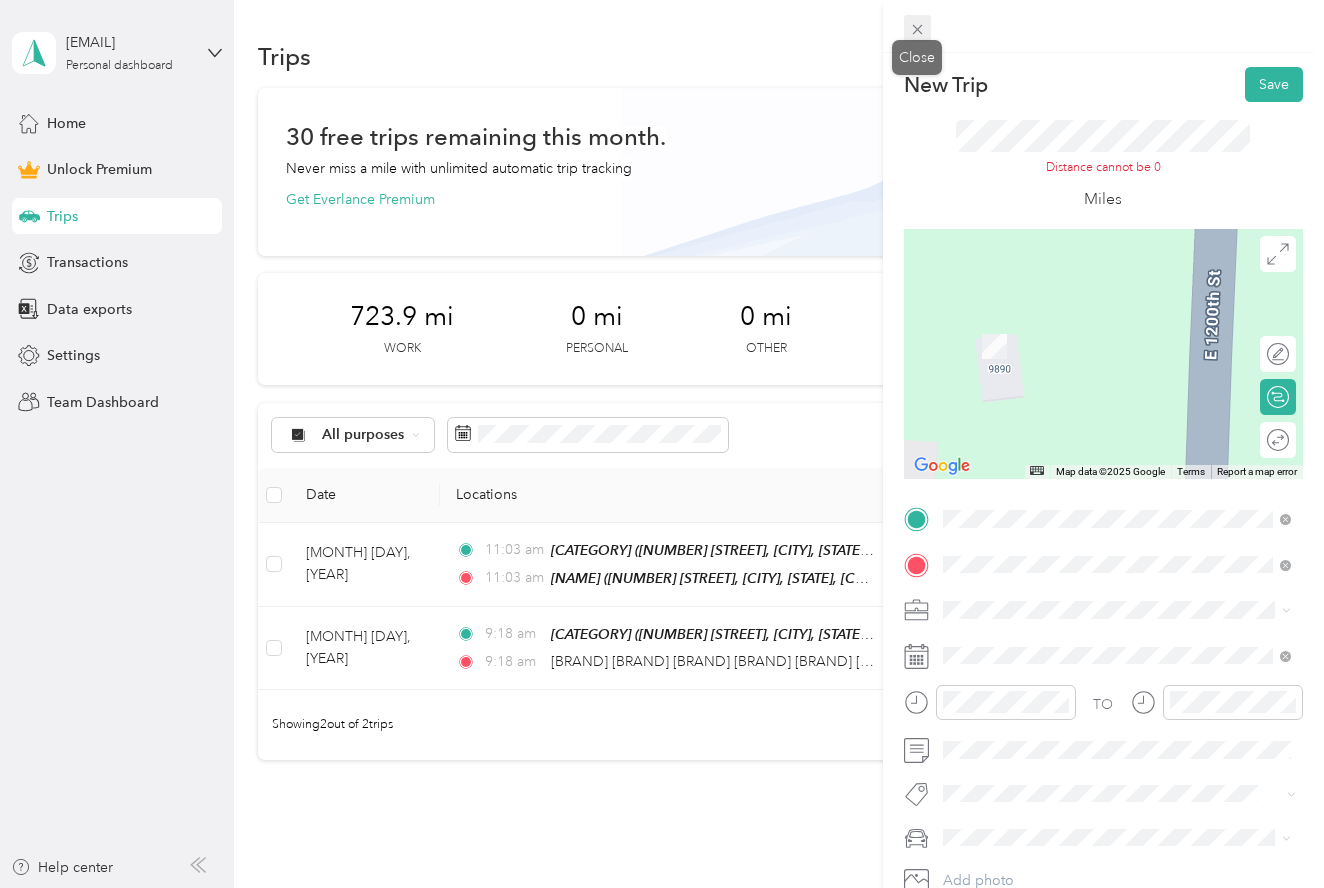 click 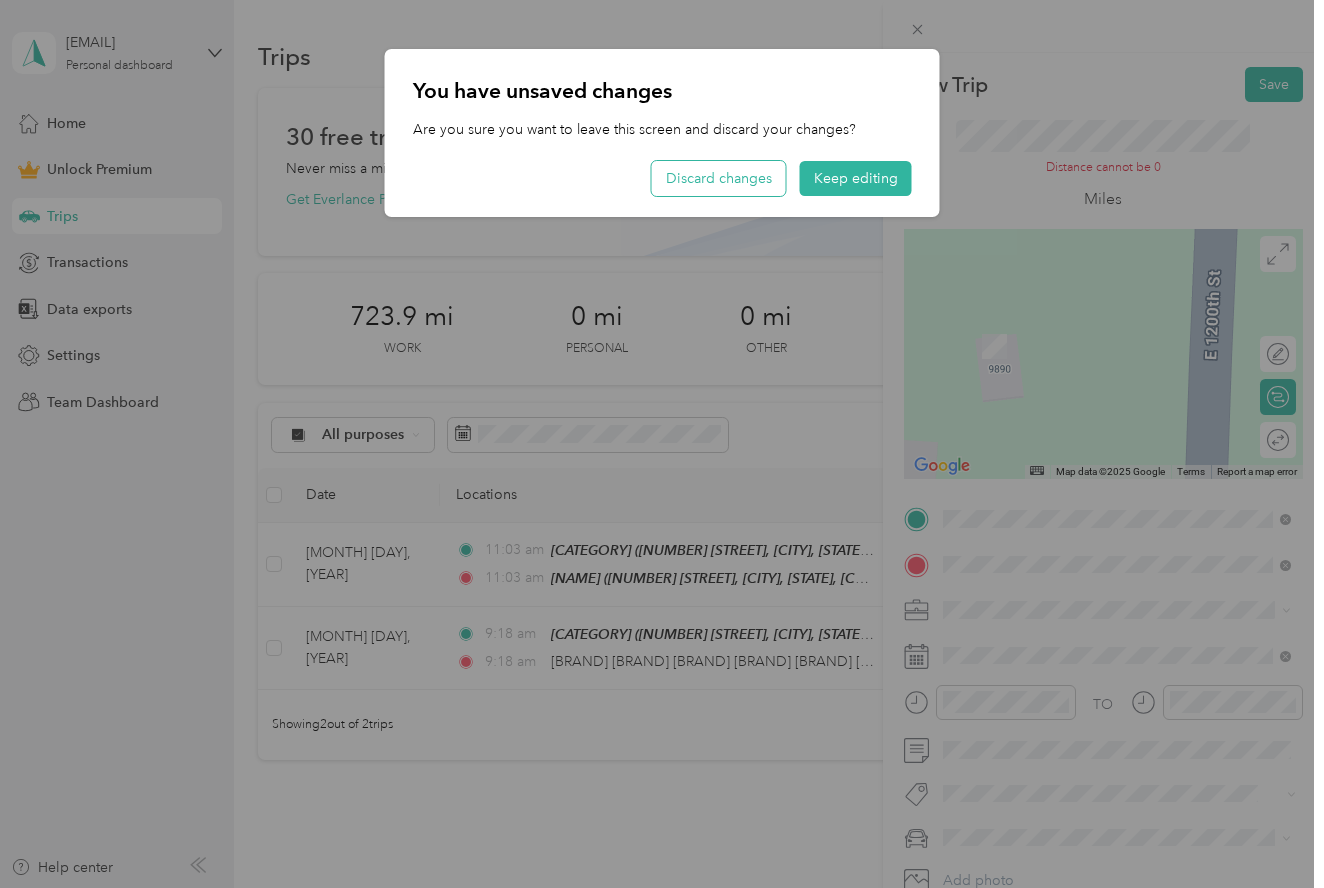 click on "Discard changes" at bounding box center [719, 178] 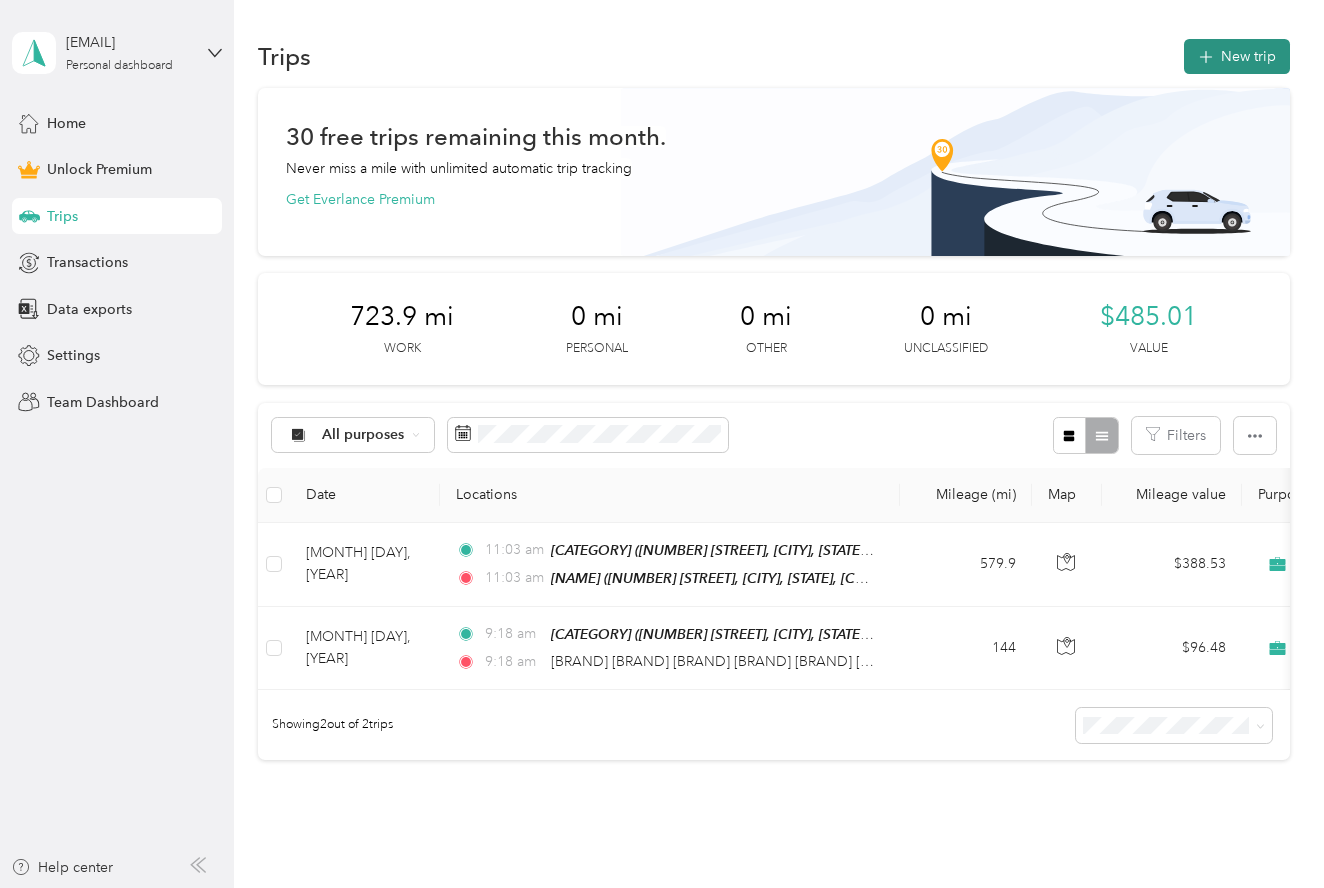 click on "New trip" at bounding box center [1237, 56] 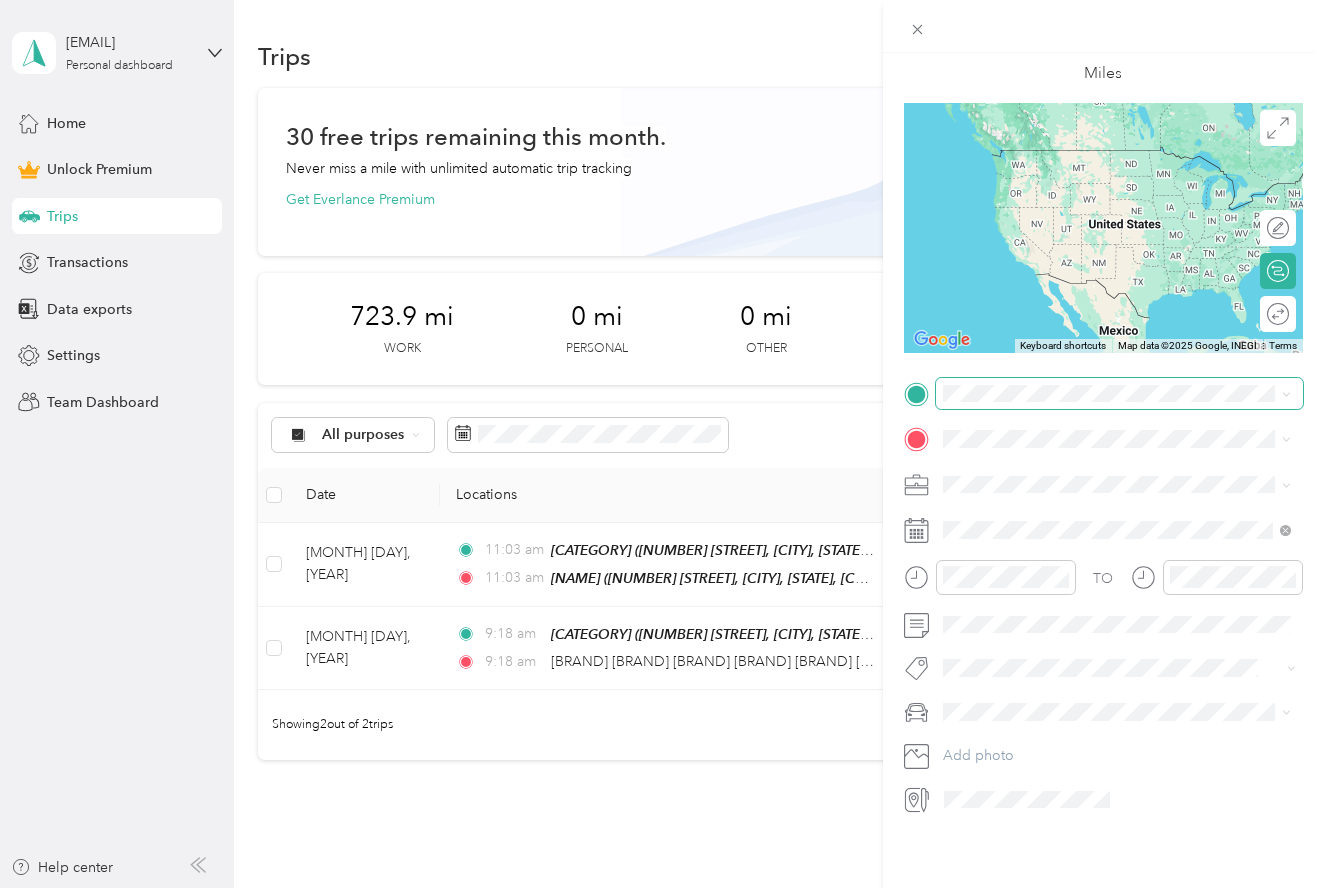 scroll, scrollTop: 106, scrollLeft: 0, axis: vertical 